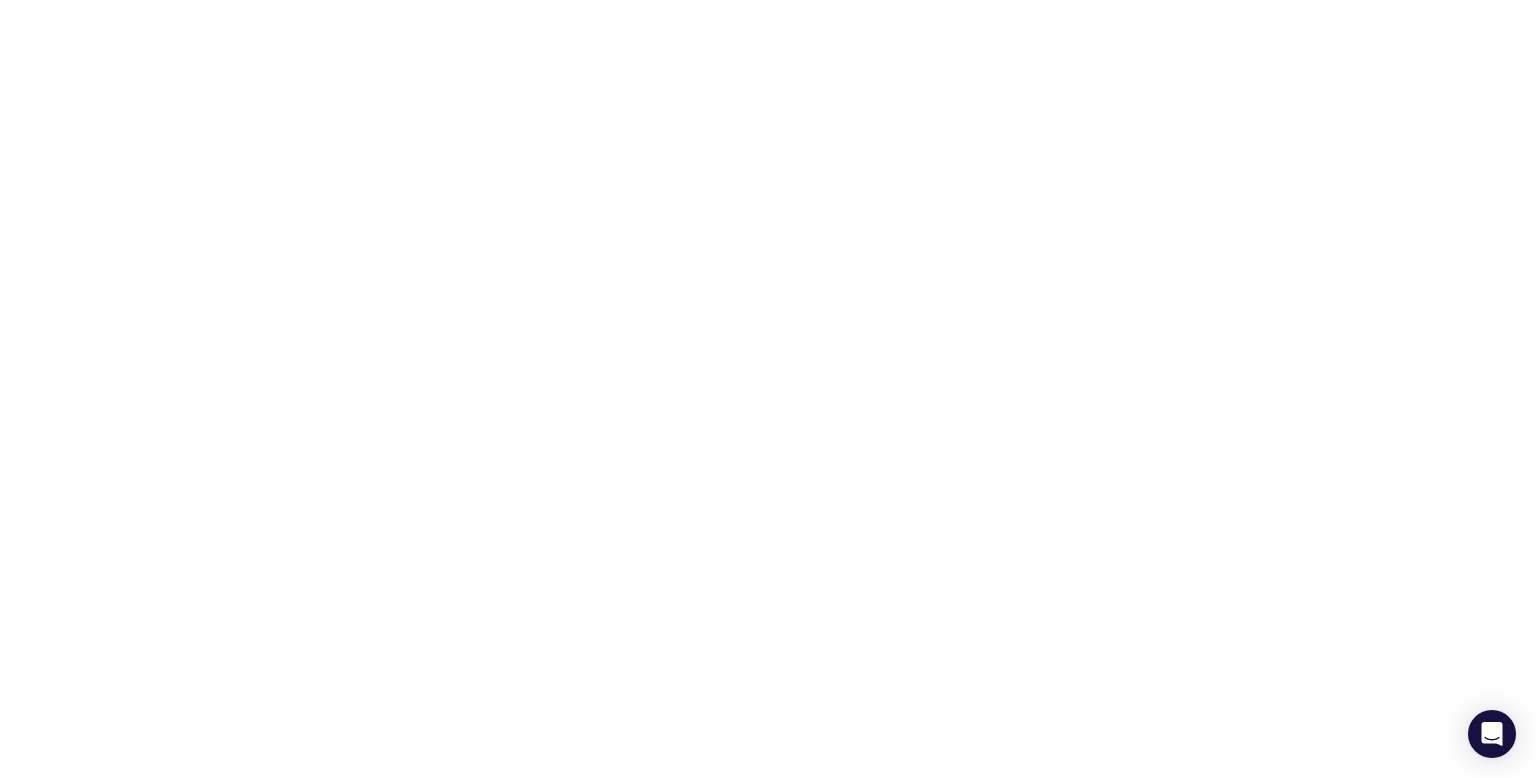 scroll, scrollTop: 0, scrollLeft: 0, axis: both 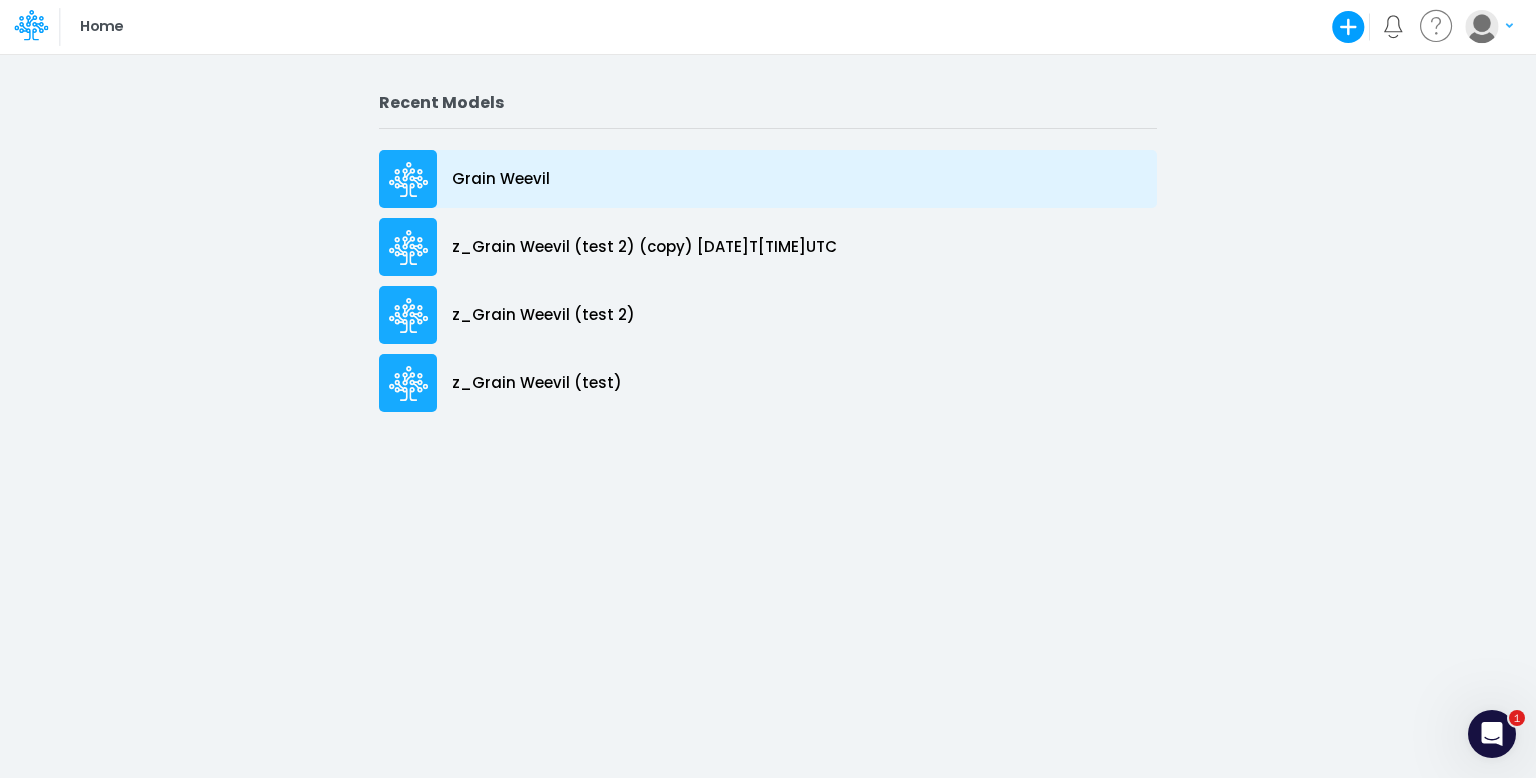 click on "Grain Weevil" at bounding box center (501, 179) 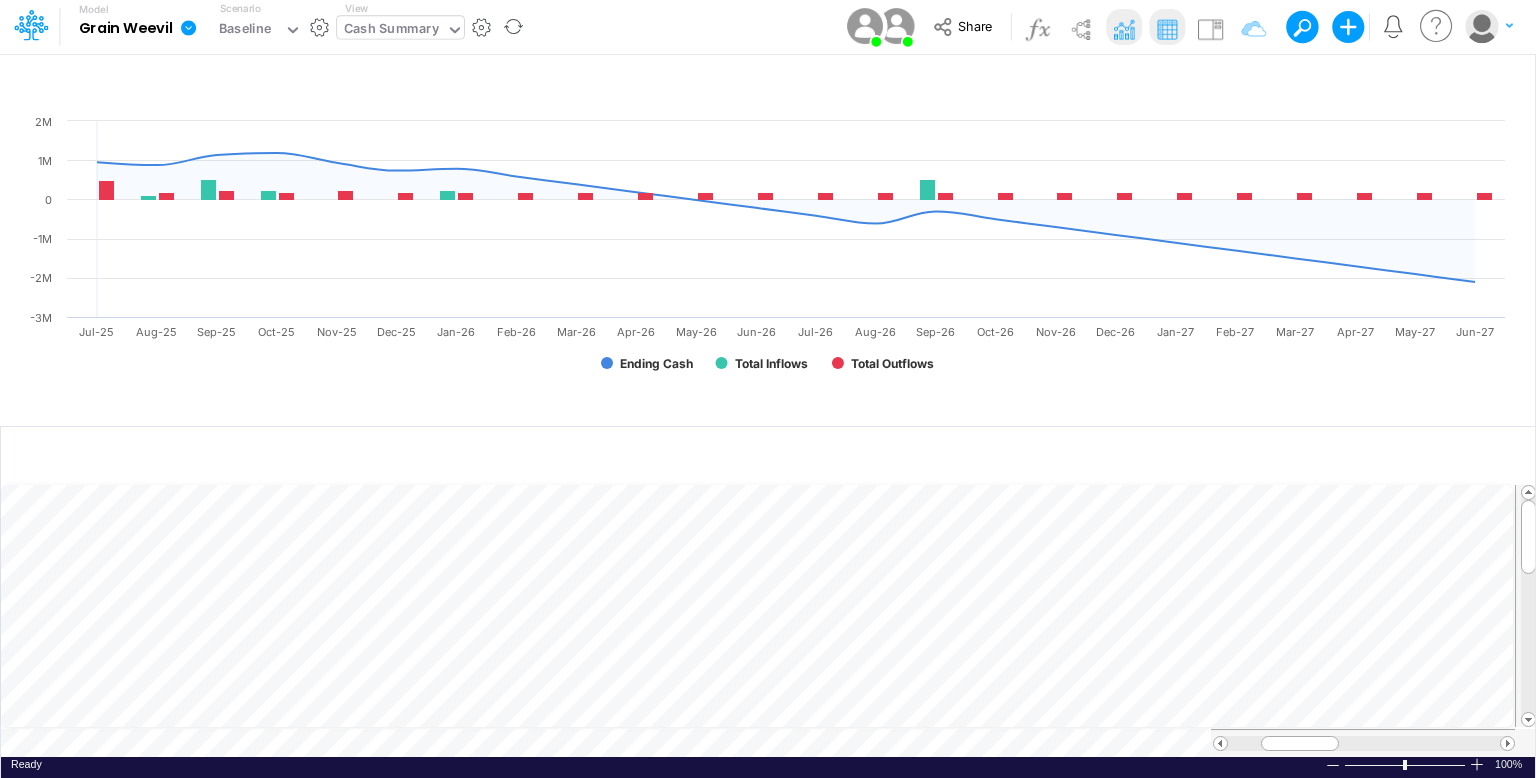 click on "Cash Summary" at bounding box center (391, 30) 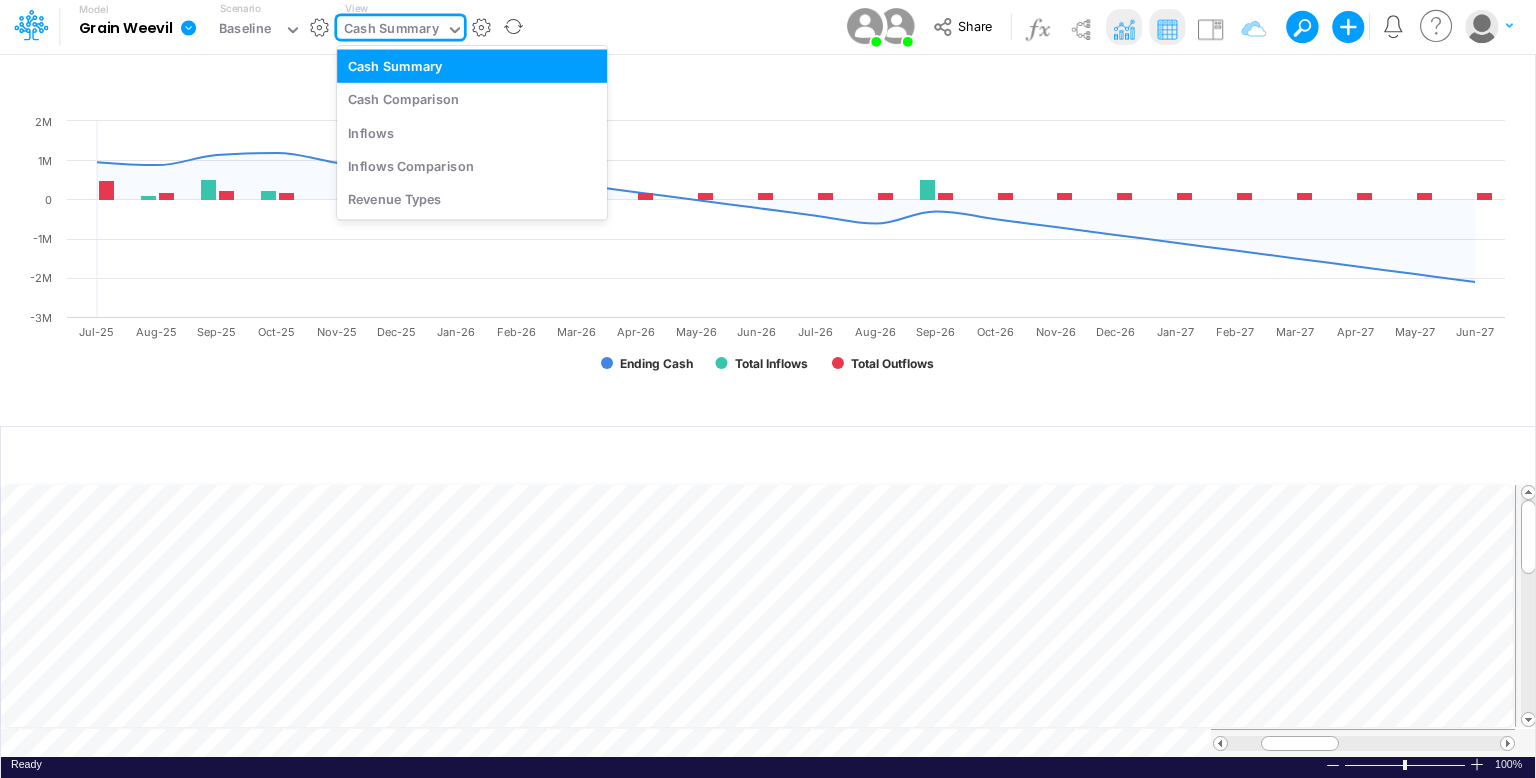 click on "Cash Summary" at bounding box center [391, 30] 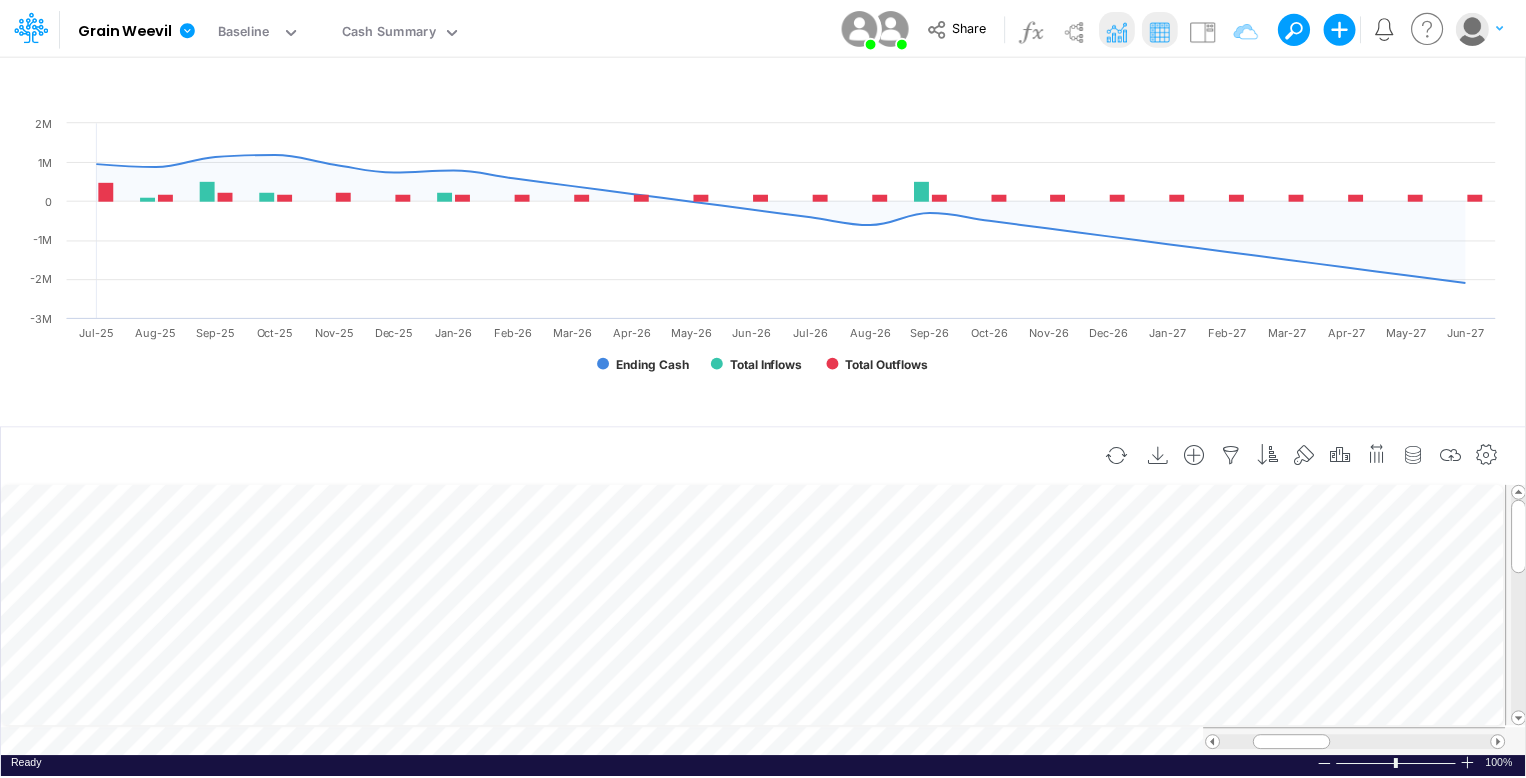scroll, scrollTop: 9, scrollLeft: 2, axis: both 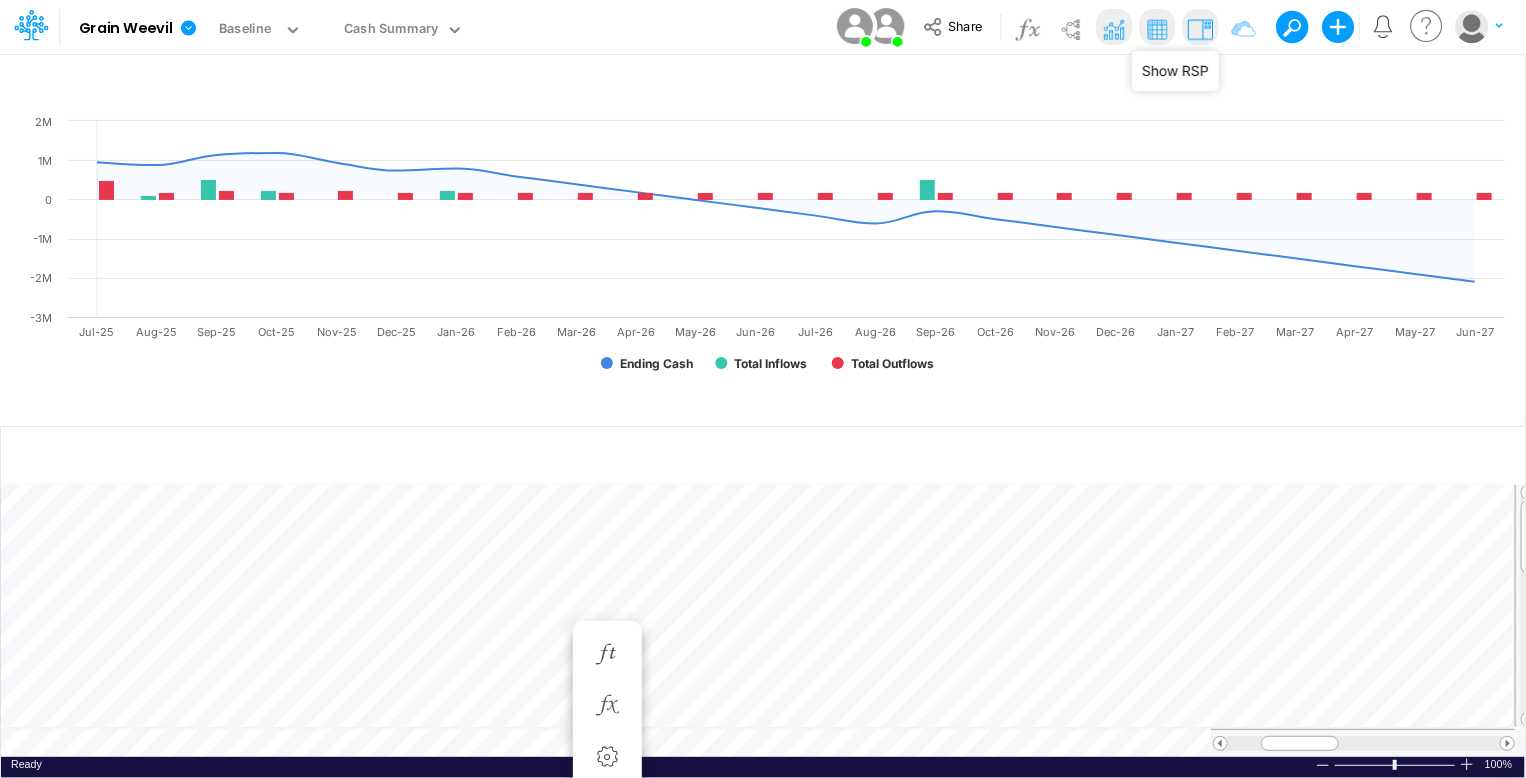 drag, startPoint x: 1208, startPoint y: 17, endPoint x: 1209, endPoint y: 37, distance: 20.024984 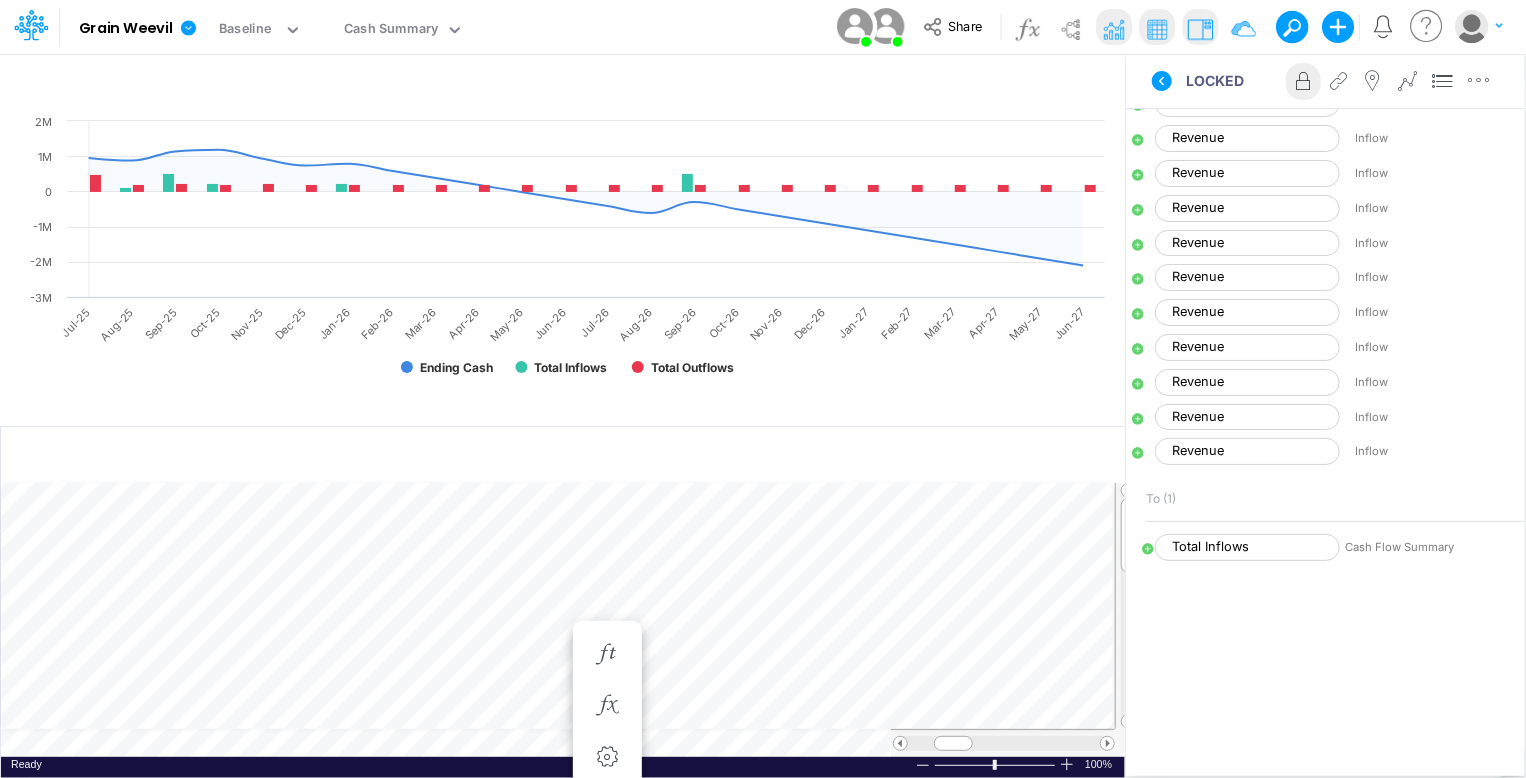 scroll, scrollTop: 1520, scrollLeft: 0, axis: vertical 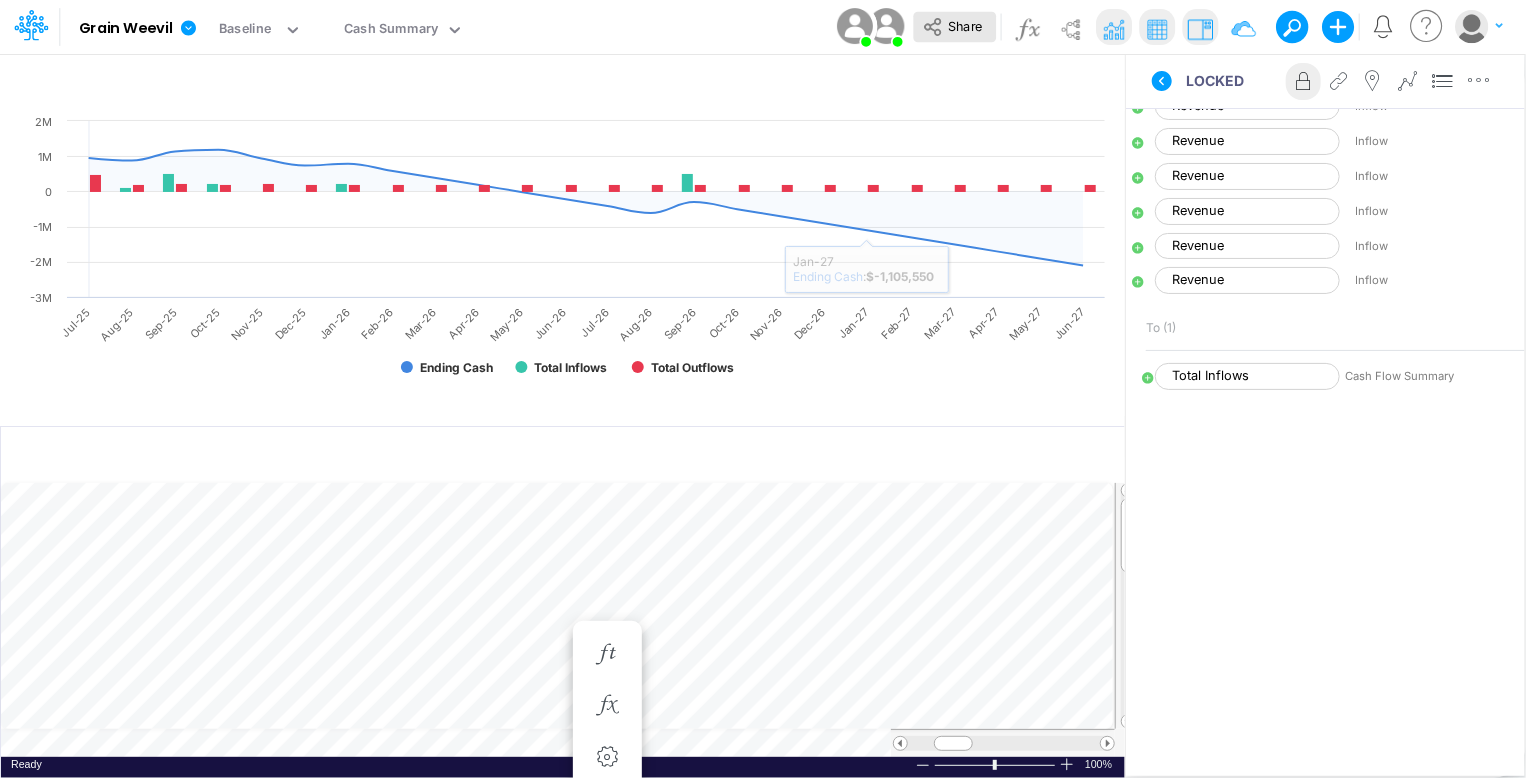 click on "Share" at bounding box center [965, 25] 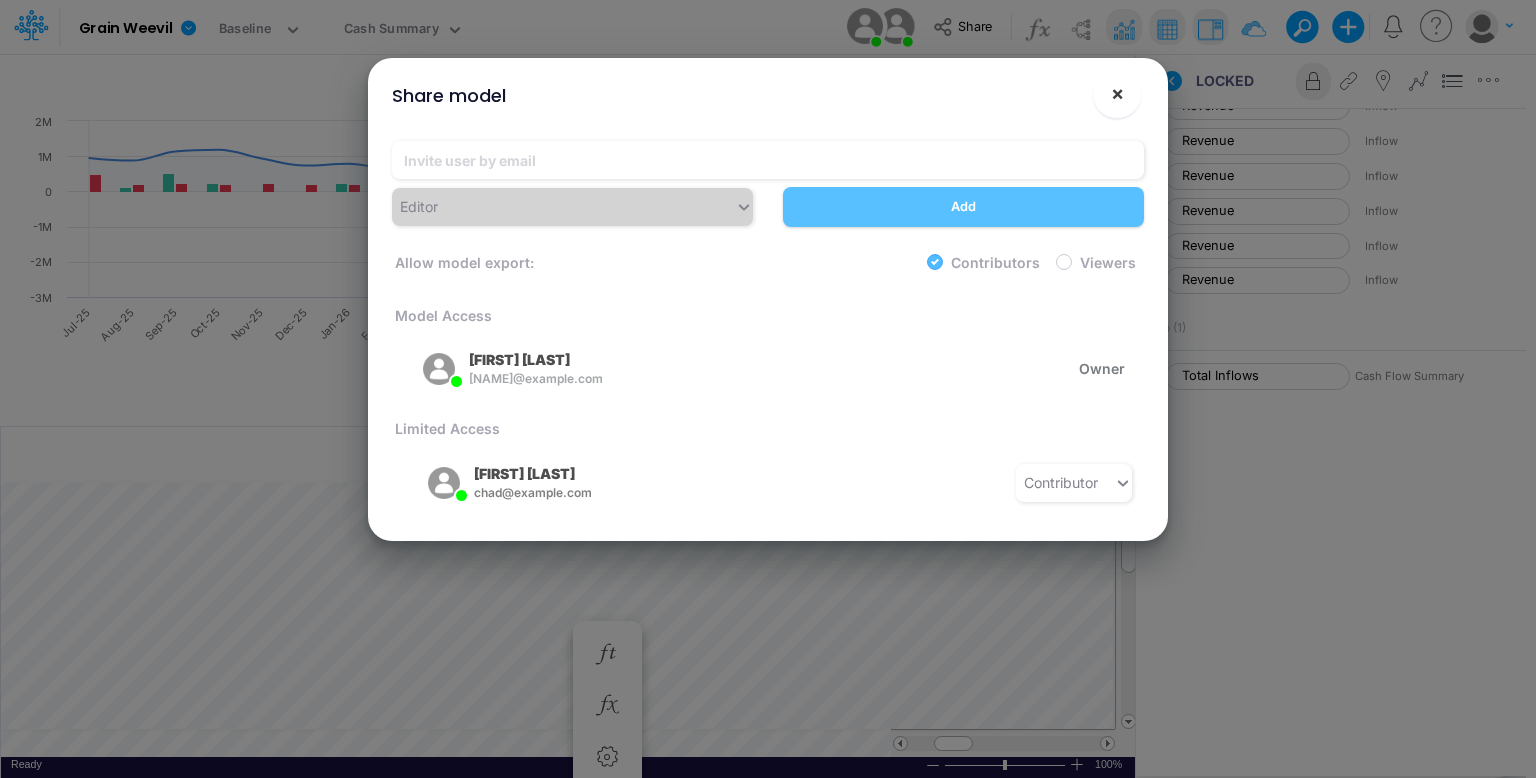 click on "×" at bounding box center [1117, 94] 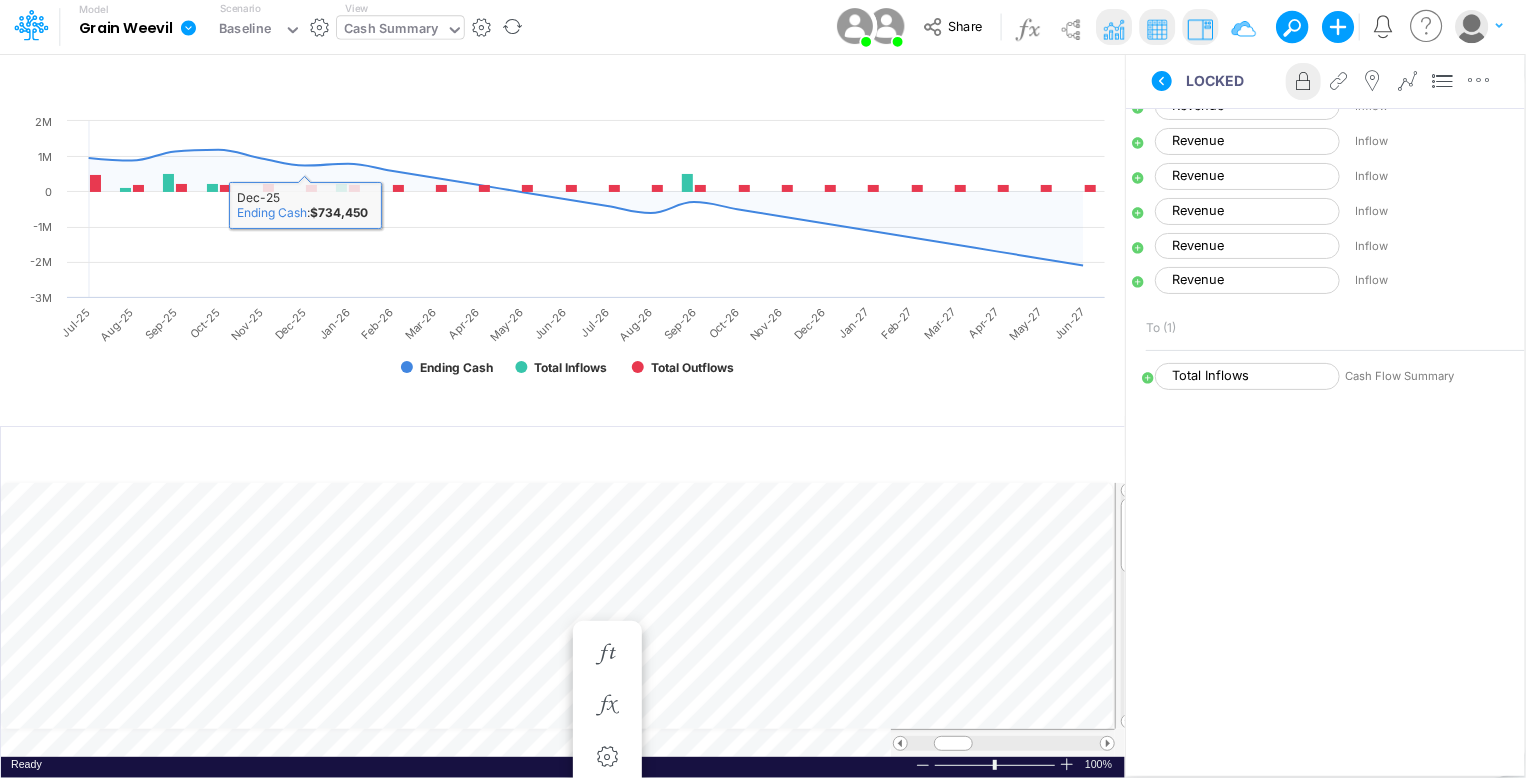 click on "Cash Summary" at bounding box center (391, 31) 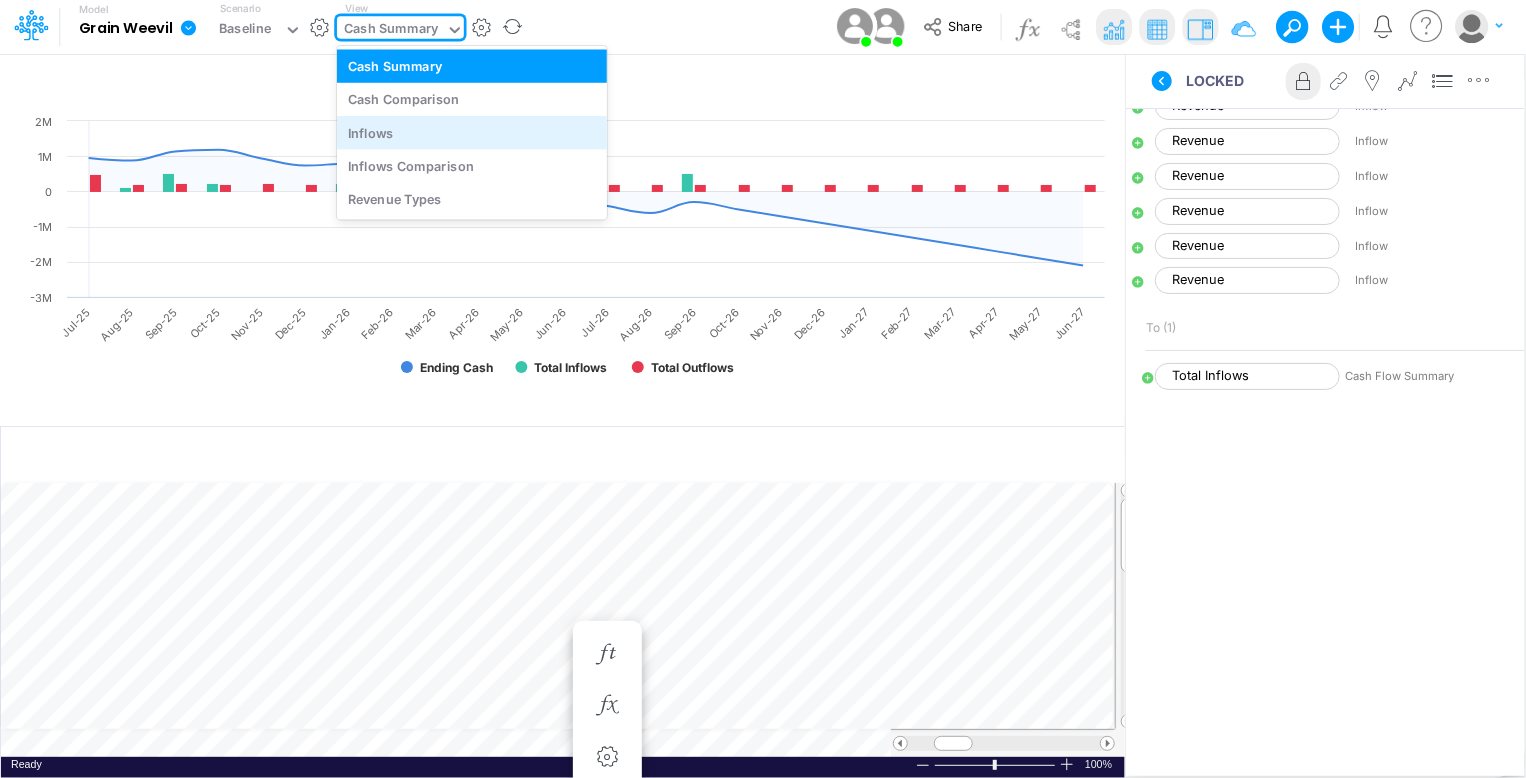 click on "Inflows" at bounding box center [472, 132] 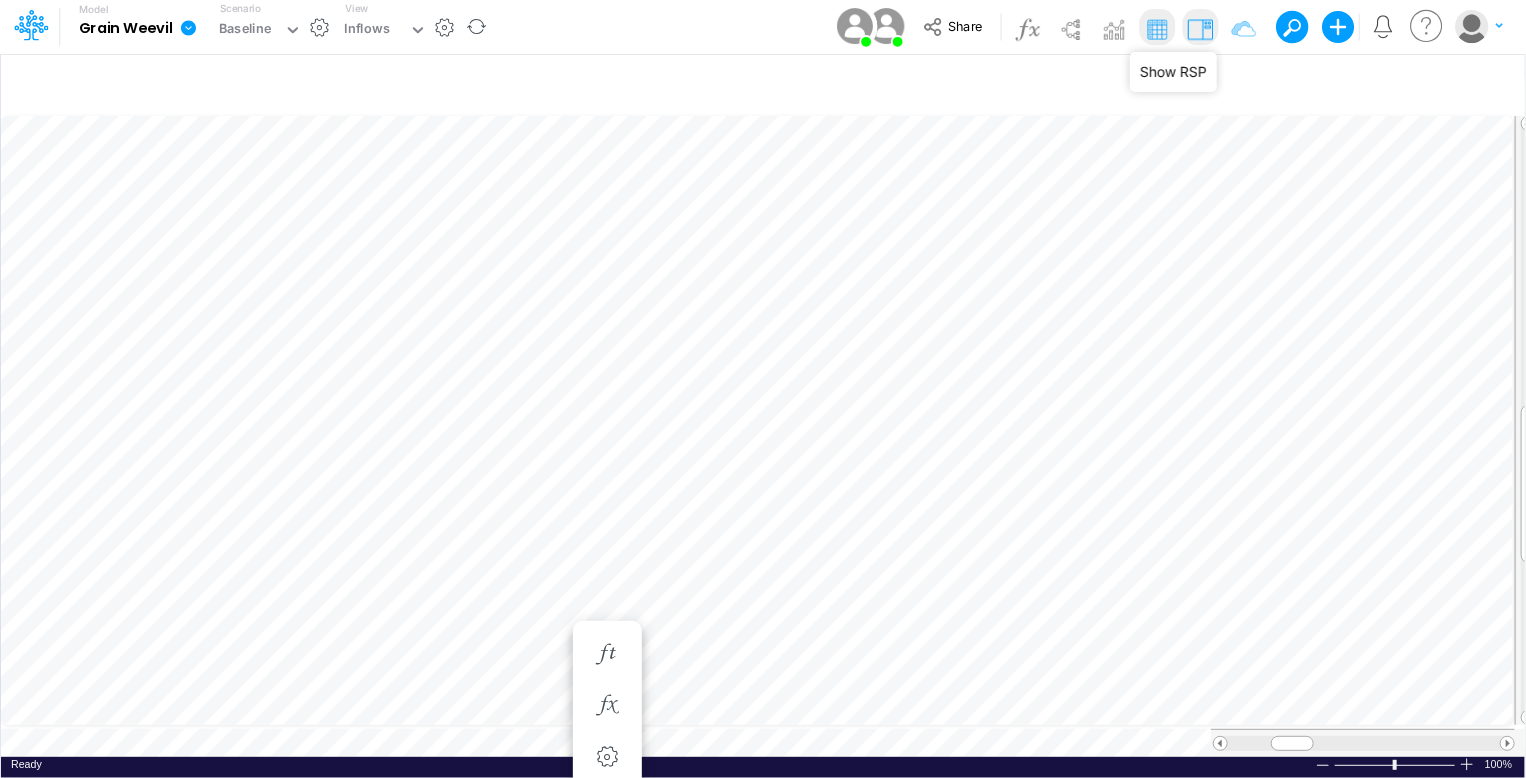 click at bounding box center [1200, 29] 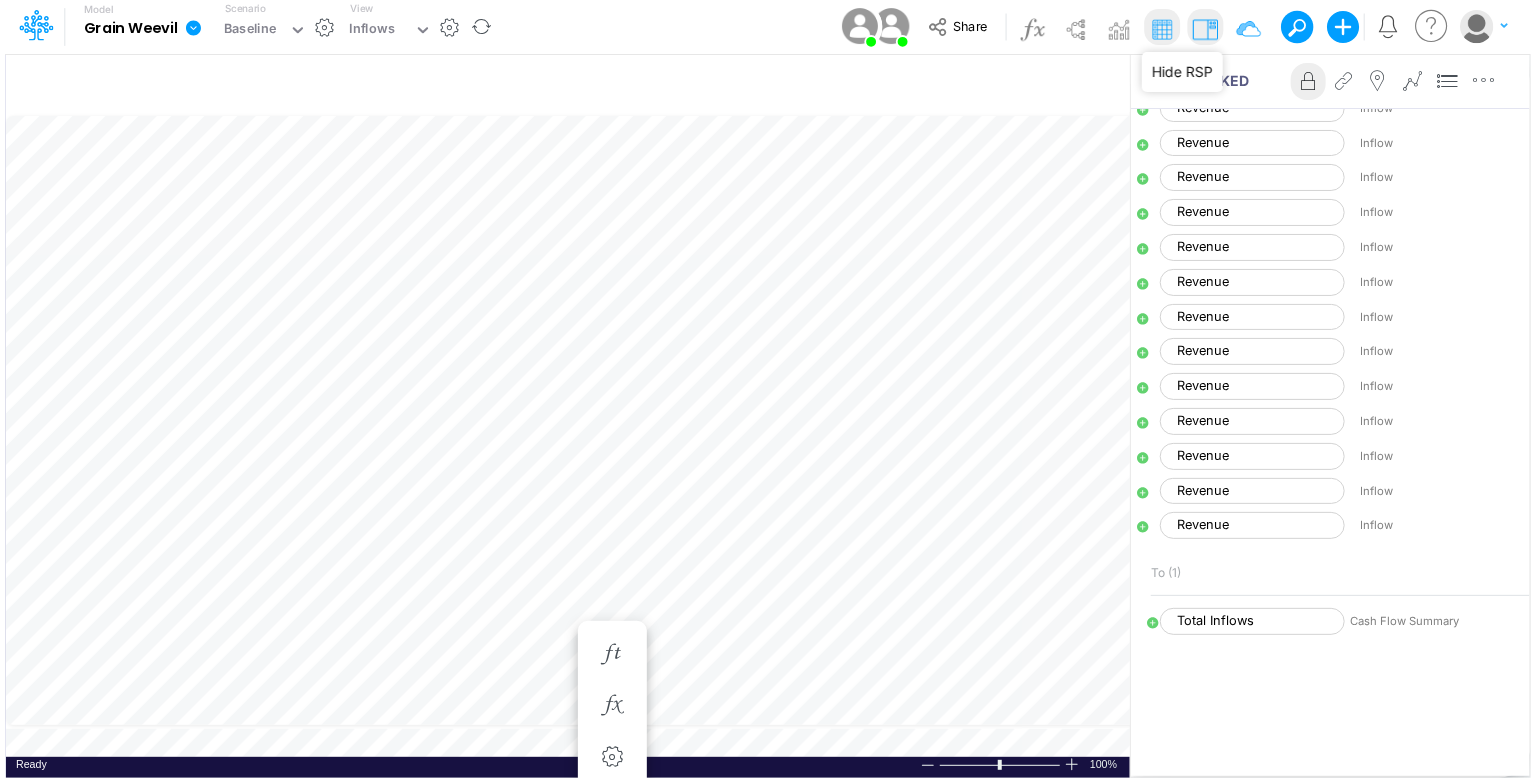 scroll, scrollTop: 1259, scrollLeft: 0, axis: vertical 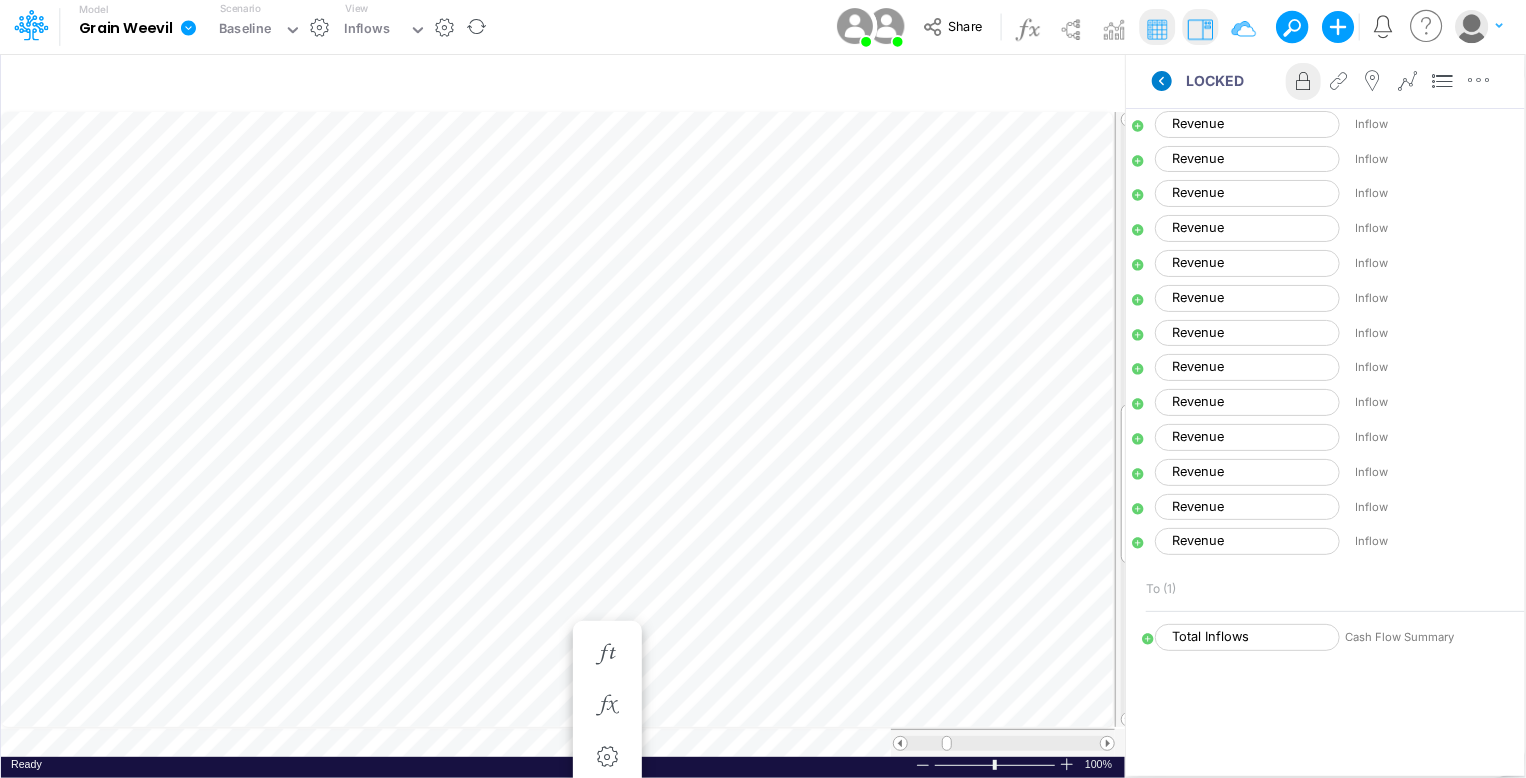 click at bounding box center (1162, 81) 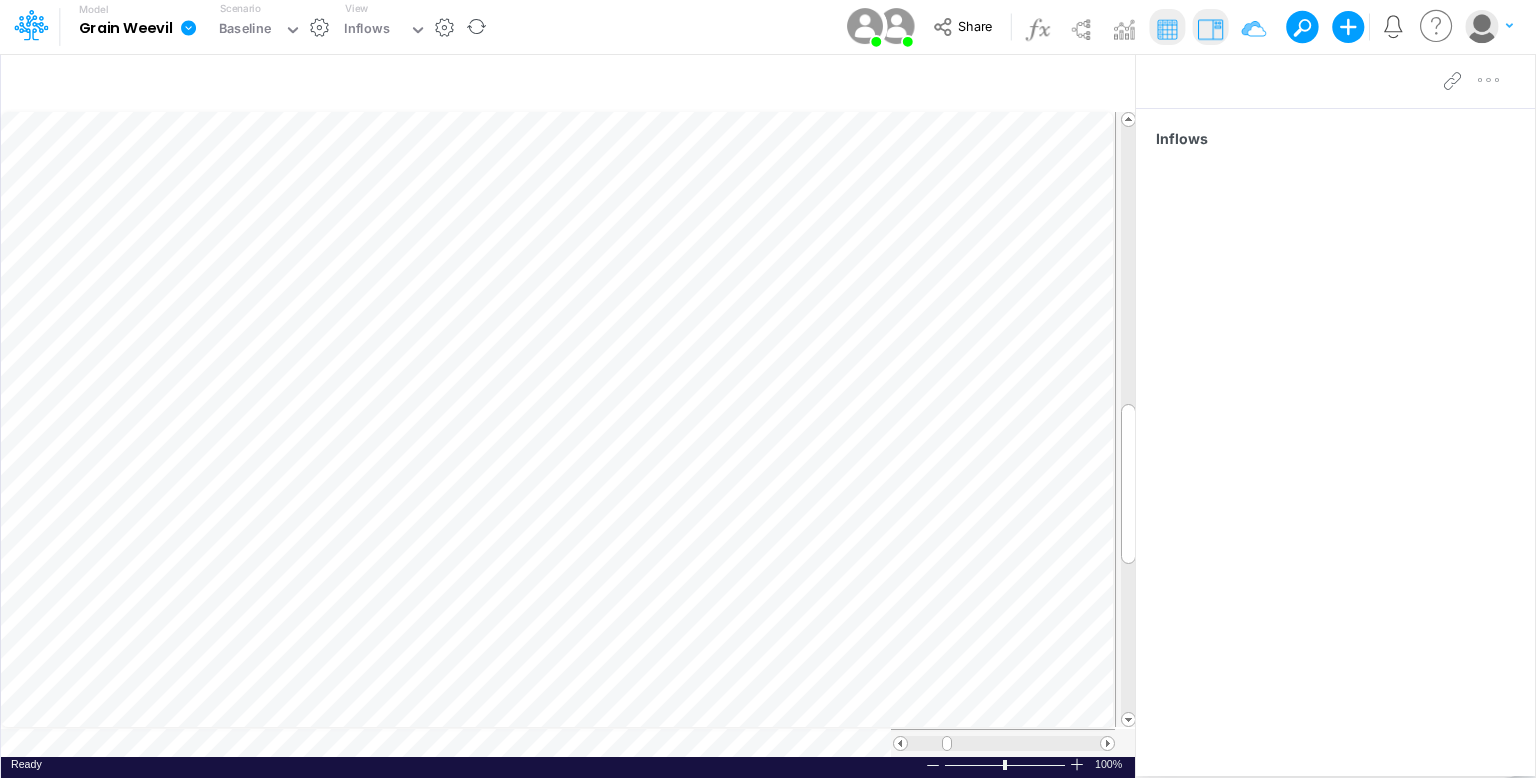 scroll, scrollTop: 0, scrollLeft: 0, axis: both 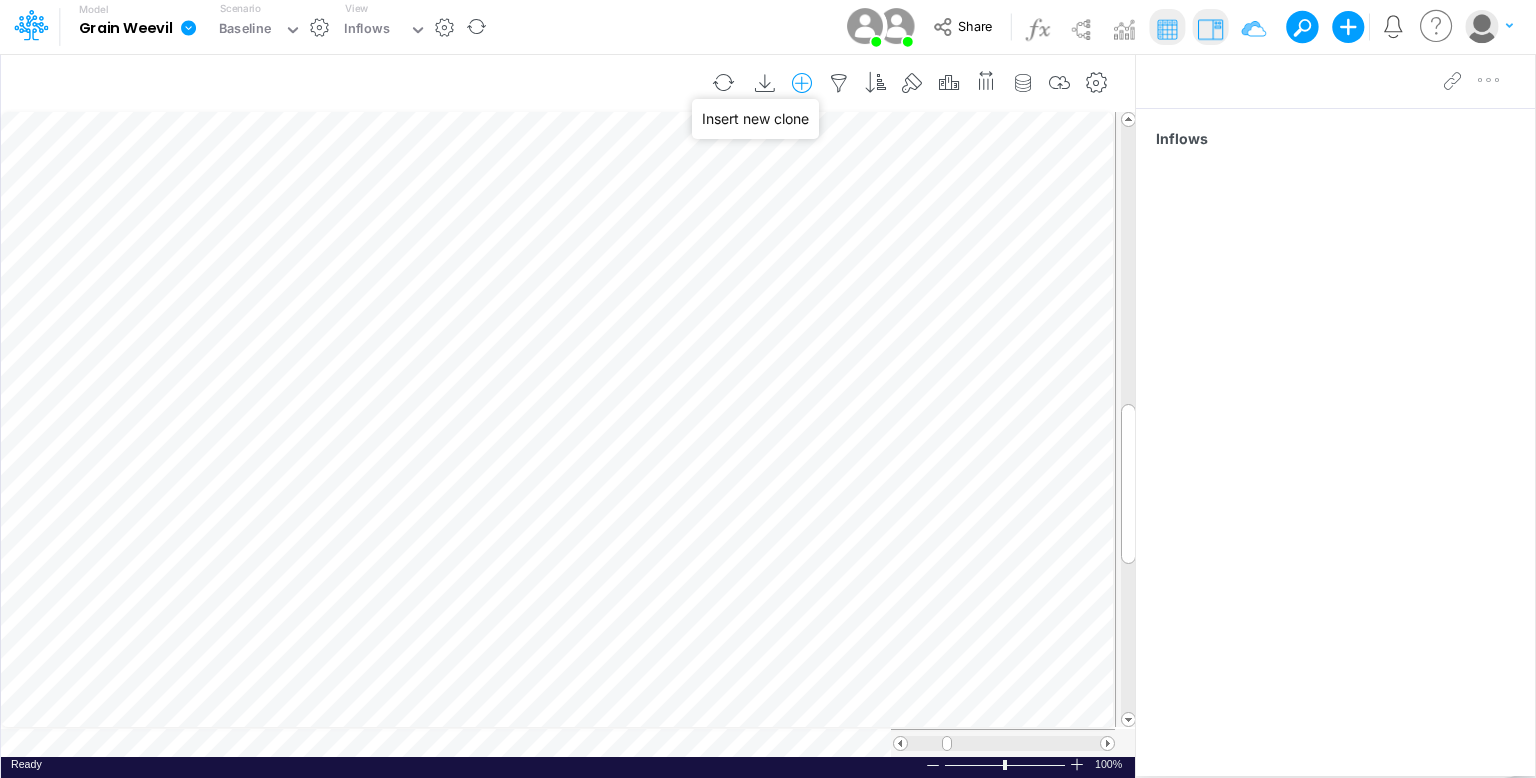 click at bounding box center (802, 83) 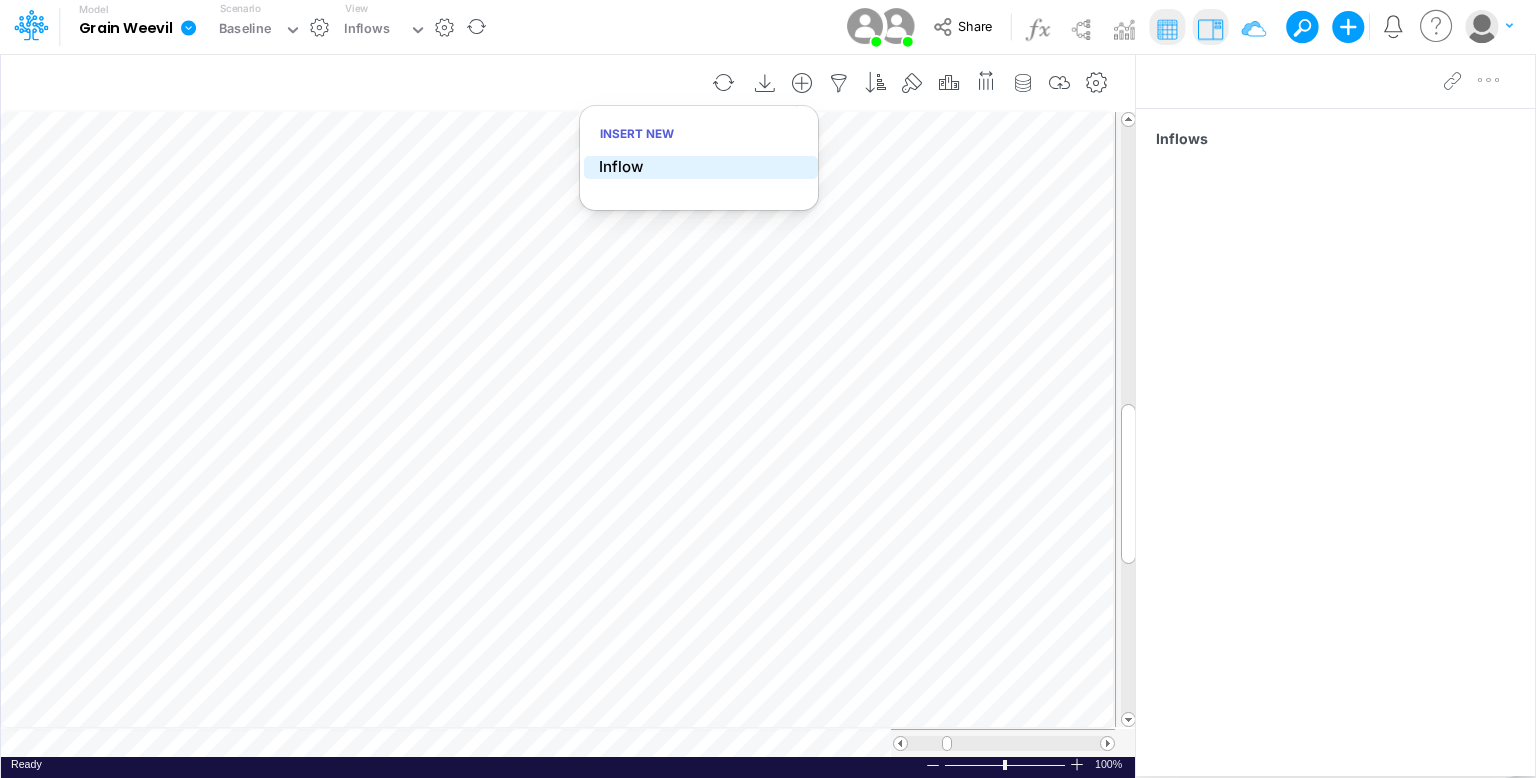 click on "Inflow" at bounding box center (701, 167) 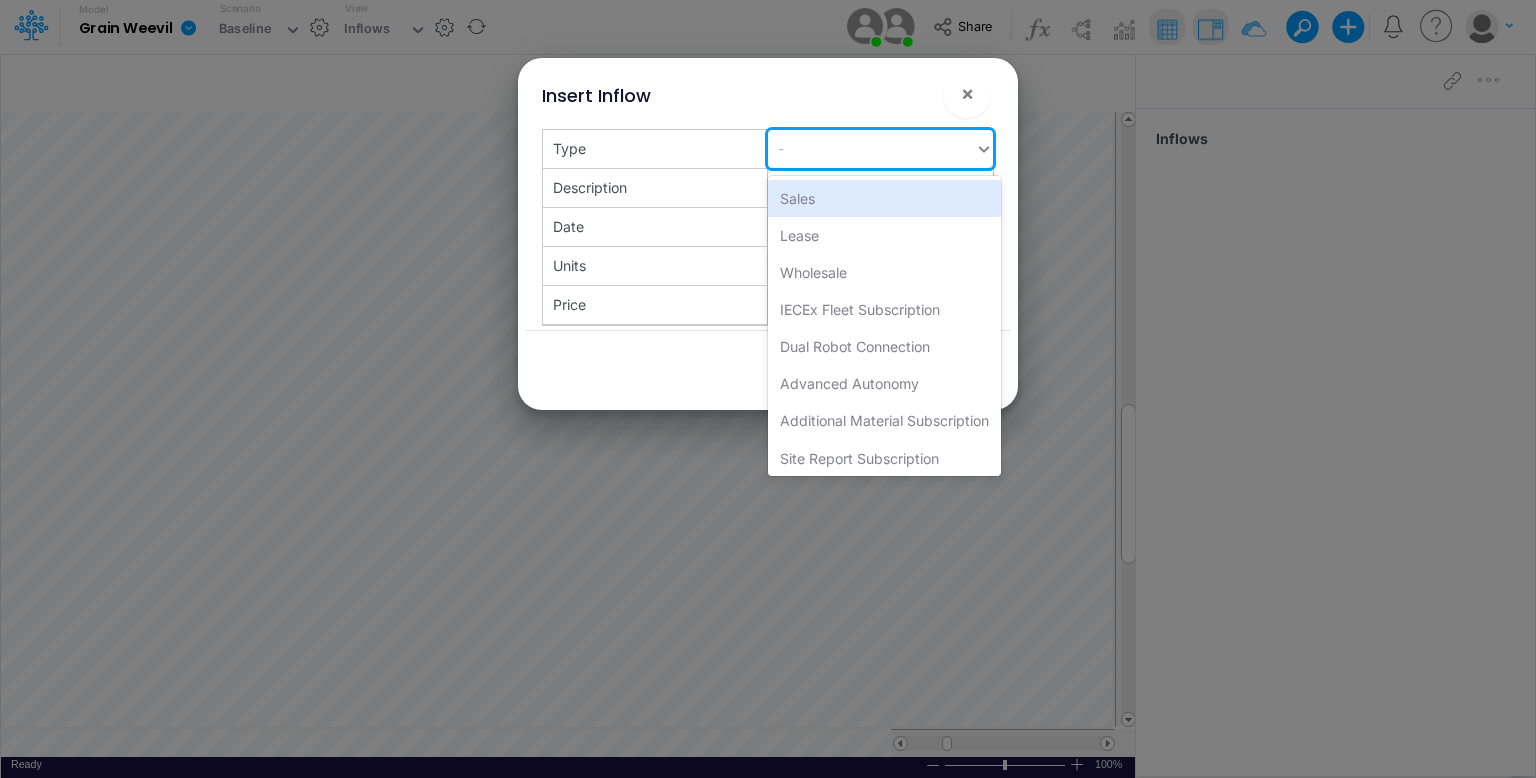 click on "-" at bounding box center [871, 148] 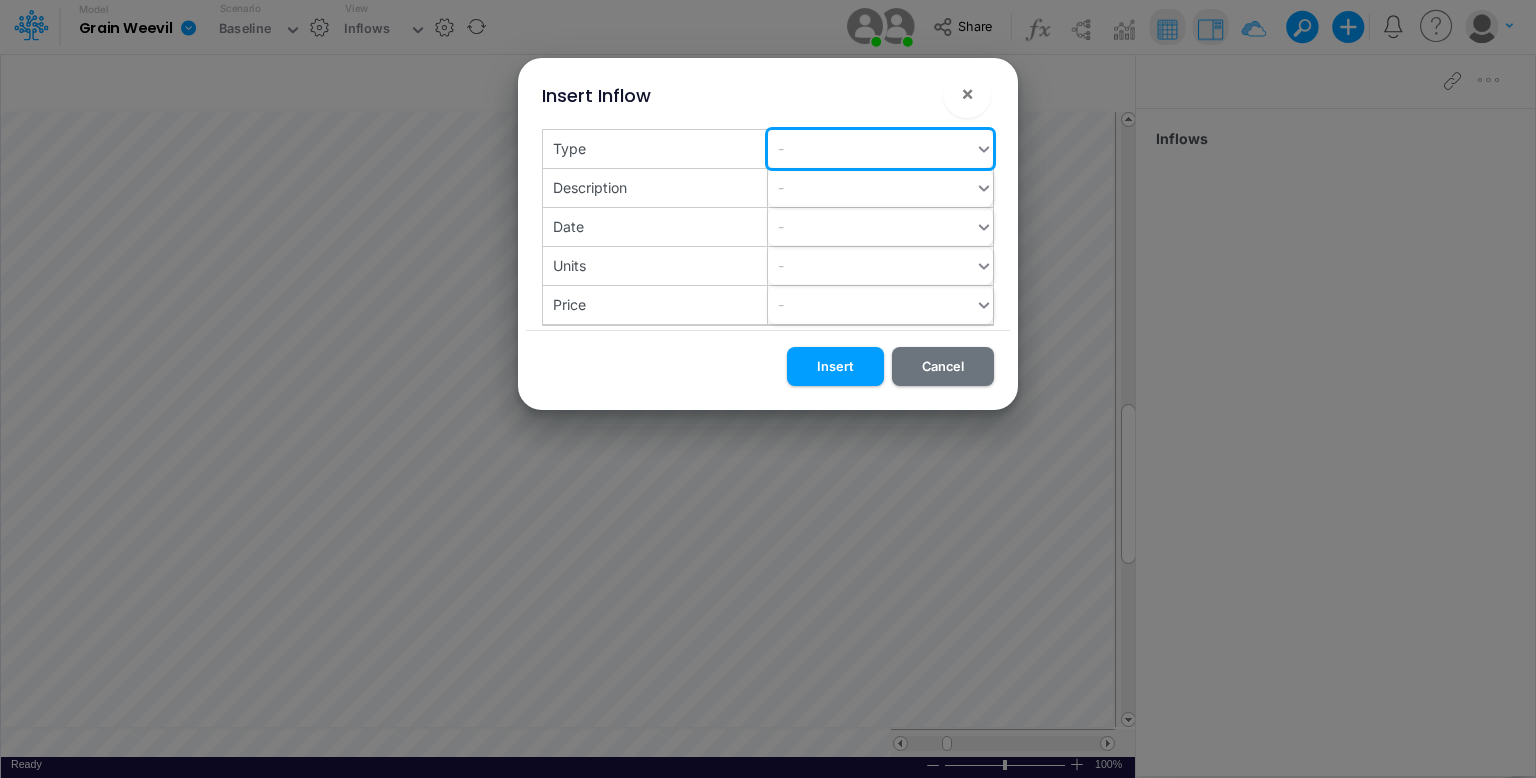 click on "-" at bounding box center (871, 148) 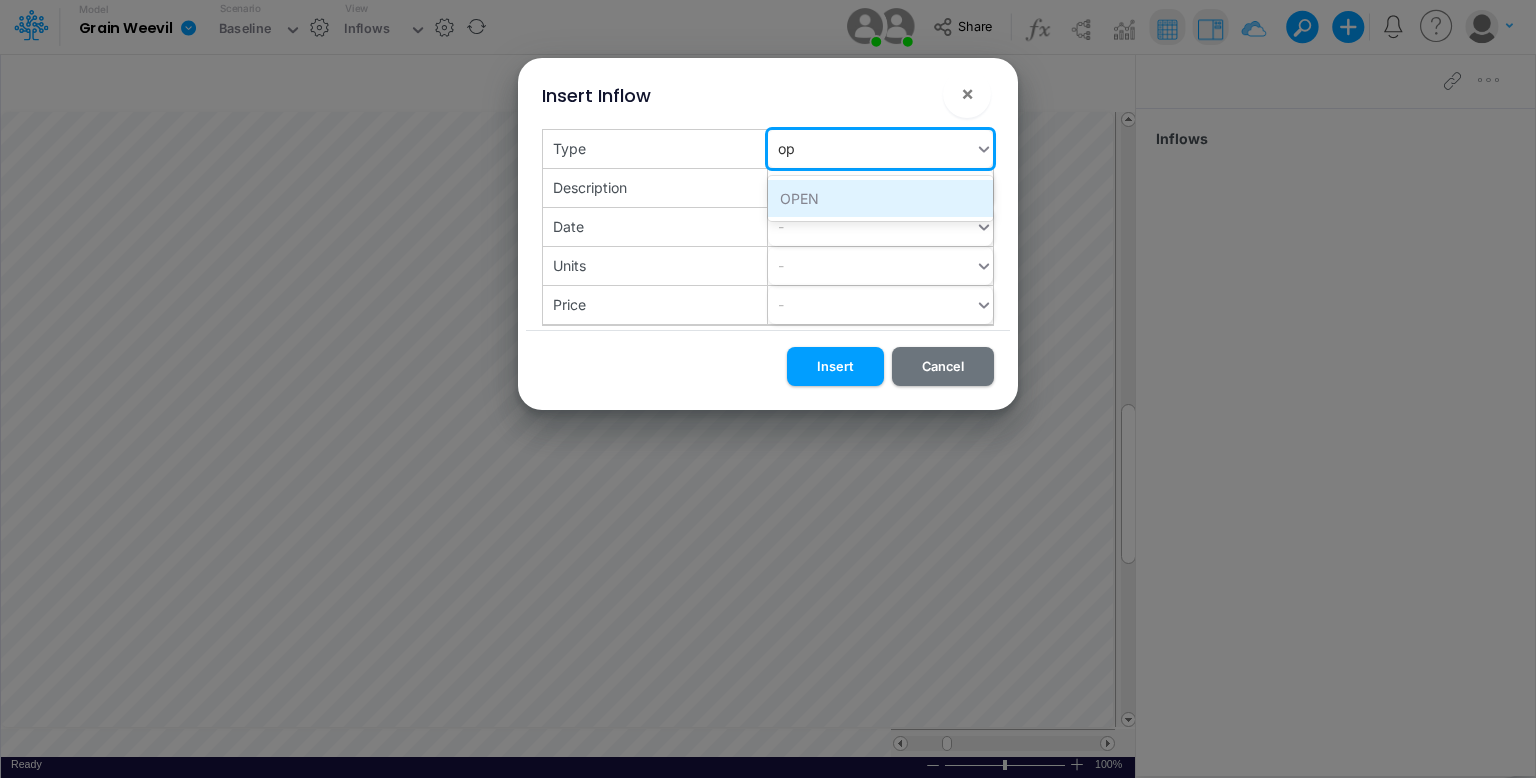 click on "OPEN" at bounding box center (880, 198) 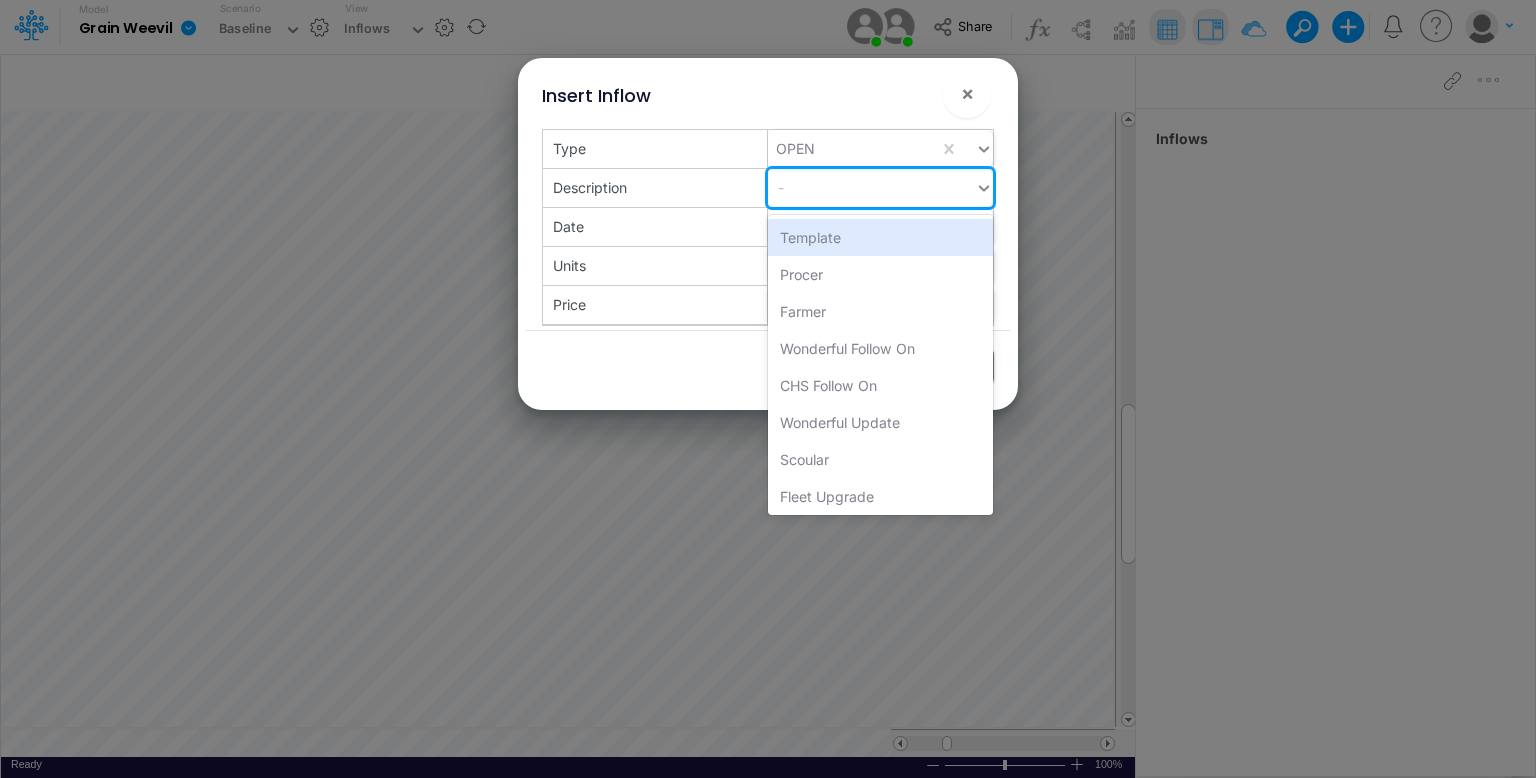 click on "-" at bounding box center (871, 187) 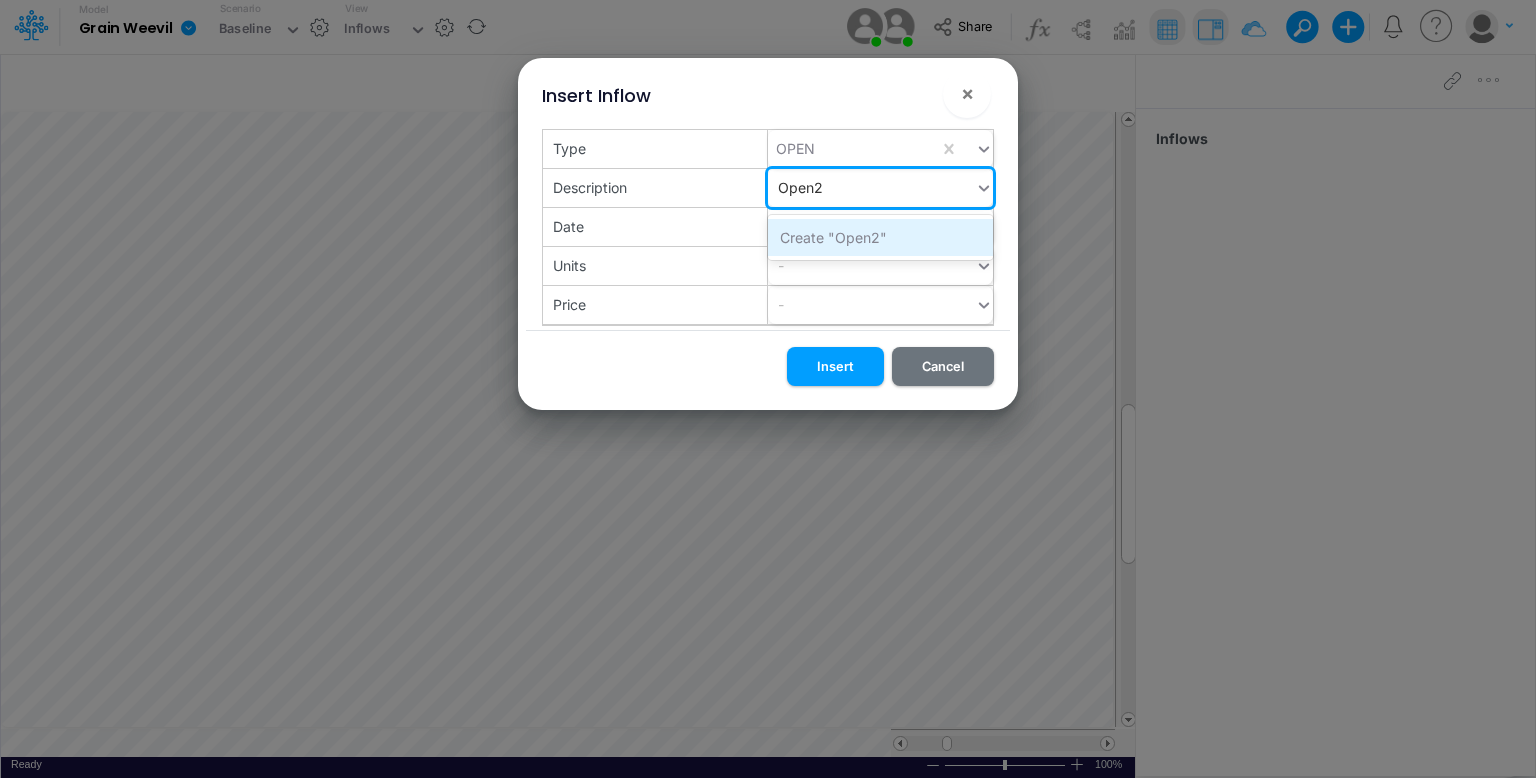 click on "Create "Open2"" at bounding box center [880, 237] 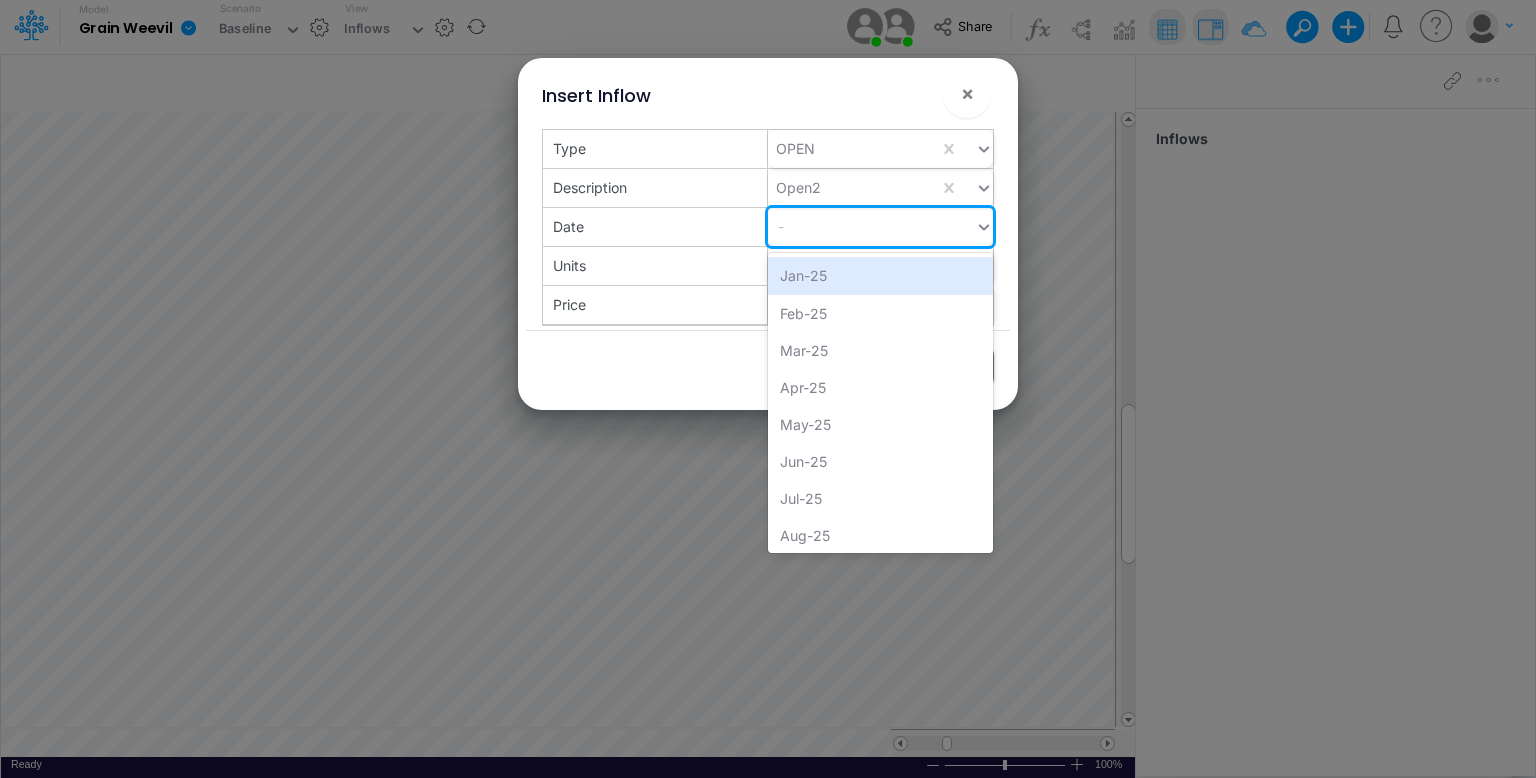 click on "-" at bounding box center (871, 226) 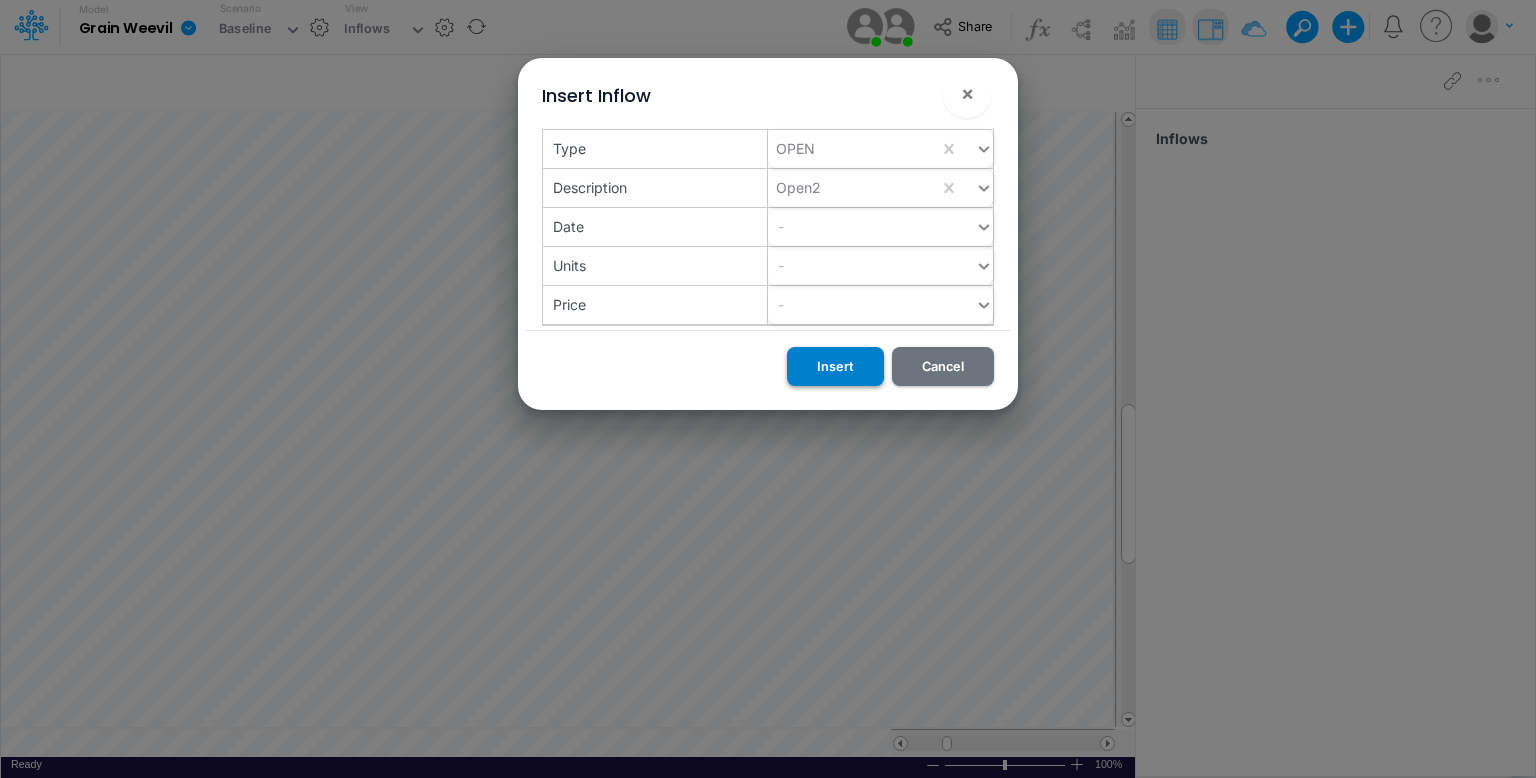 click on "Insert" at bounding box center [835, 366] 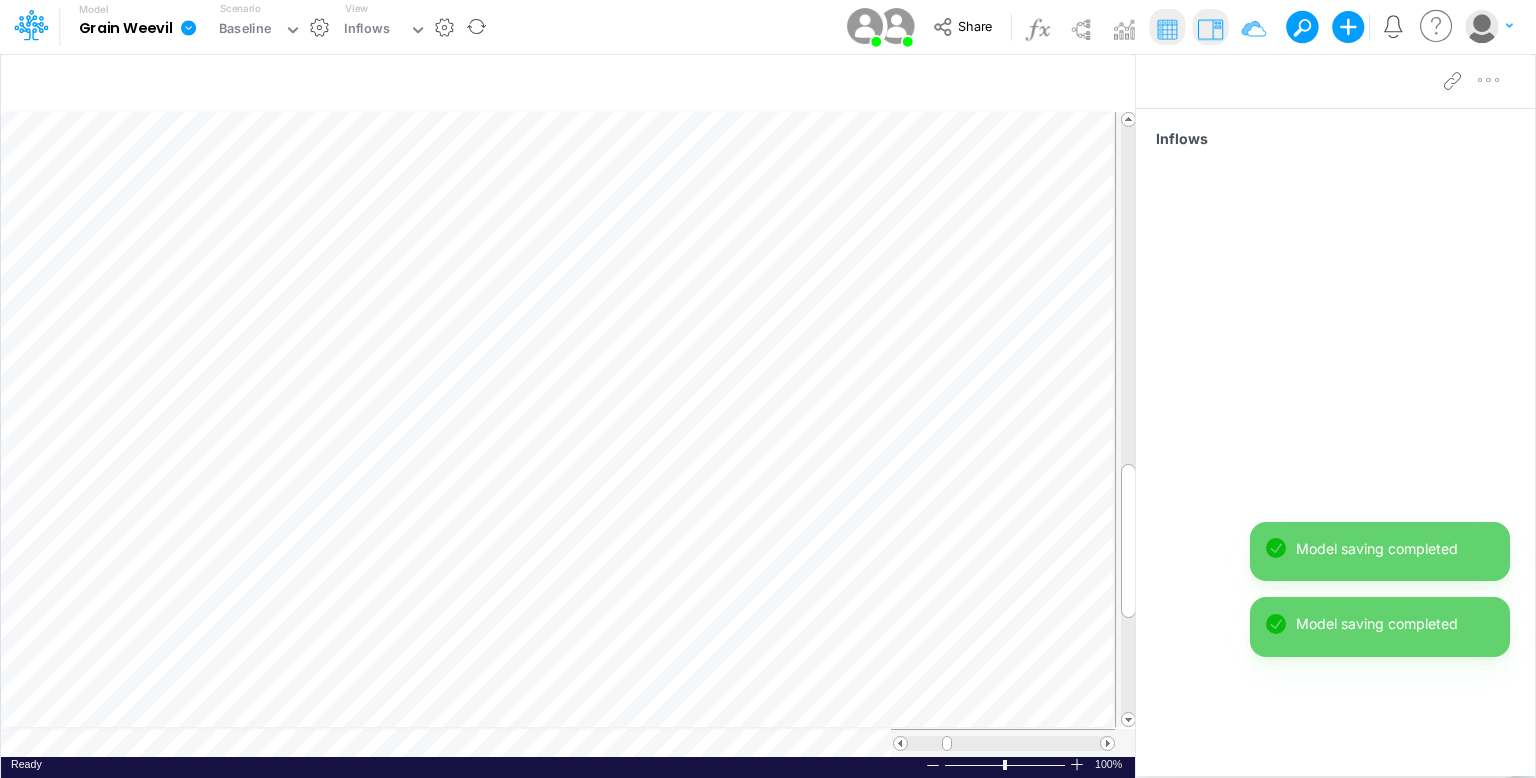 scroll, scrollTop: 9, scrollLeft: 2, axis: both 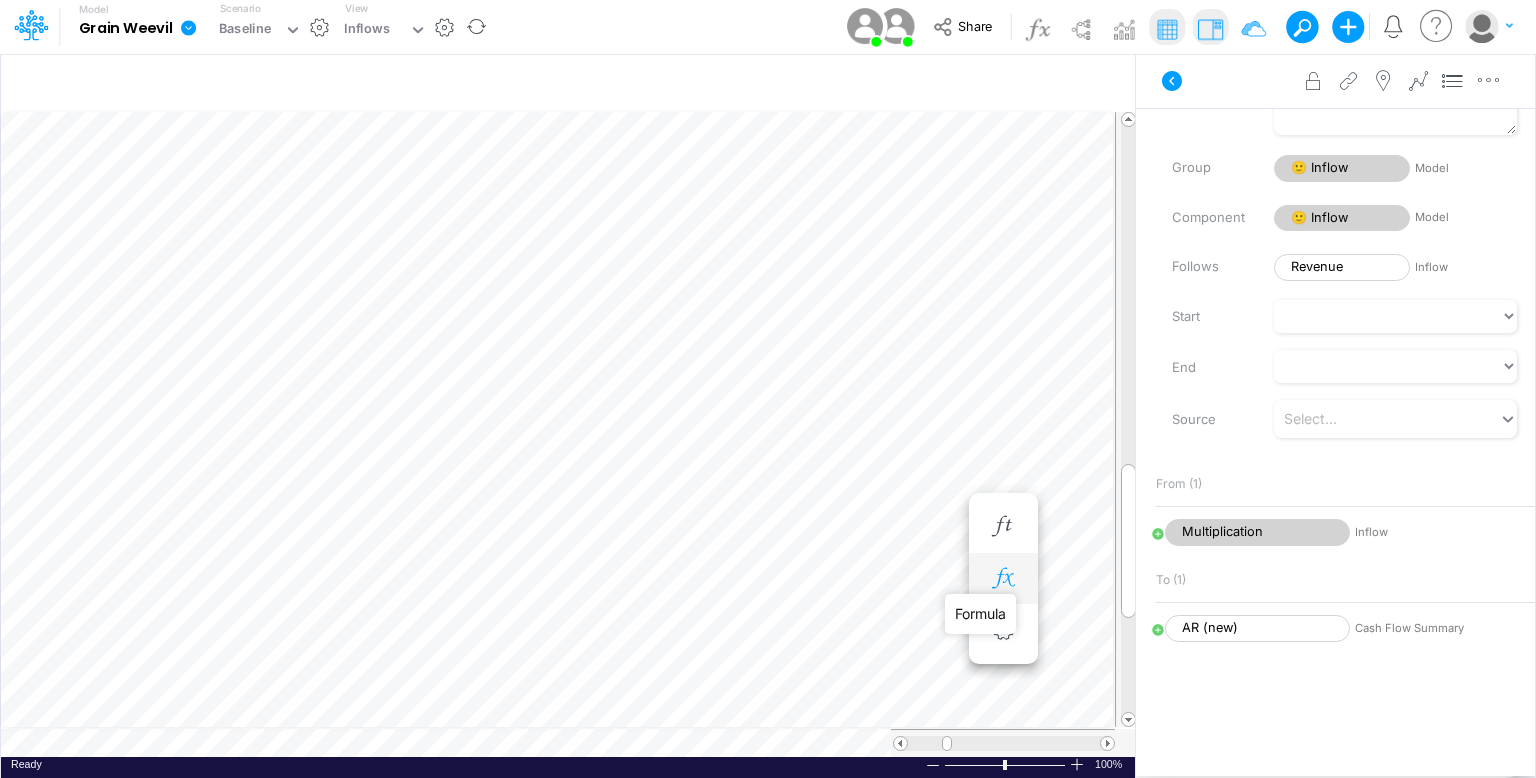 click at bounding box center (1003, 578) 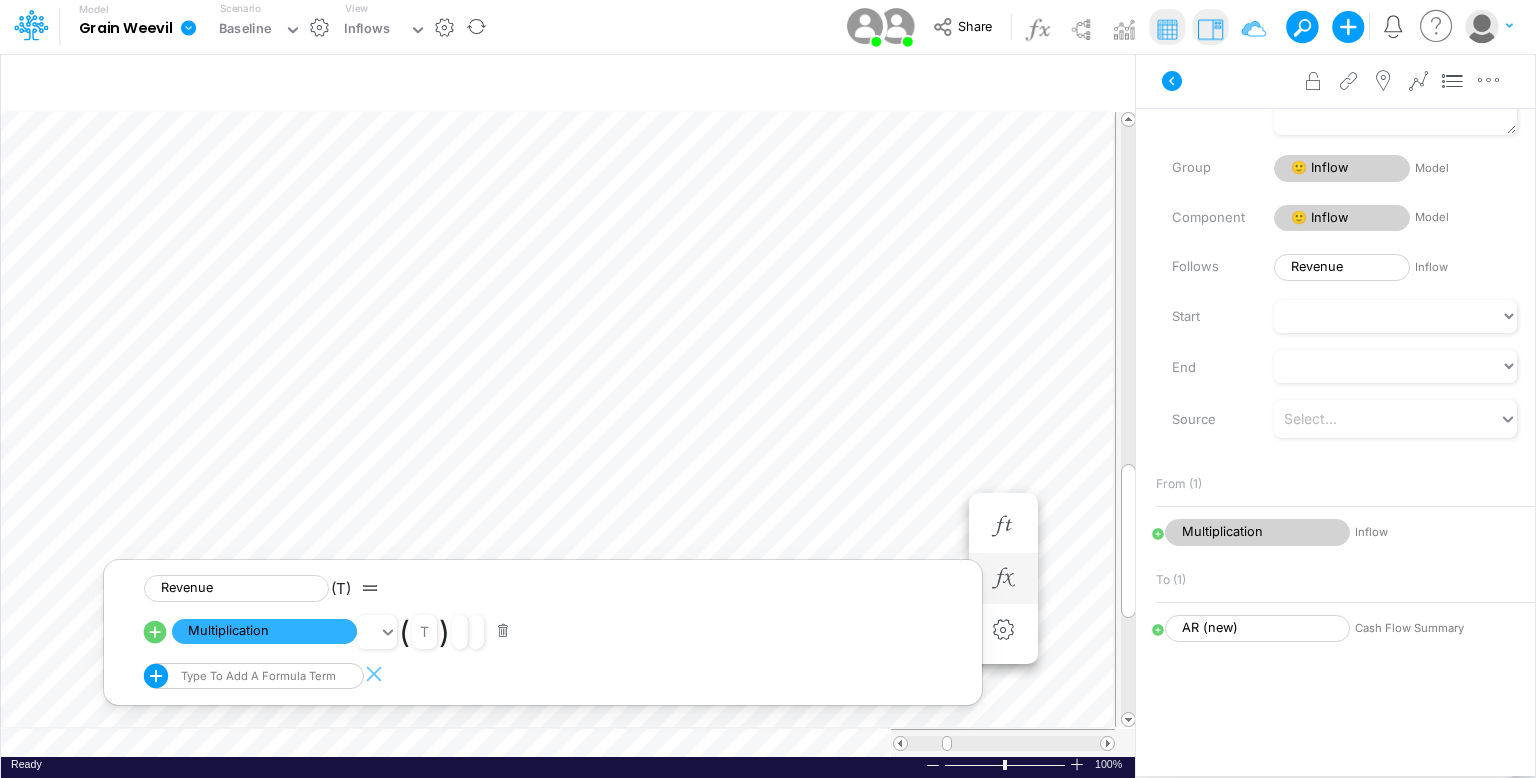 scroll, scrollTop: 9, scrollLeft: 2, axis: both 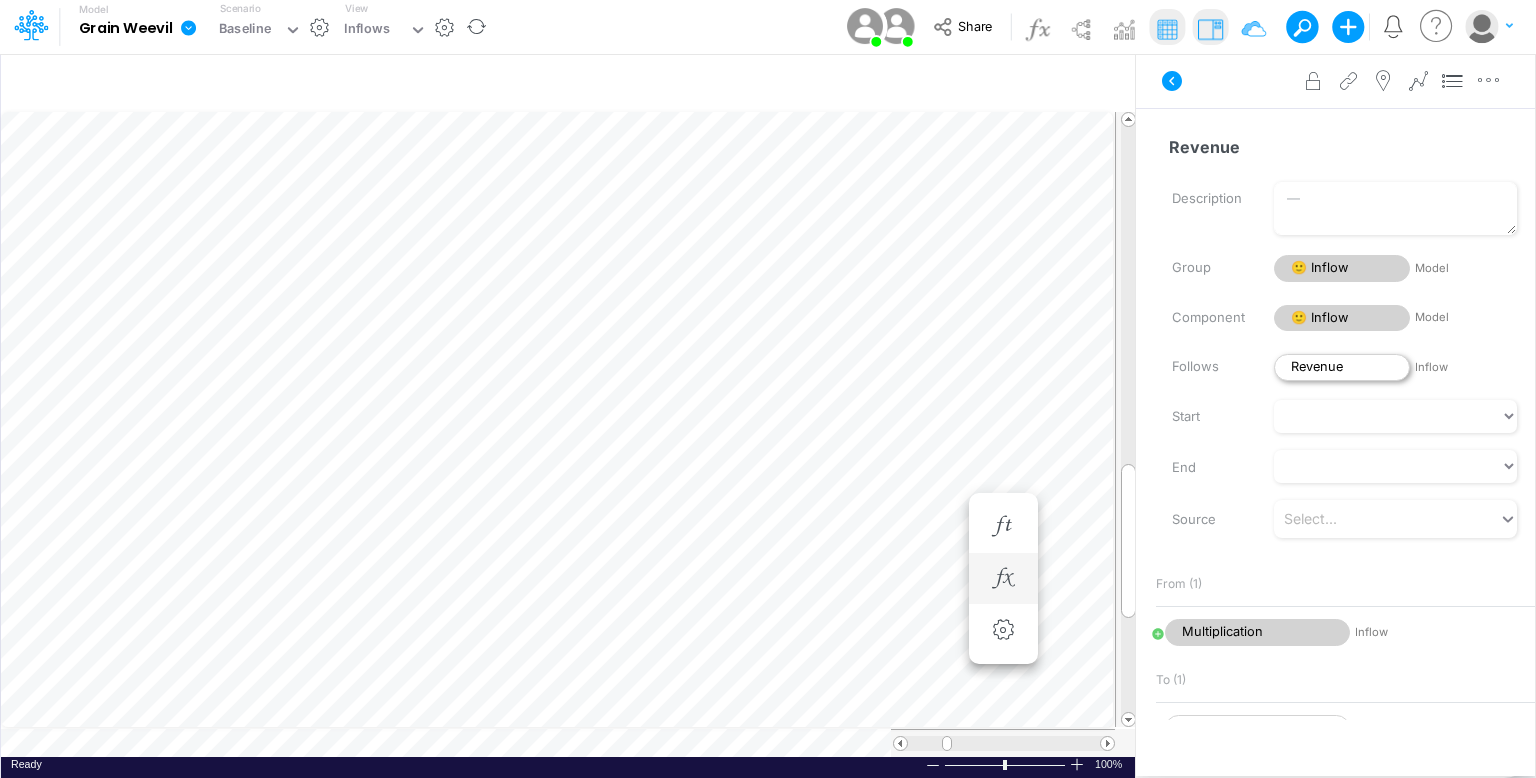 click on "Revenue" at bounding box center [1342, 367] 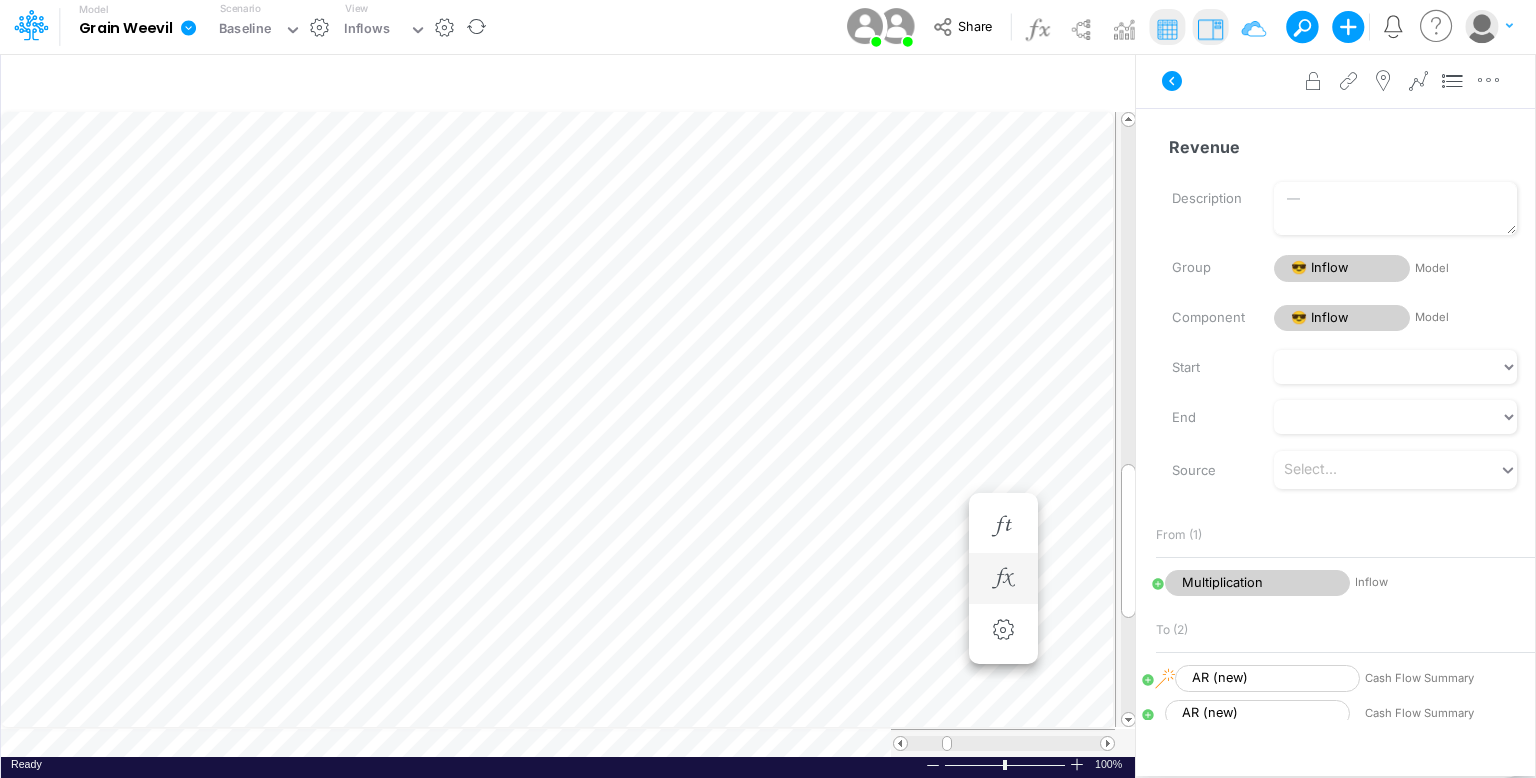 scroll, scrollTop: 9, scrollLeft: 2, axis: both 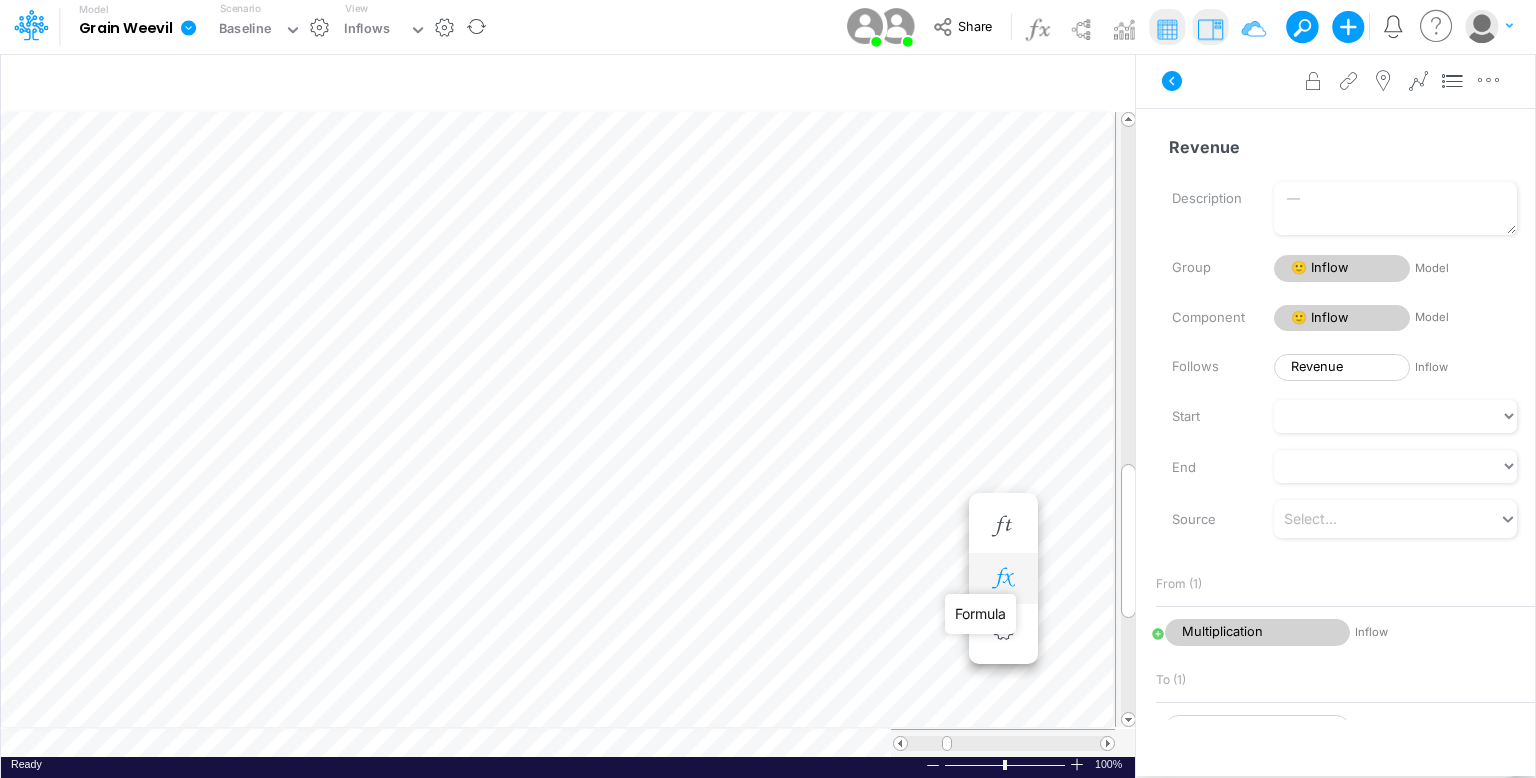 click at bounding box center (1003, 578) 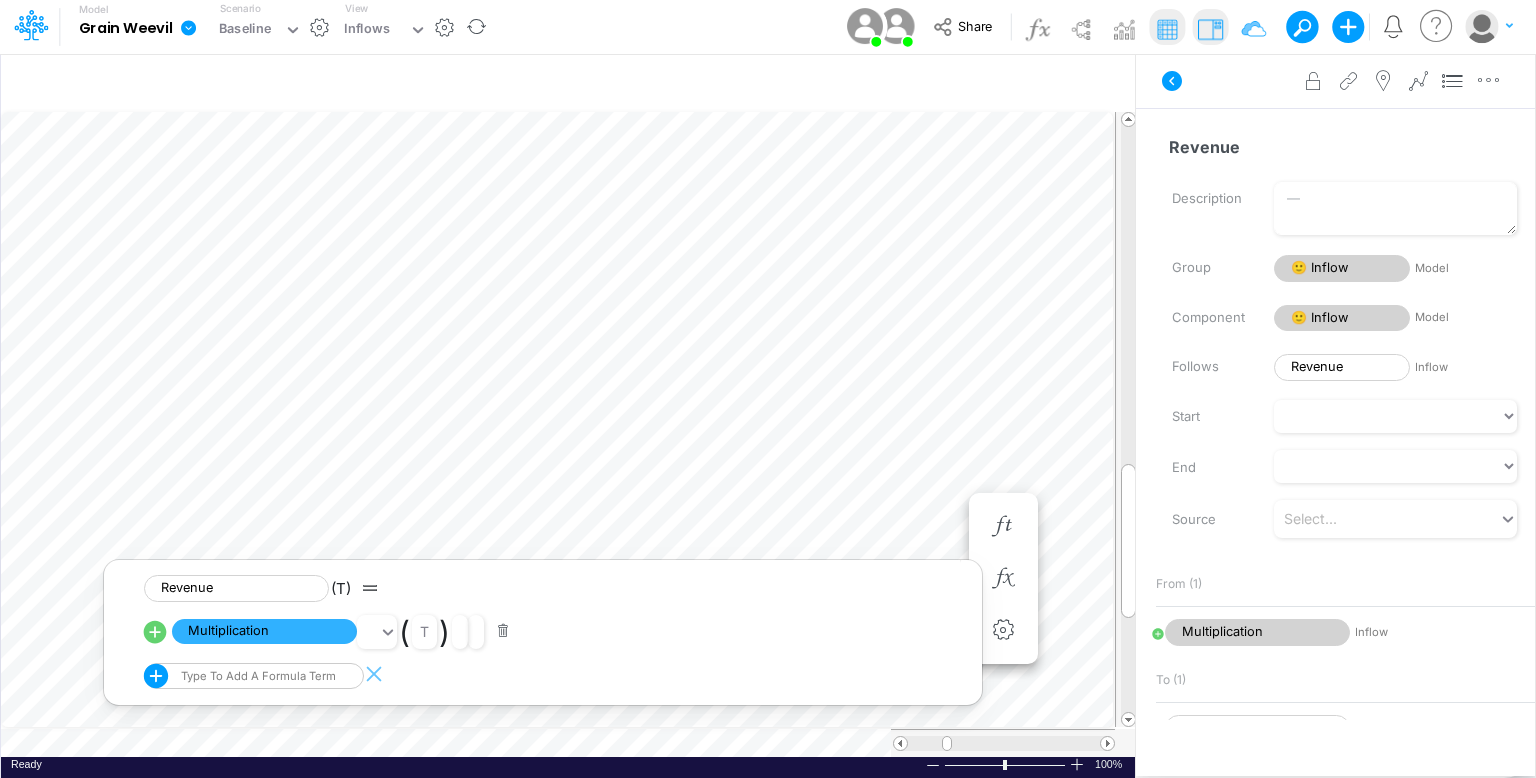 scroll, scrollTop: 9, scrollLeft: 2, axis: both 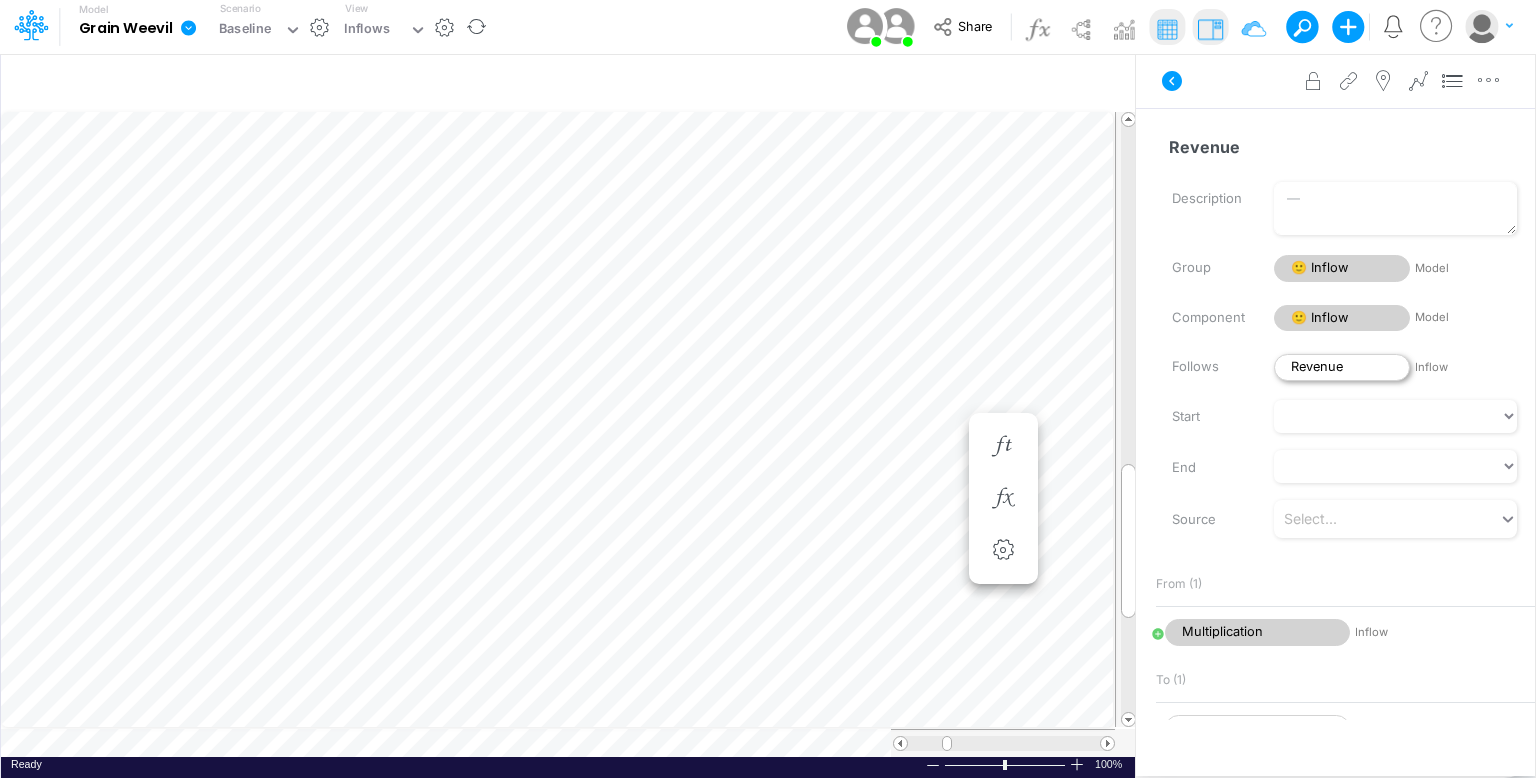click on "Revenue" at bounding box center [1342, 367] 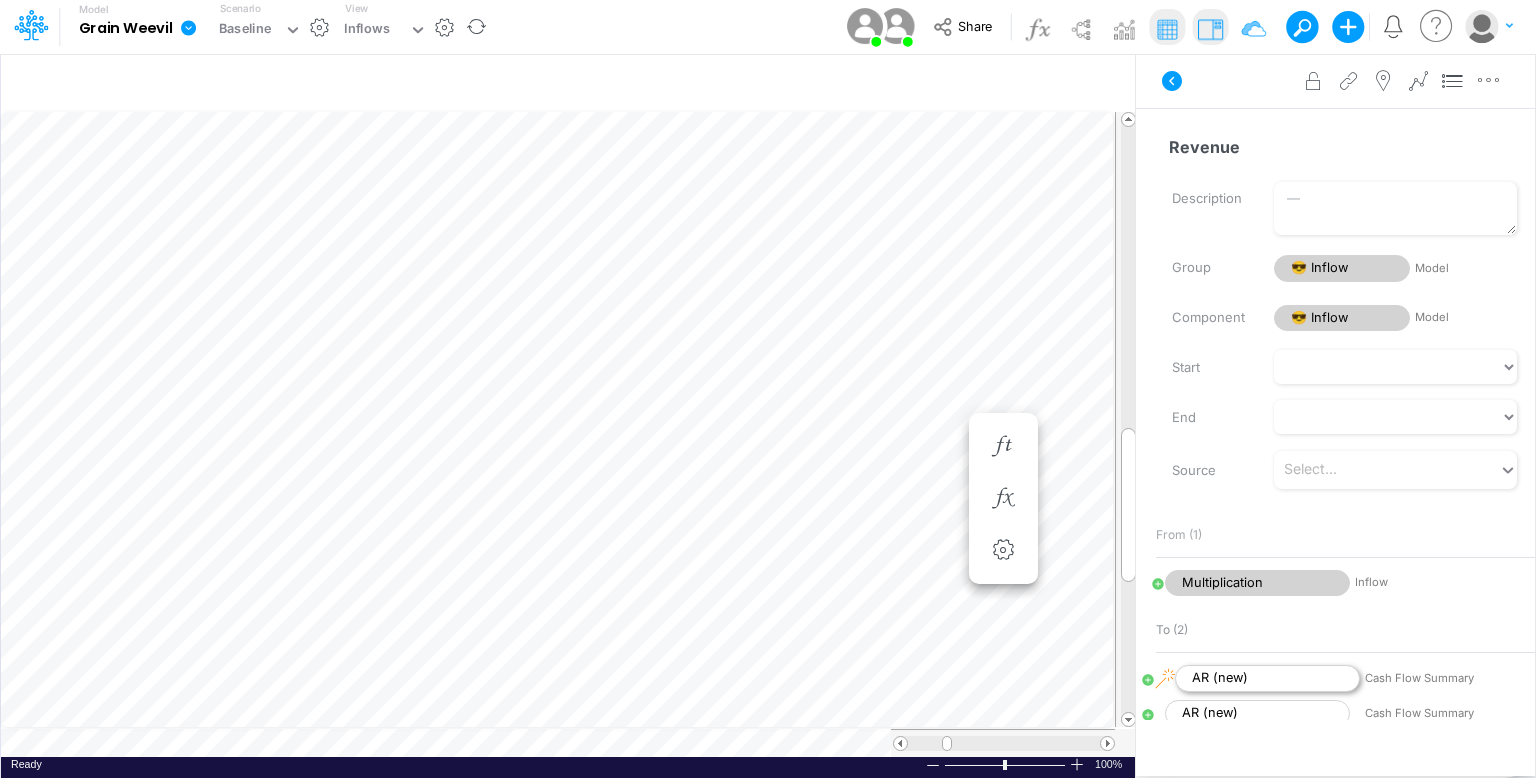click on "AR (new)" at bounding box center [1267, 678] 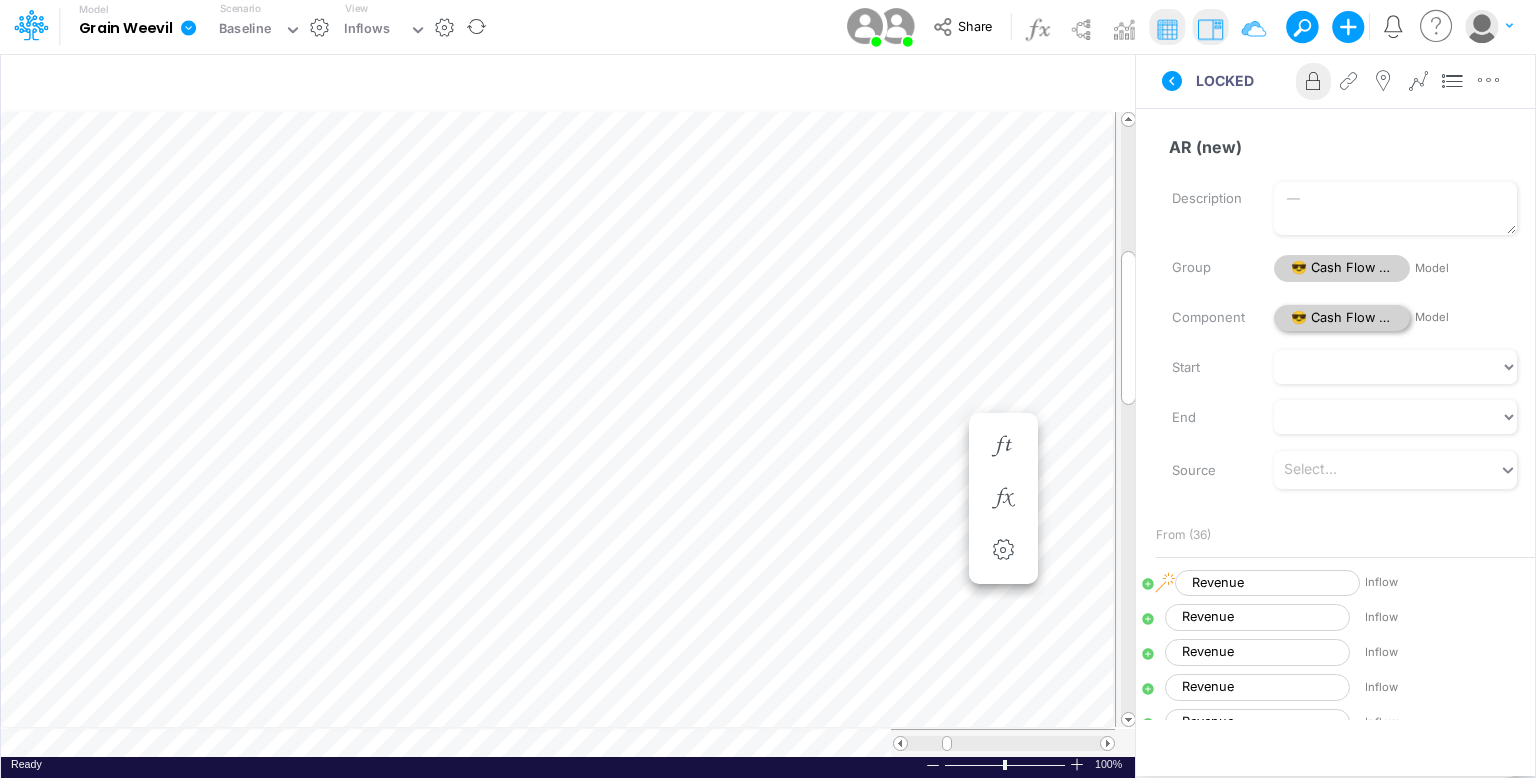 click on "😎 Cash Flow Summary" at bounding box center (1342, 318) 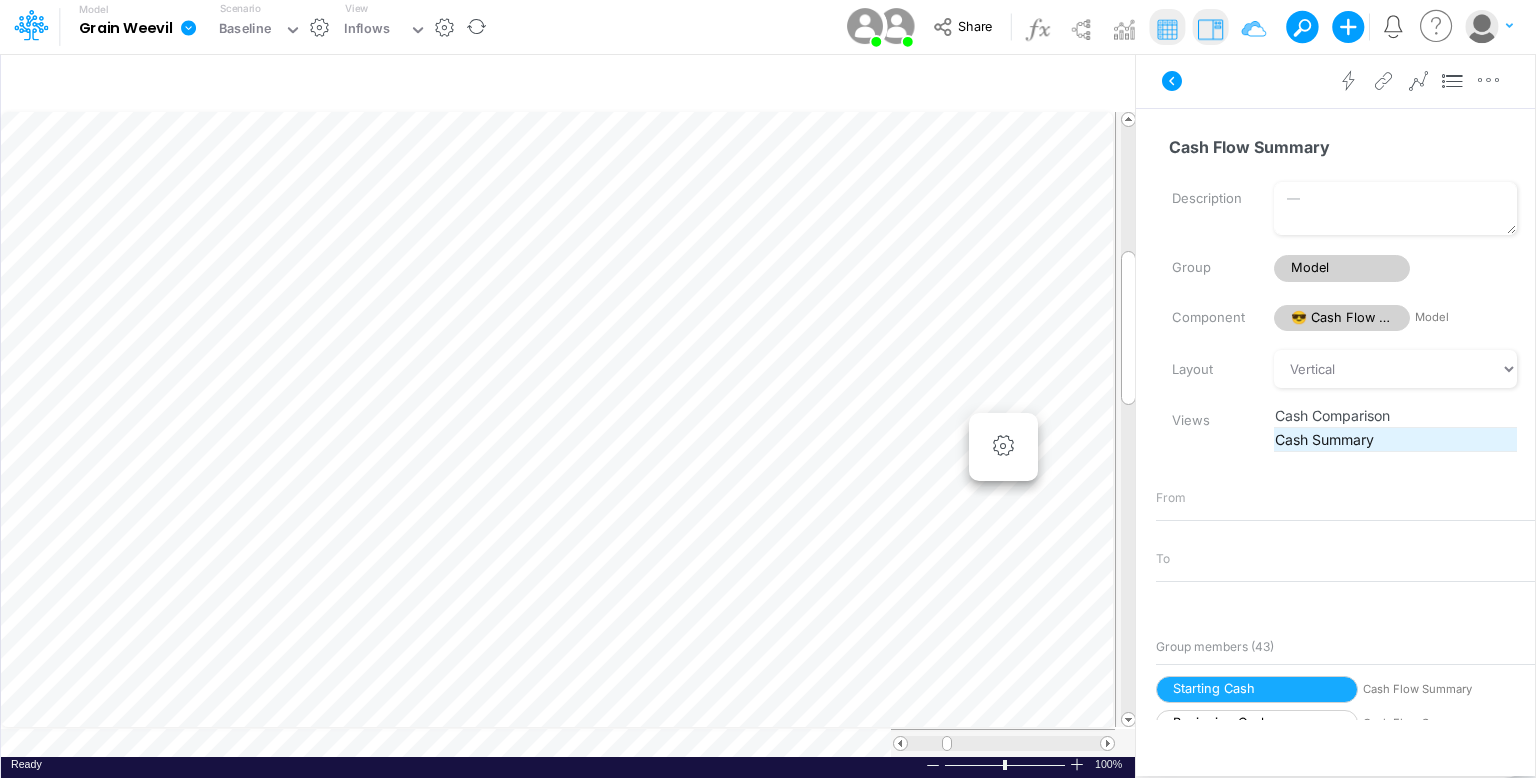click on "Cash Summary" at bounding box center [1395, 415] 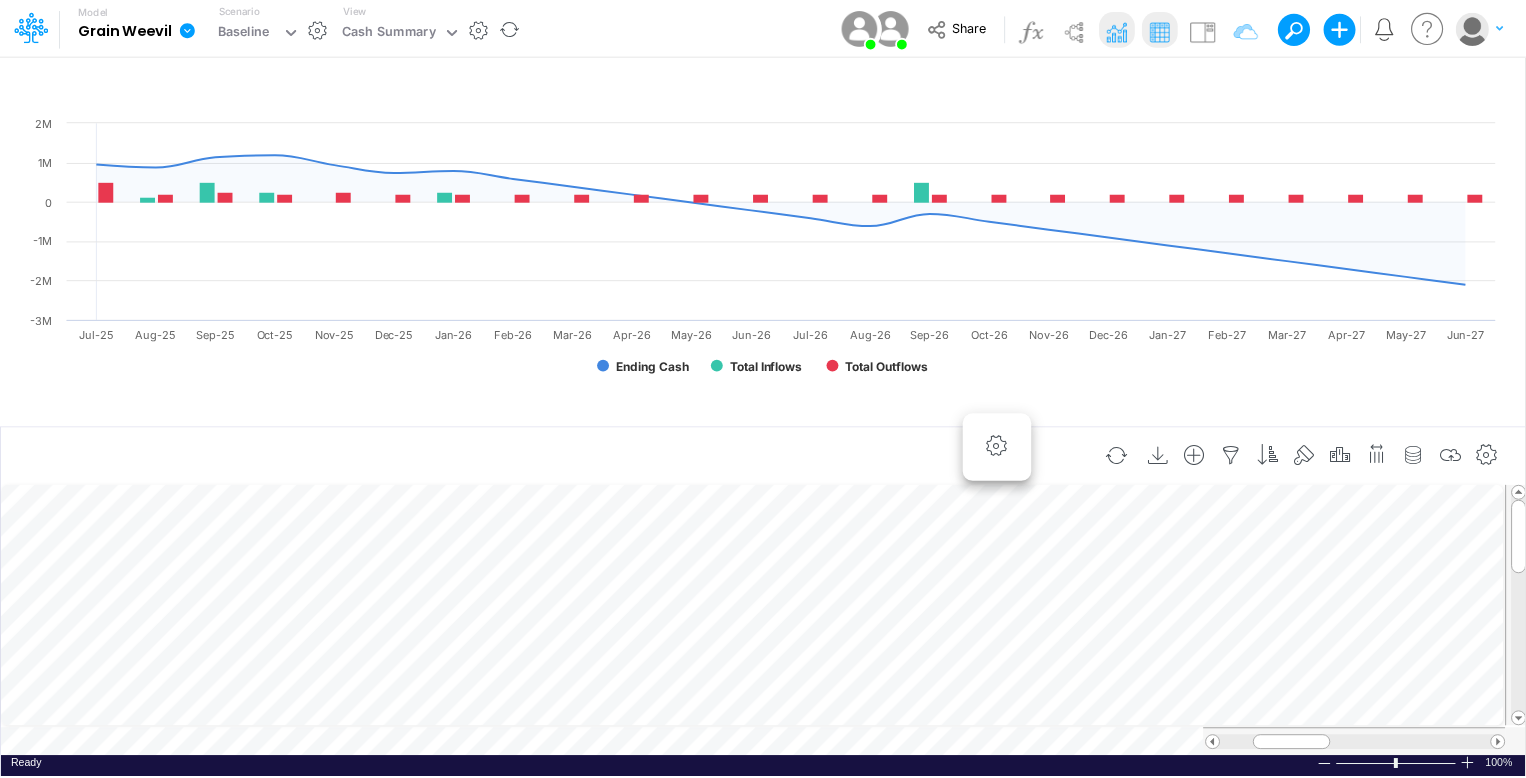 scroll, scrollTop: 9, scrollLeft: 2, axis: both 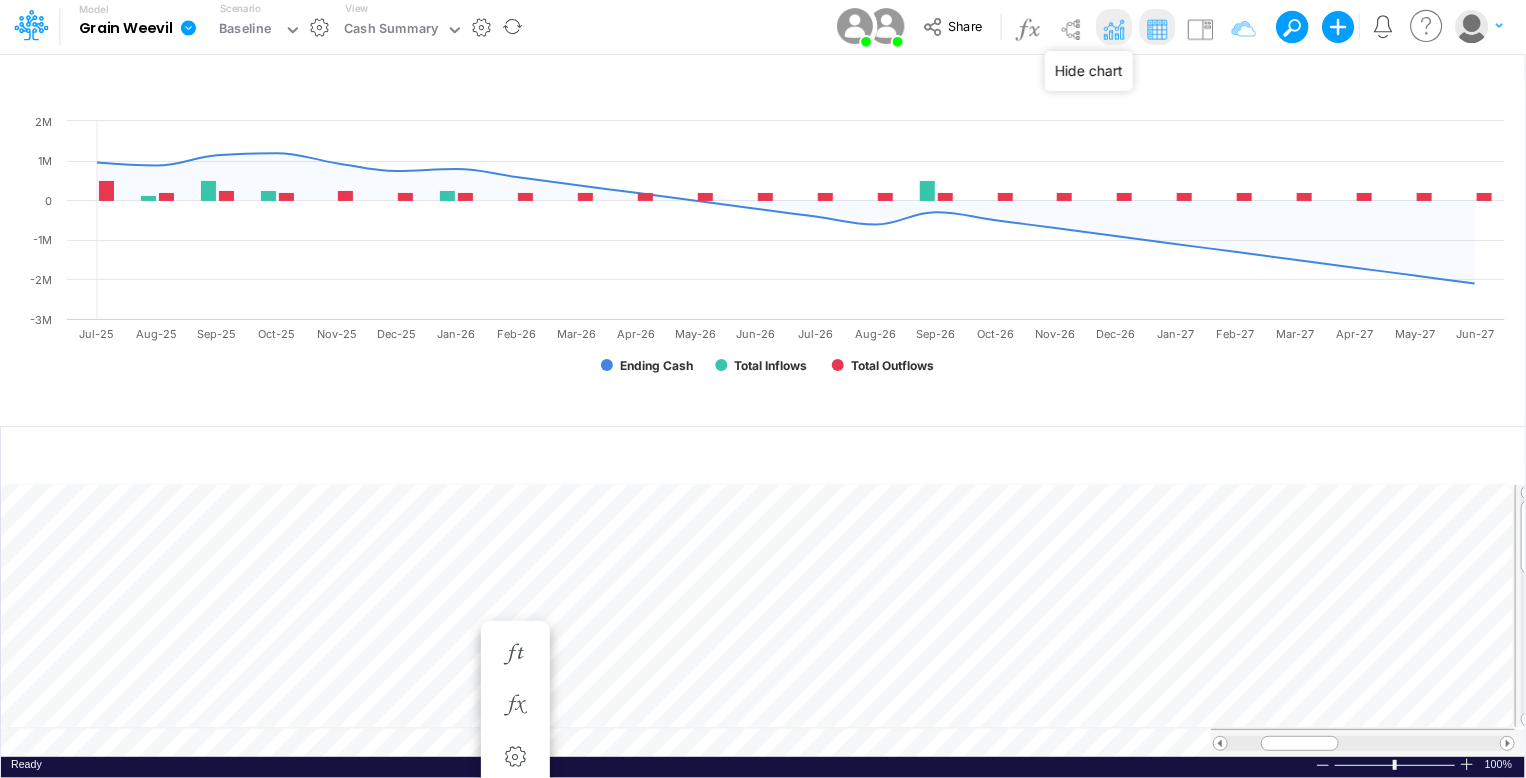 click at bounding box center [1114, 29] 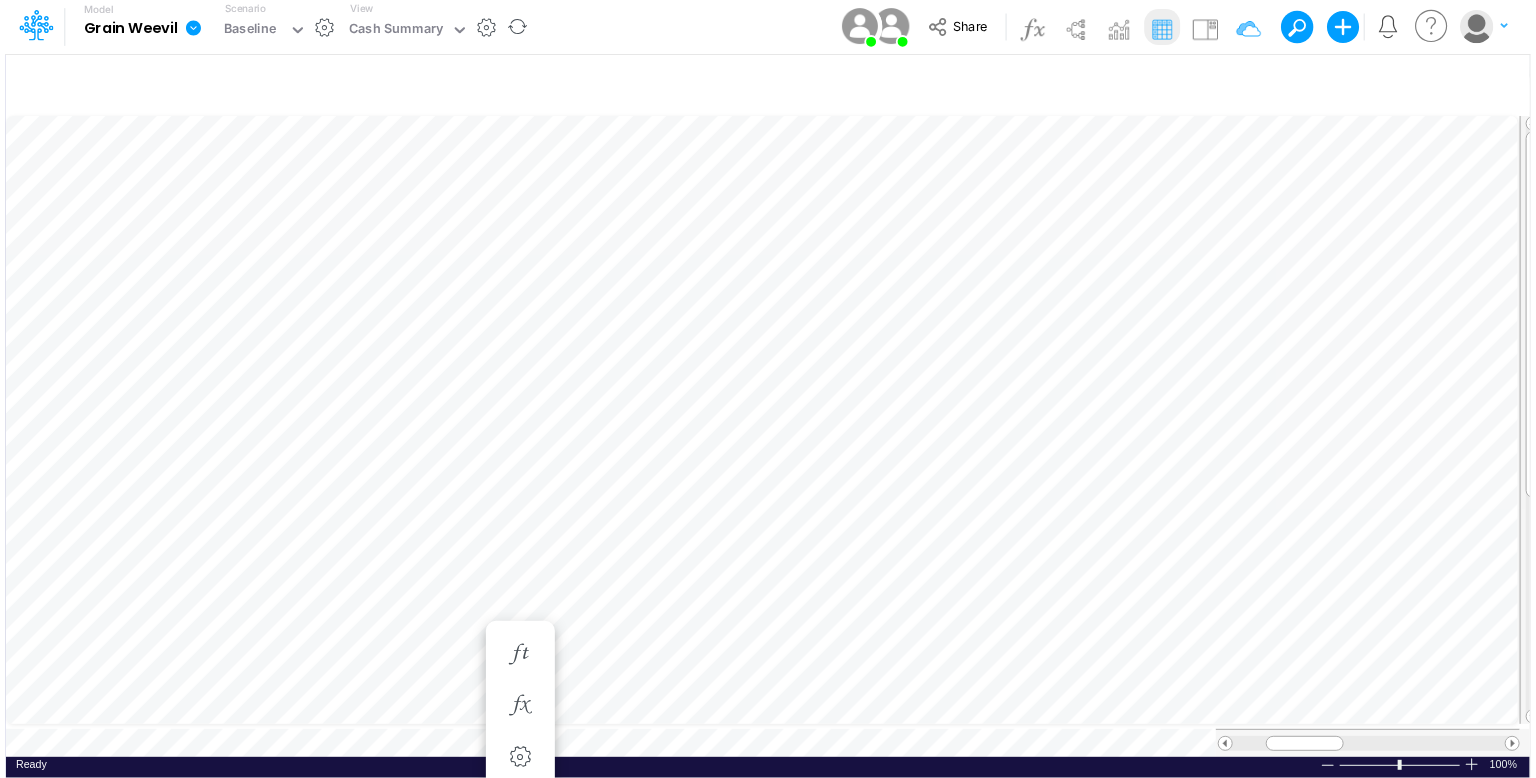 scroll, scrollTop: 9, scrollLeft: 2, axis: both 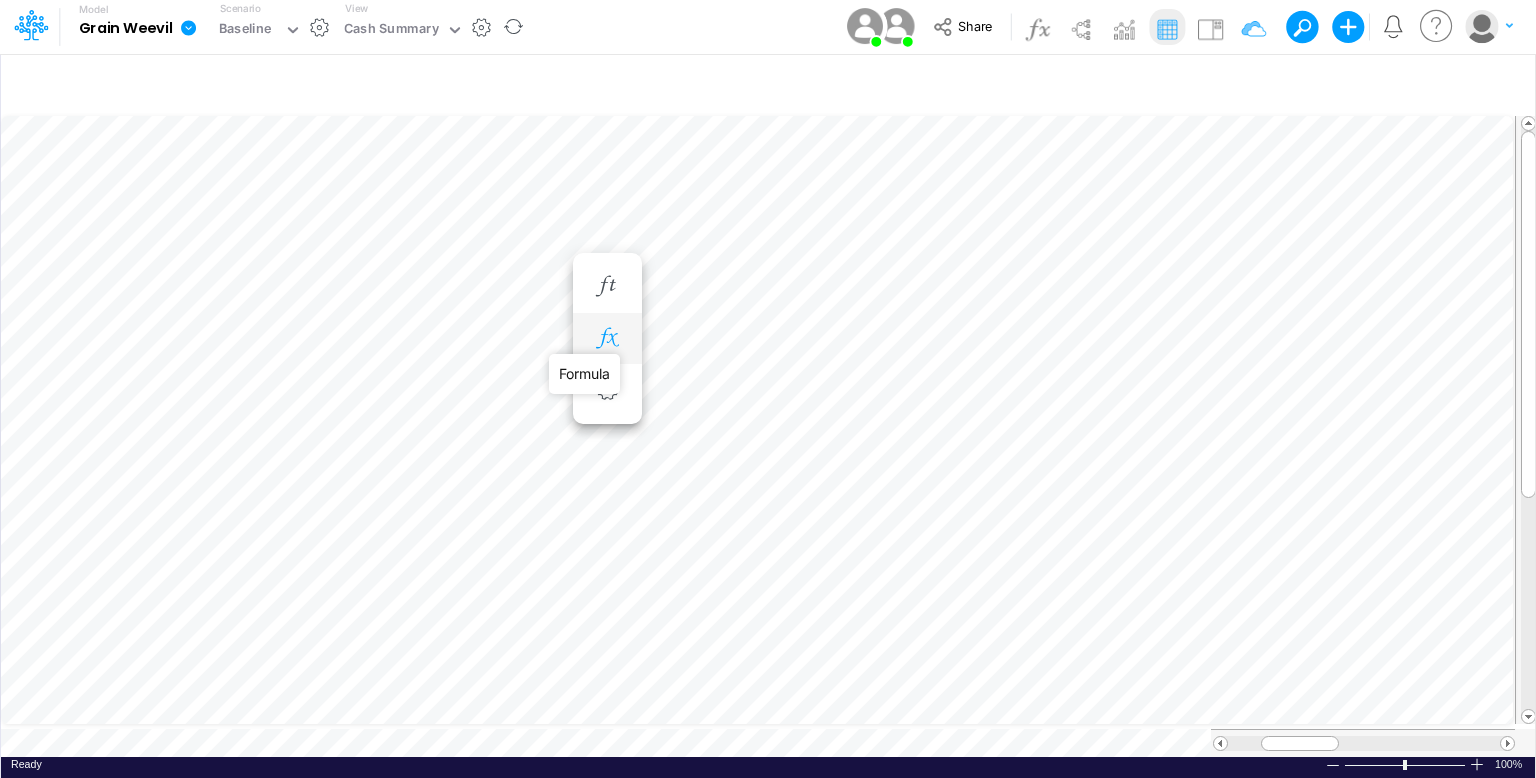 click at bounding box center (607, 338) 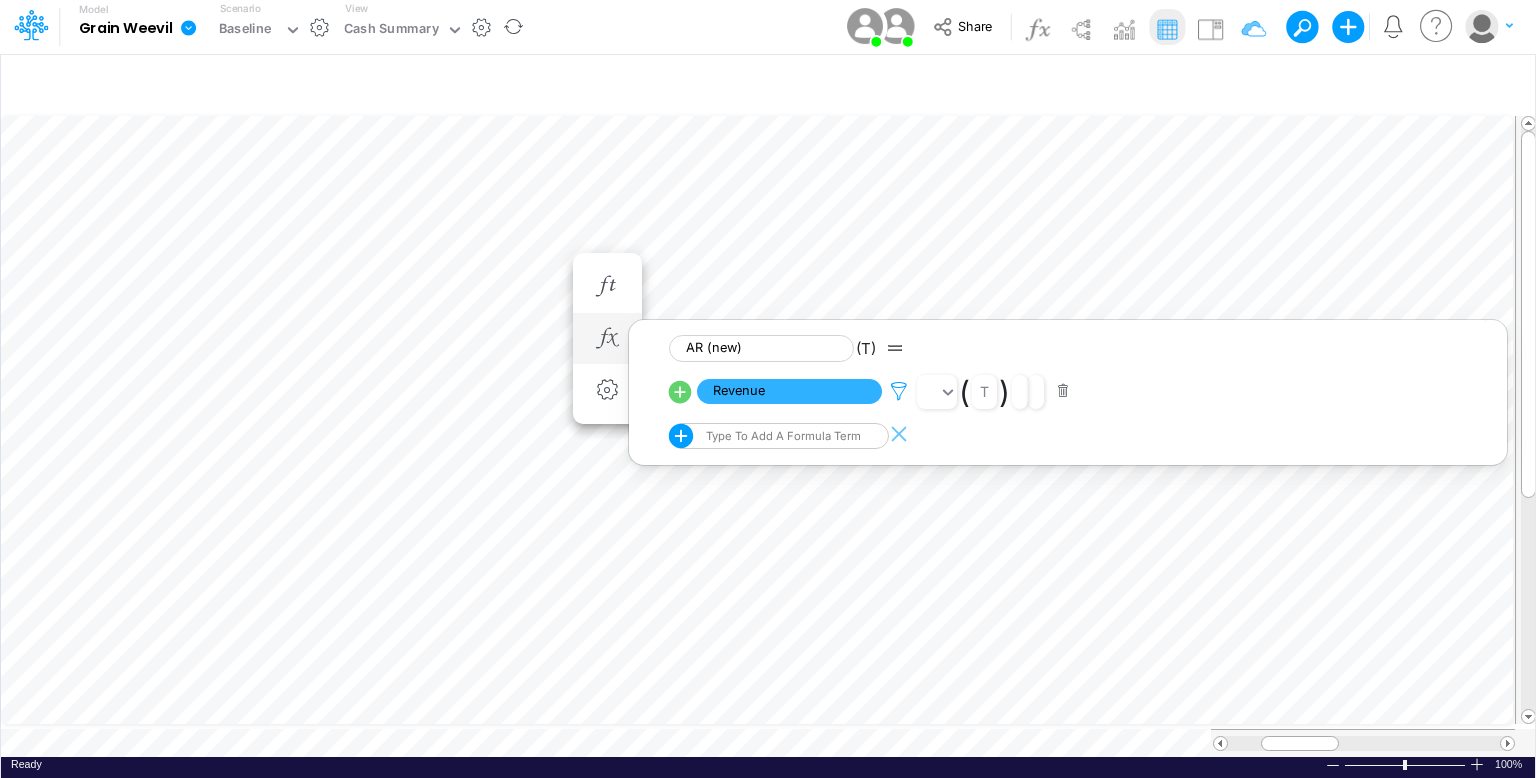 click at bounding box center (899, 391) 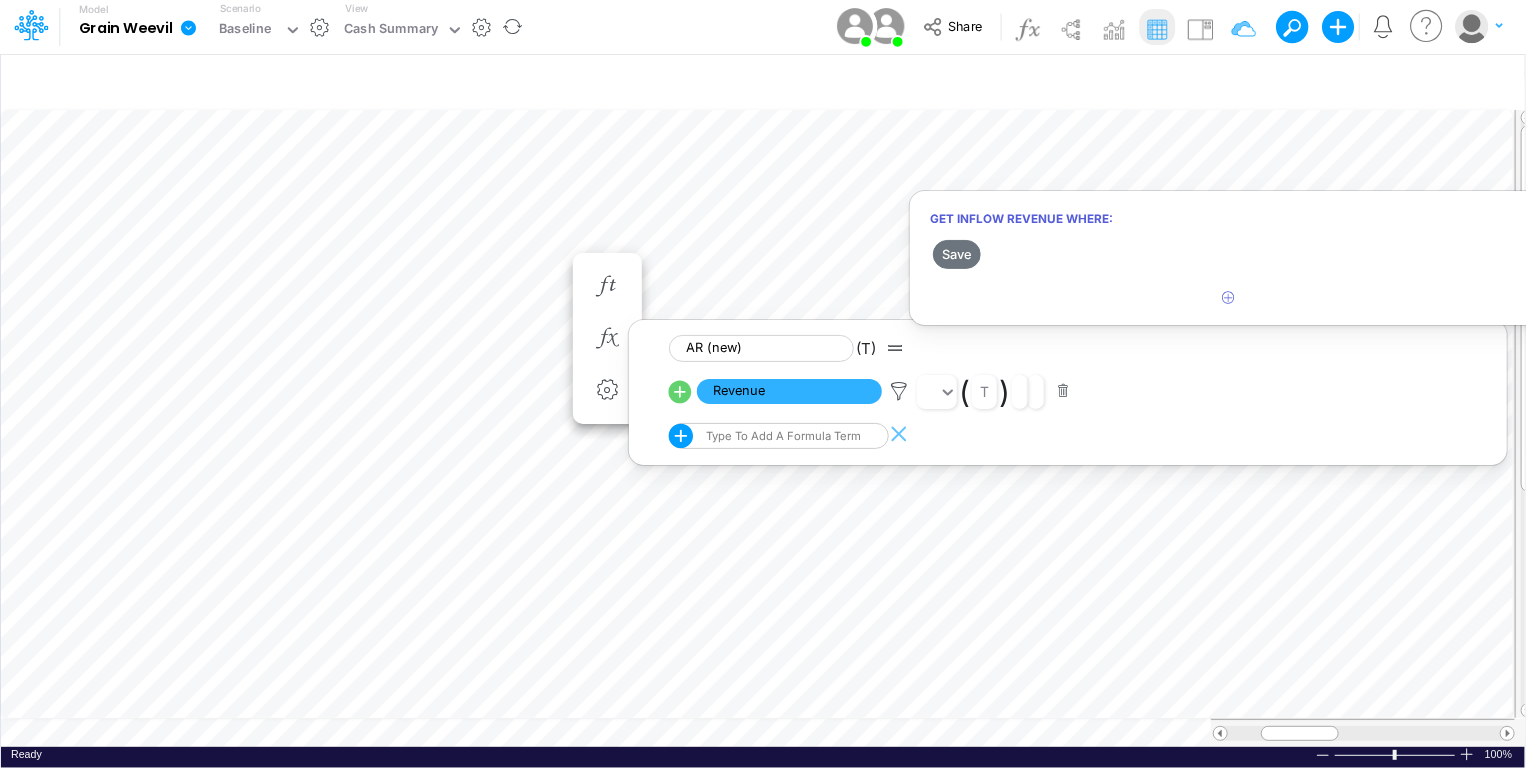 click at bounding box center [763, 389] 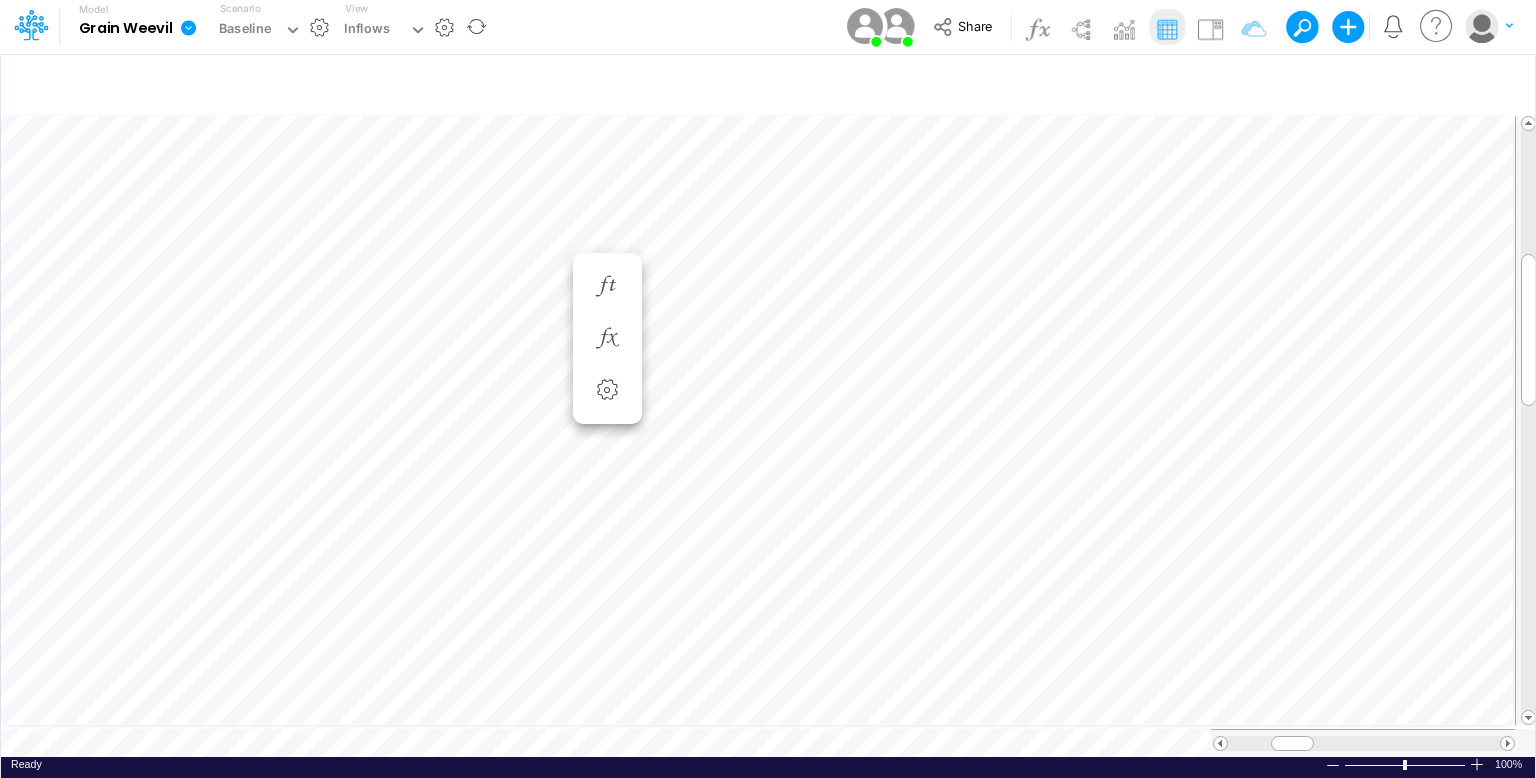 scroll, scrollTop: 9, scrollLeft: 2, axis: both 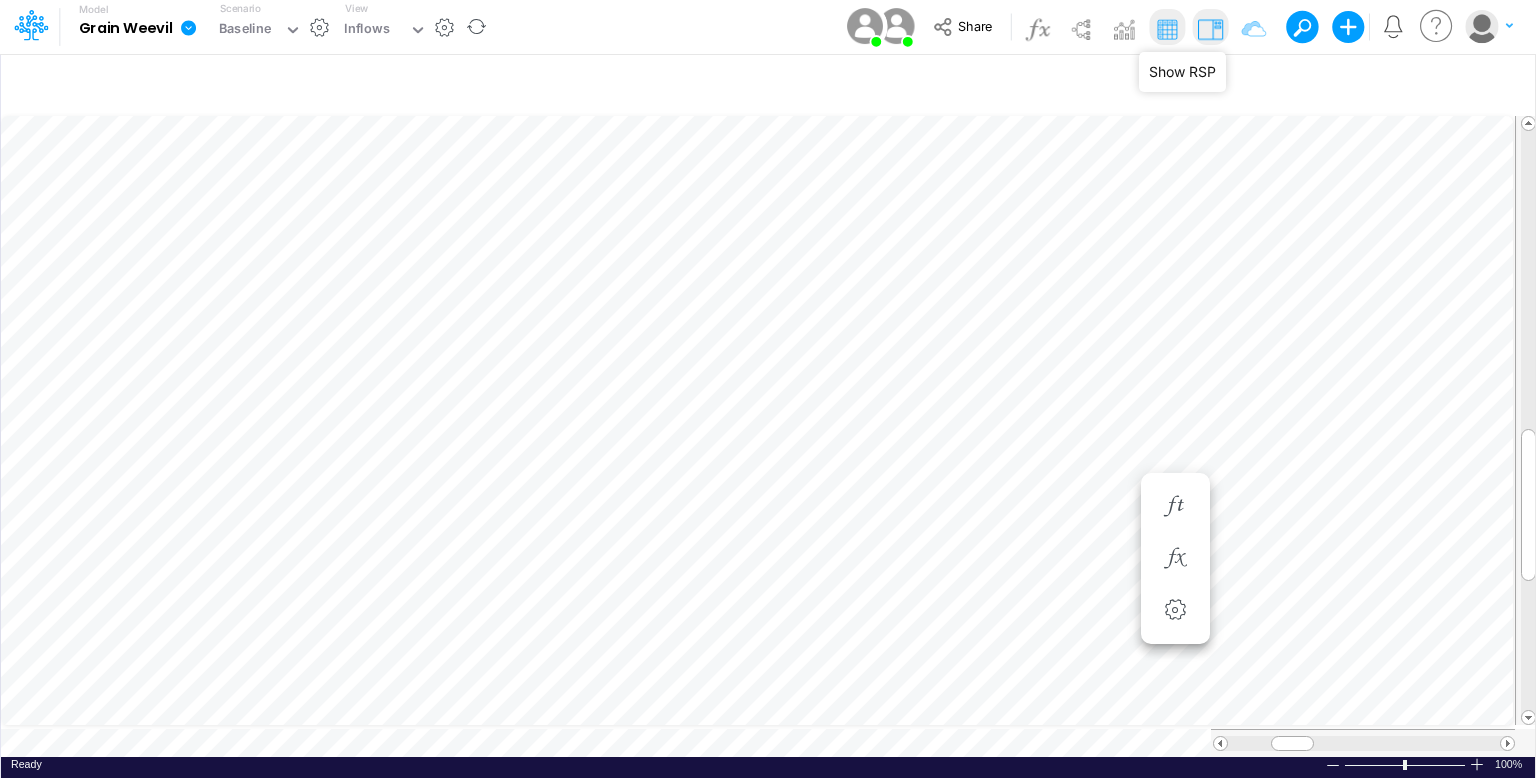 click at bounding box center [1210, 29] 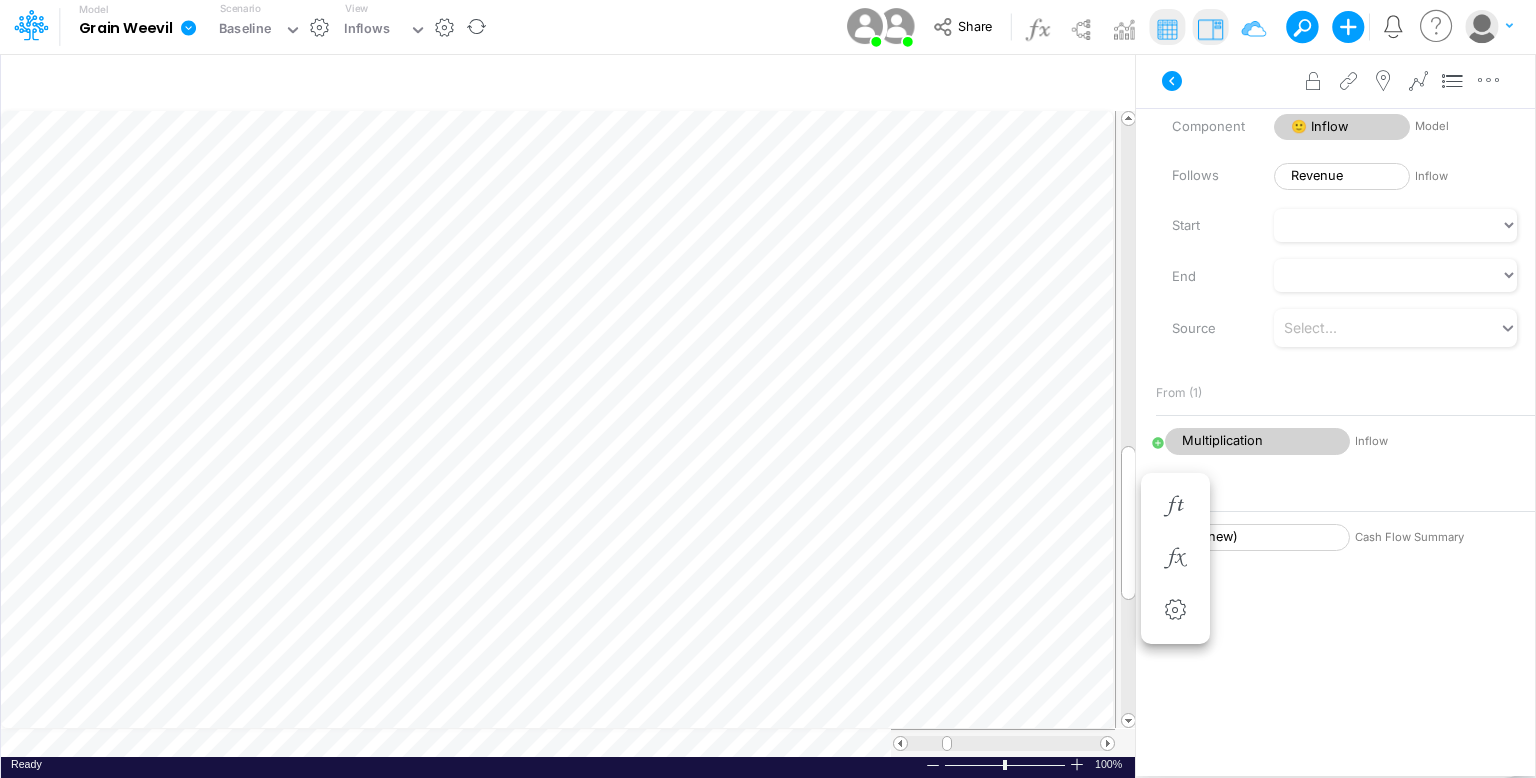 scroll, scrollTop: 300, scrollLeft: 0, axis: vertical 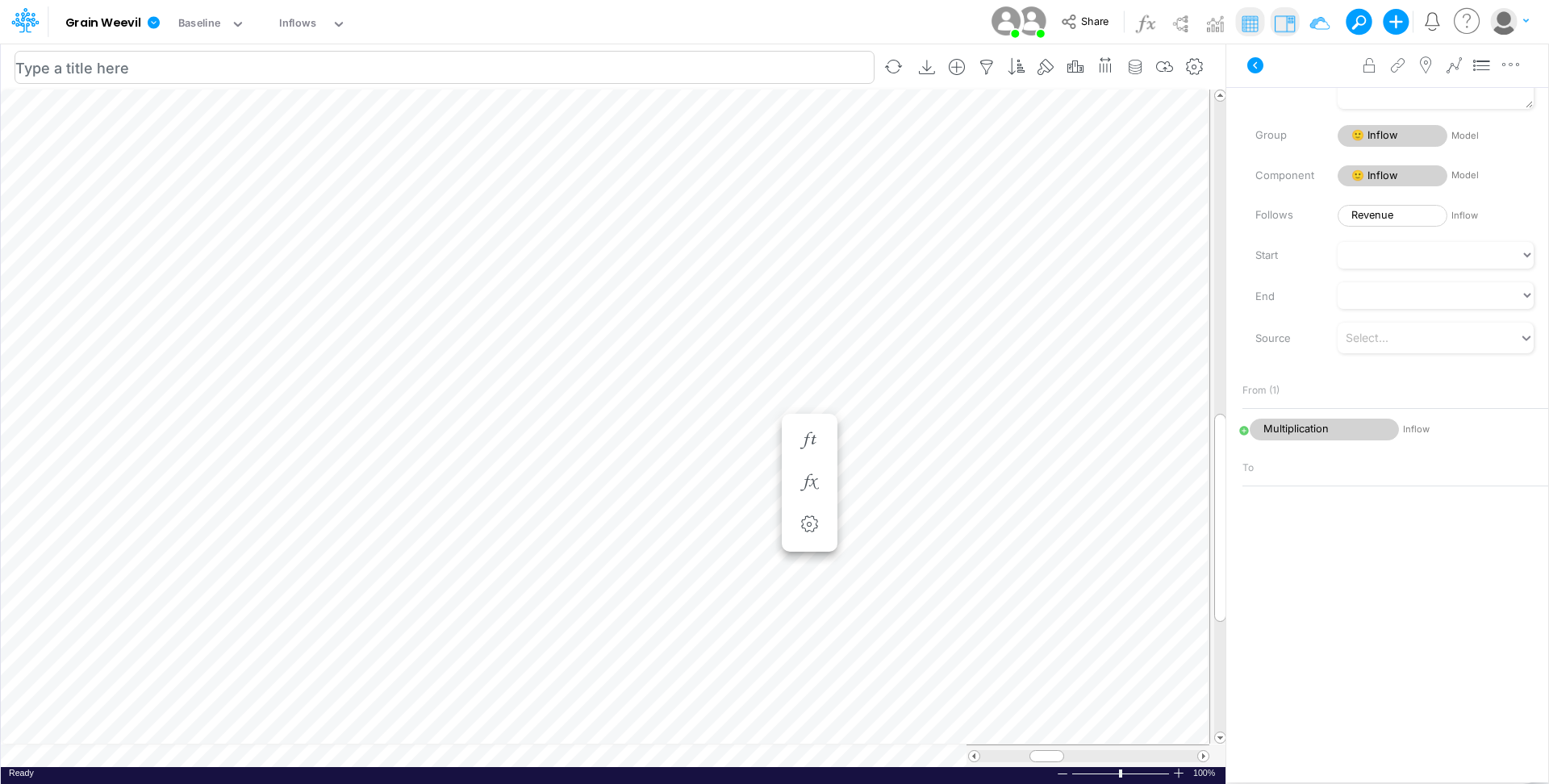 click at bounding box center [614, 427] 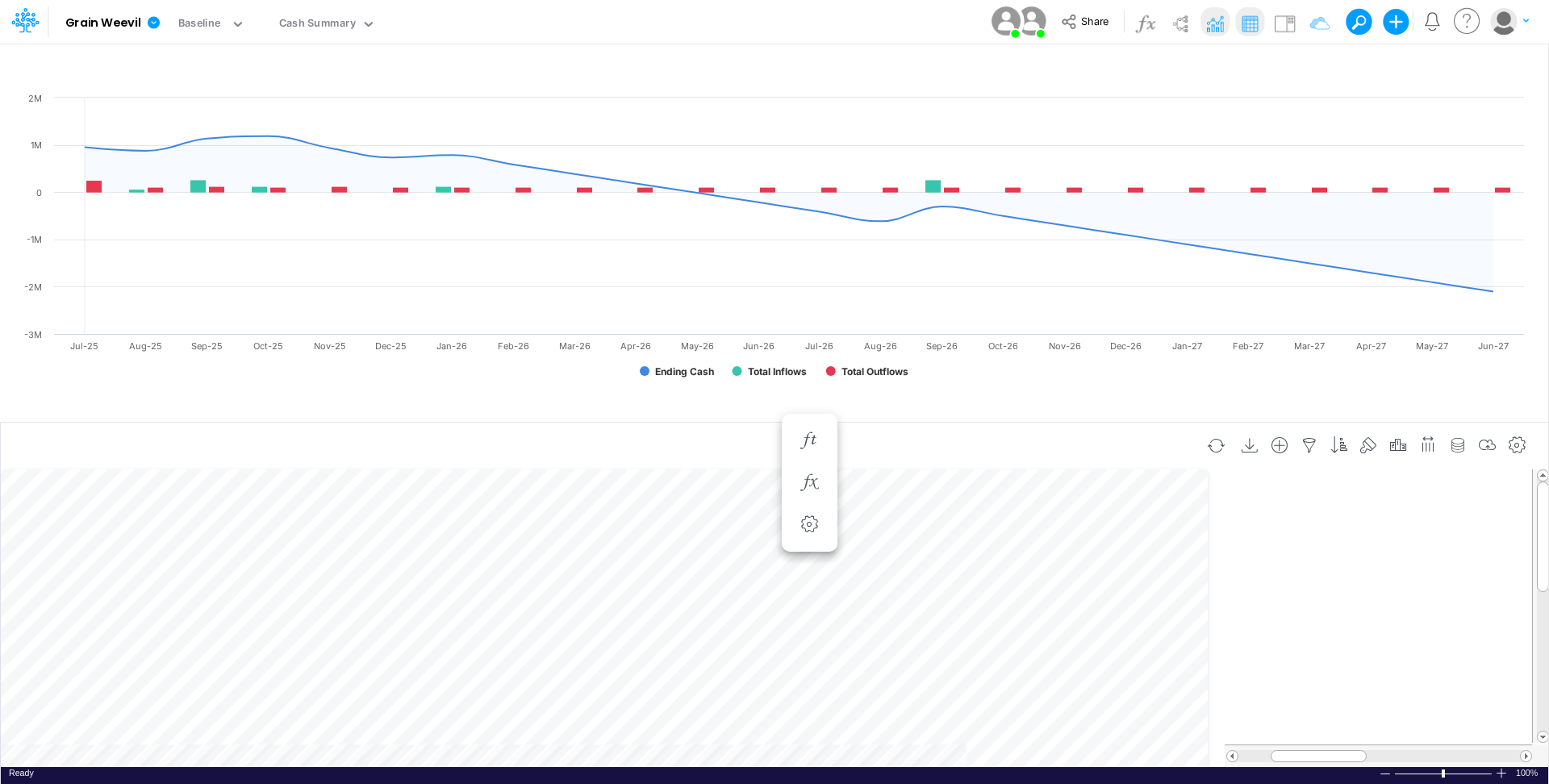 scroll, scrollTop: 8, scrollLeft: 2, axis: both 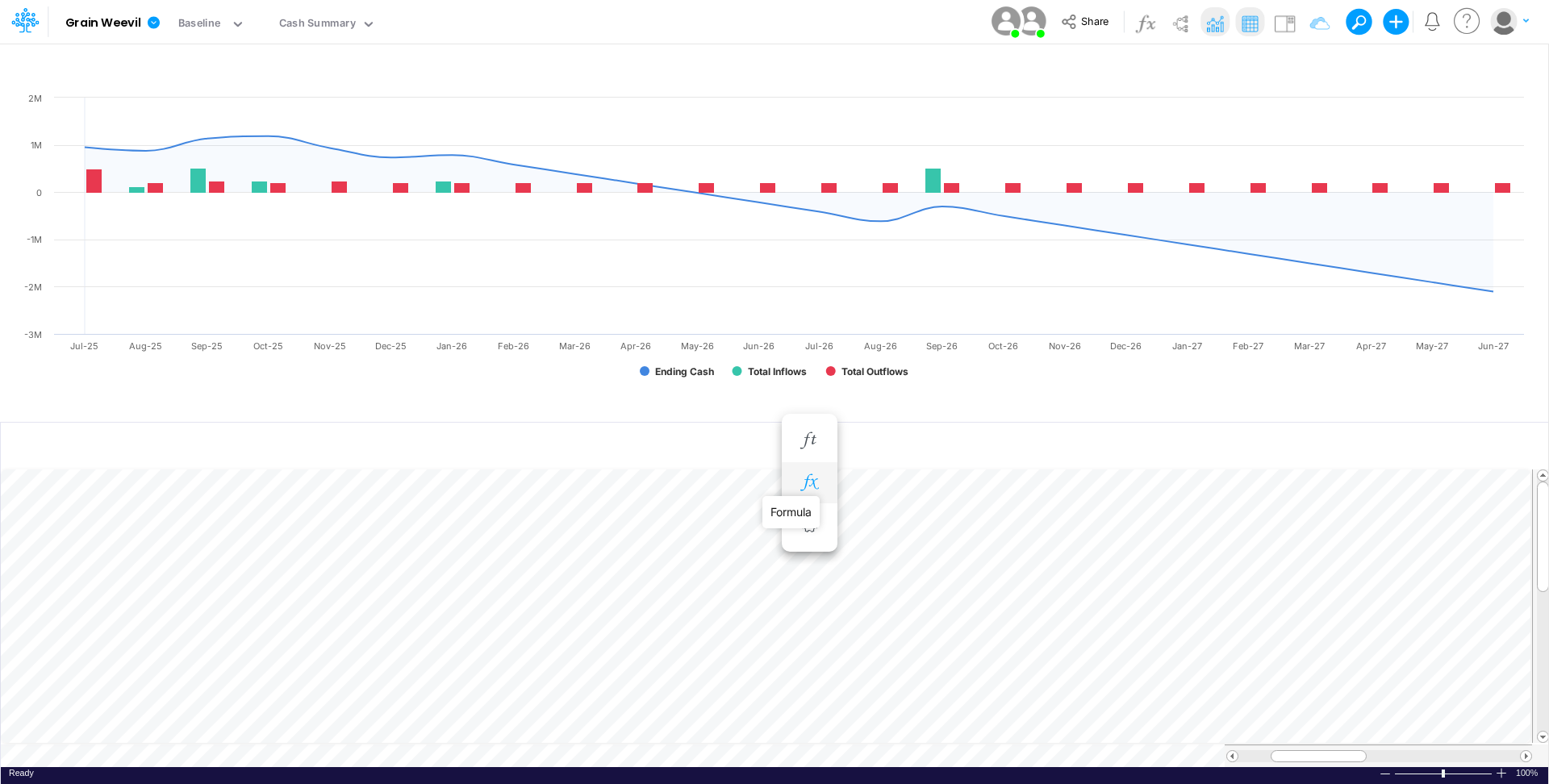 click at bounding box center [809, 482] 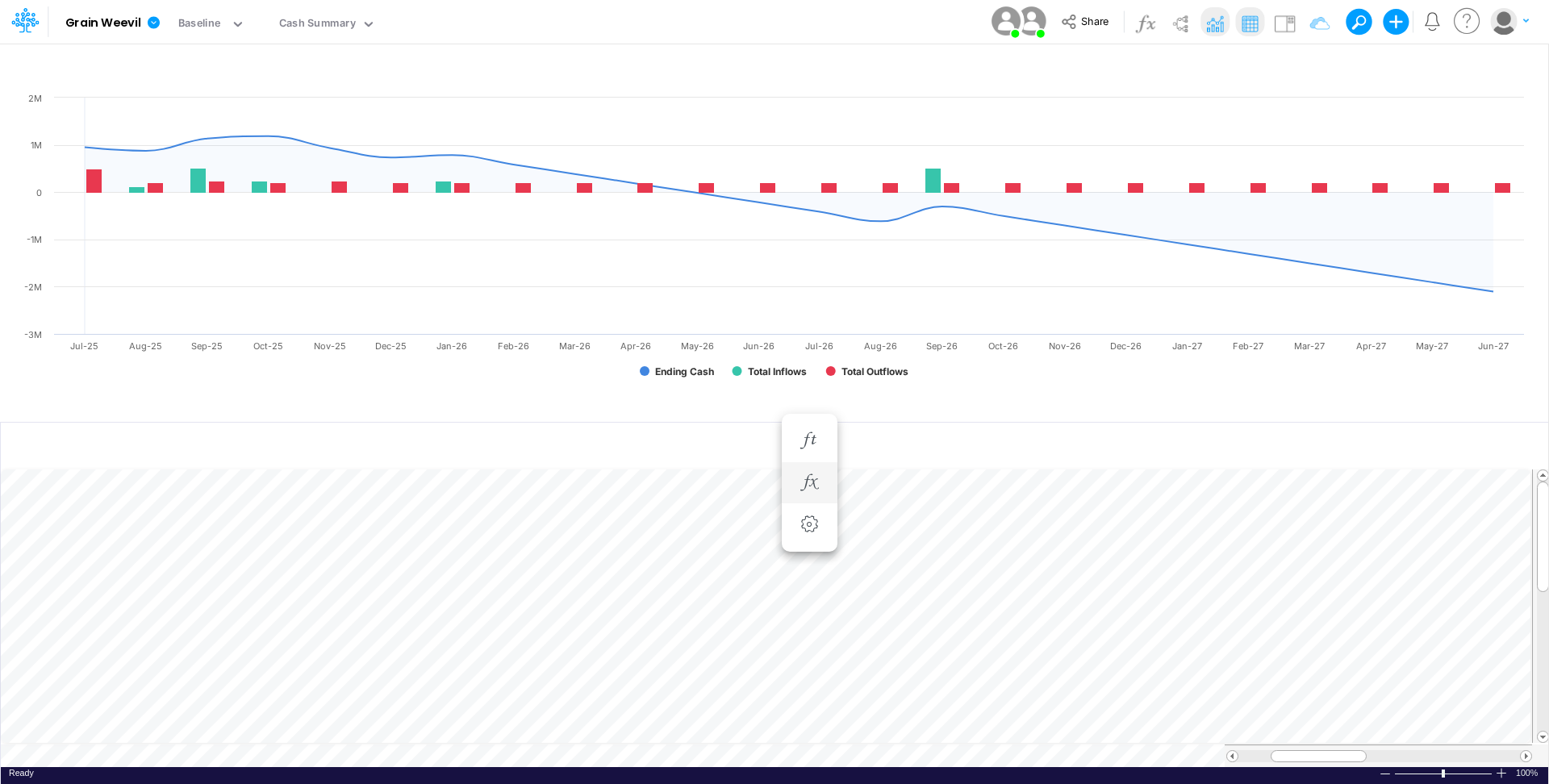 scroll, scrollTop: 8, scrollLeft: 2, axis: both 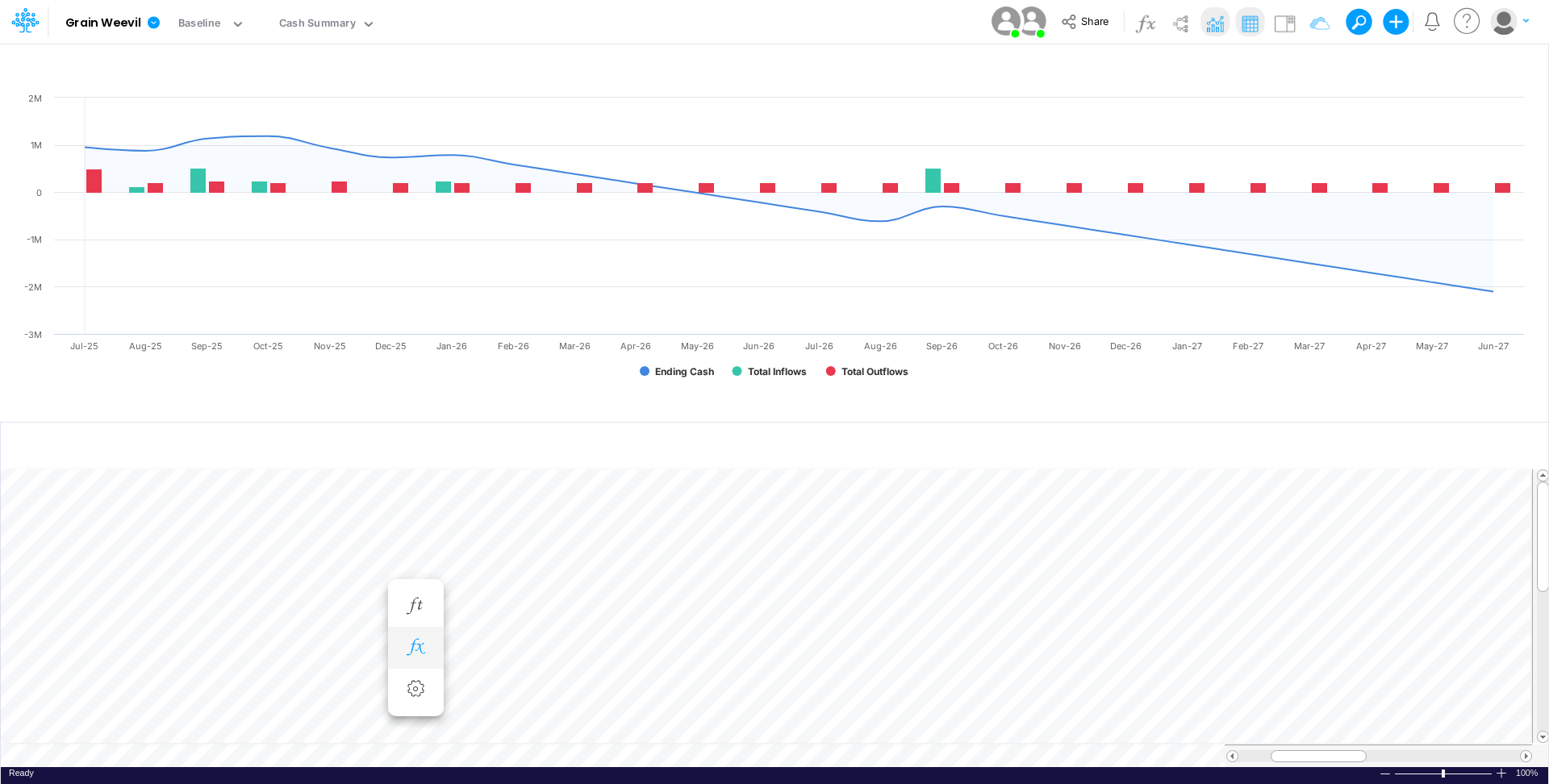 click at bounding box center (415, 647) 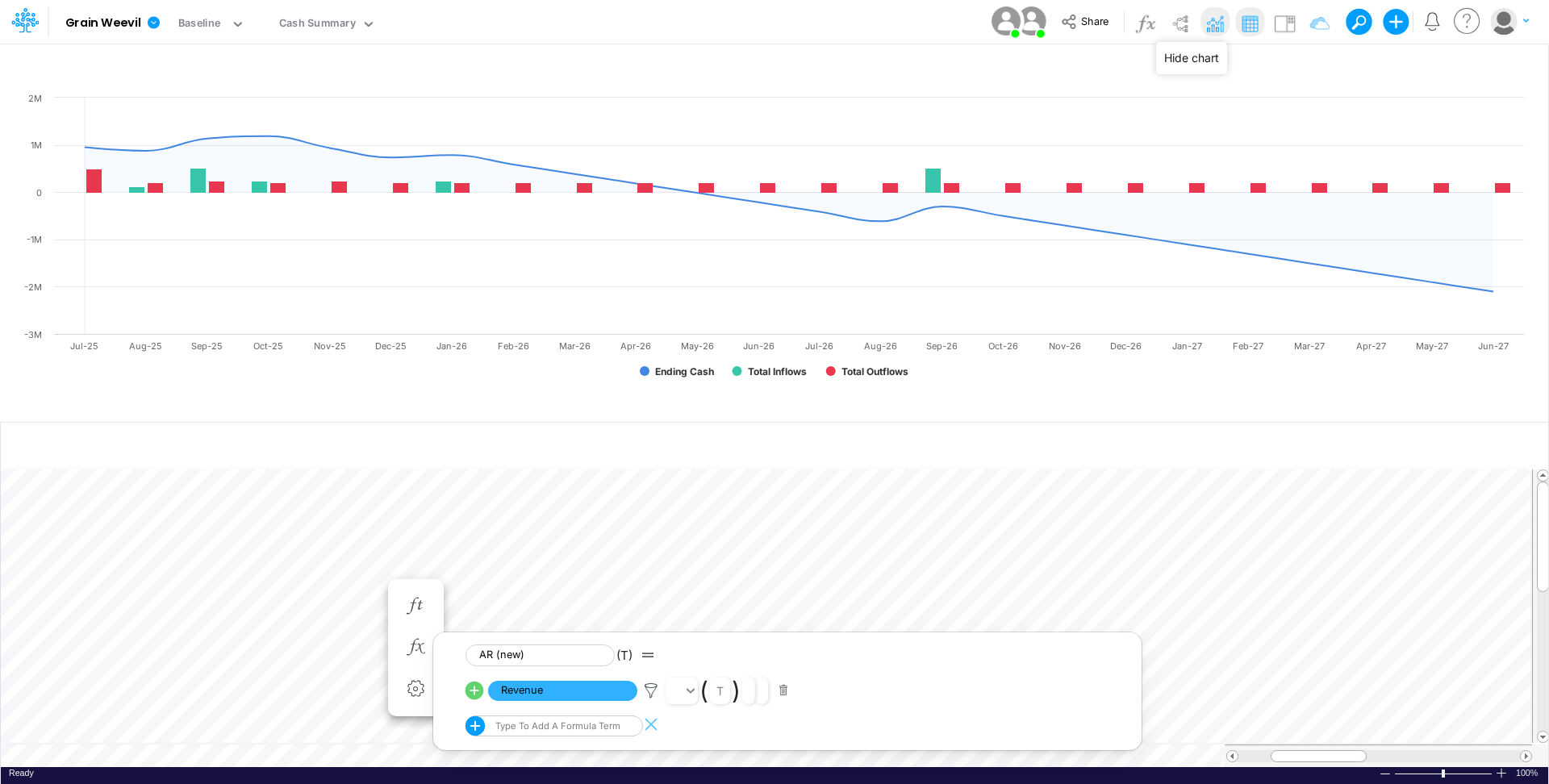 click at bounding box center [1215, 23] 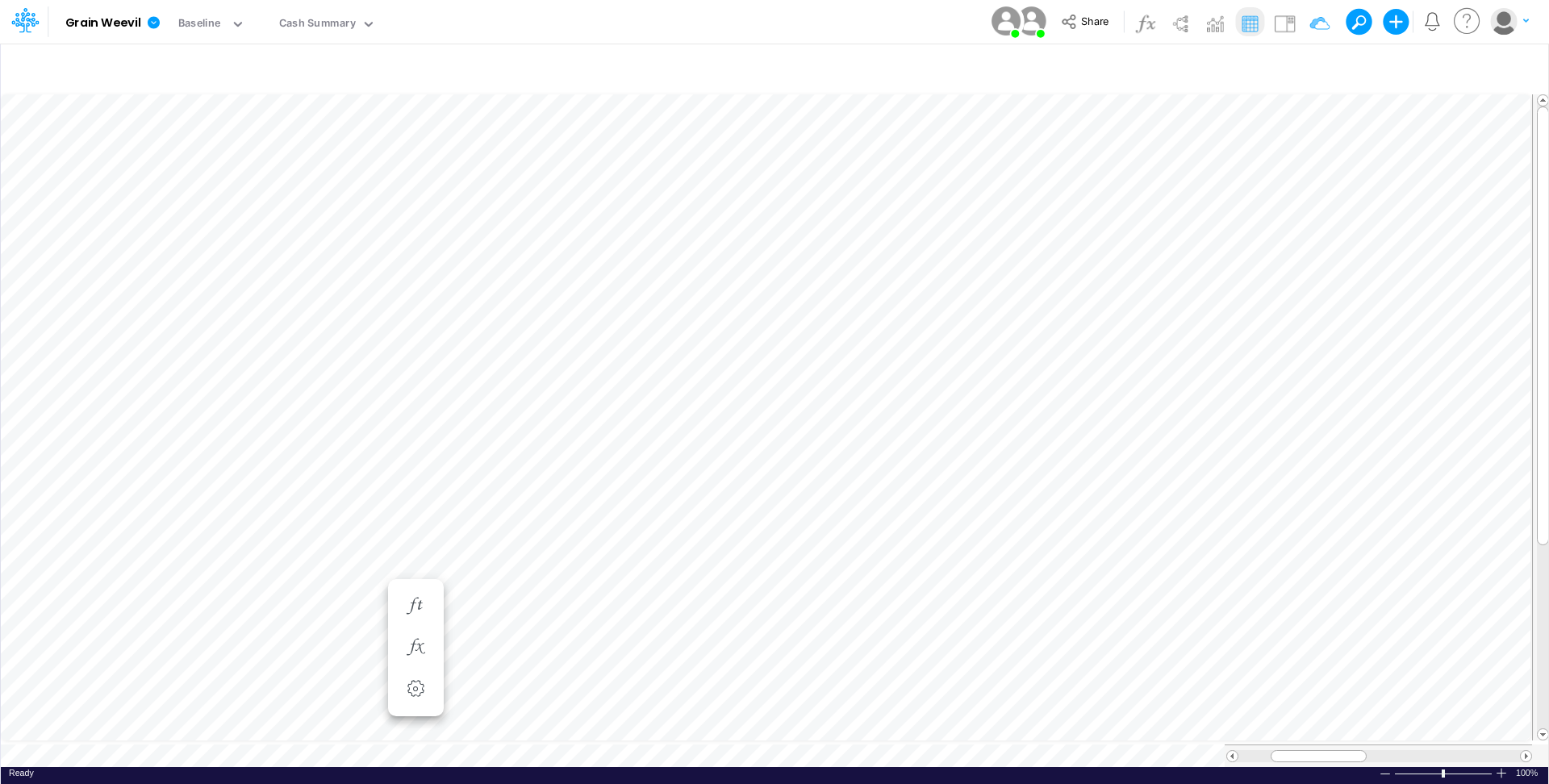 scroll, scrollTop: 8, scrollLeft: 2, axis: both 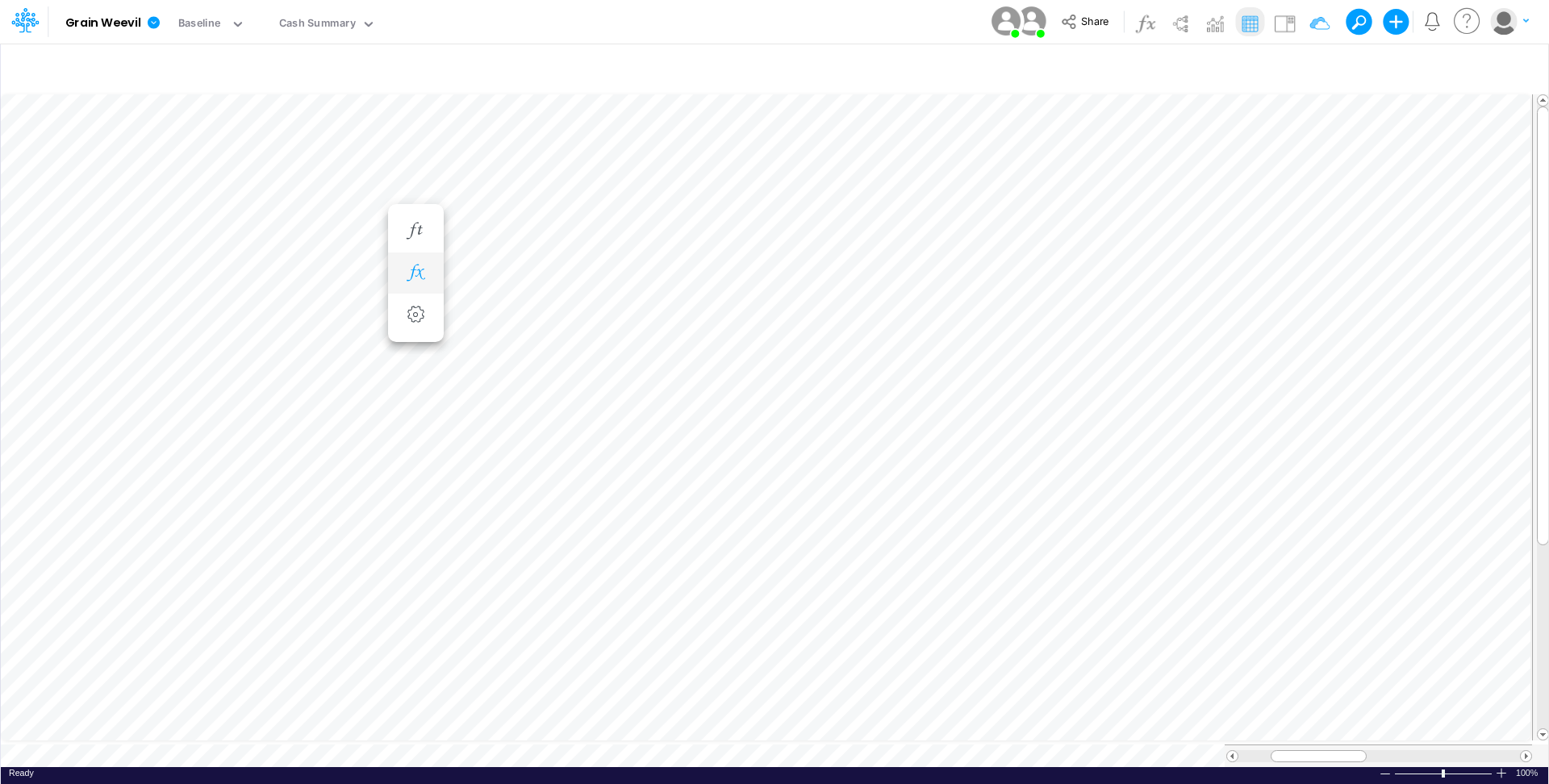 click at bounding box center (415, 273) 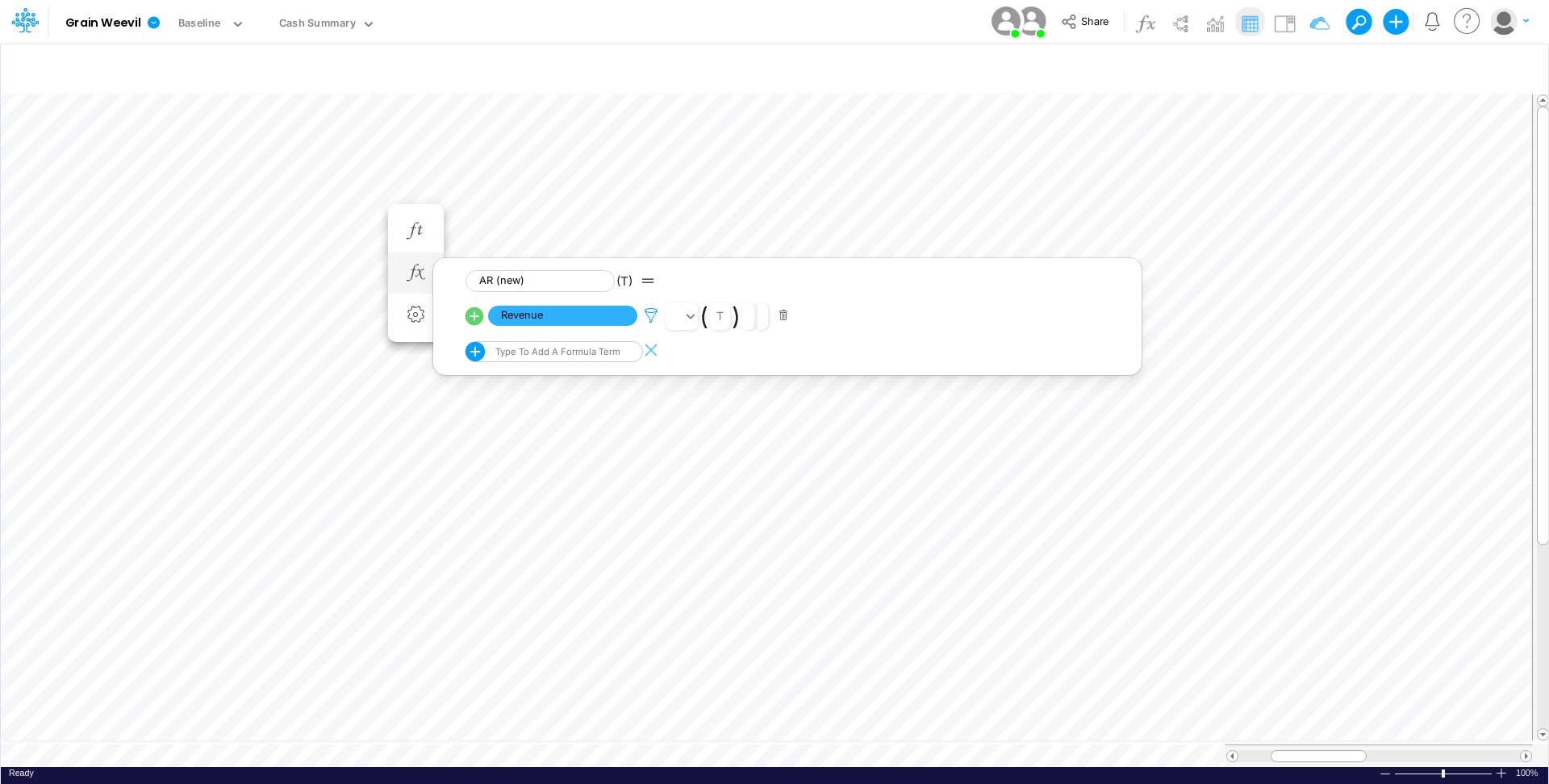 click at bounding box center [651, 315] 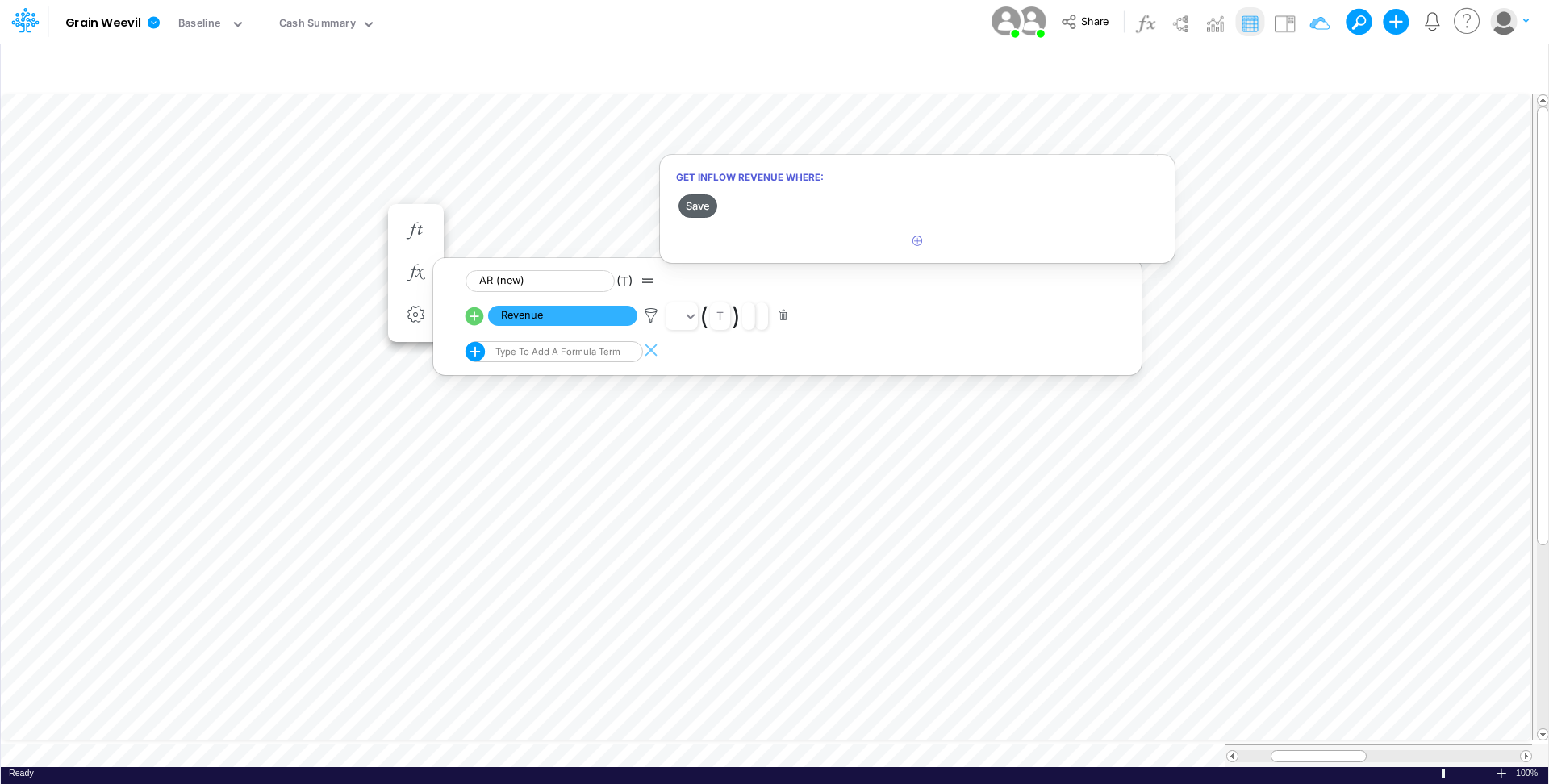 click on "Save" at bounding box center [698, 206] 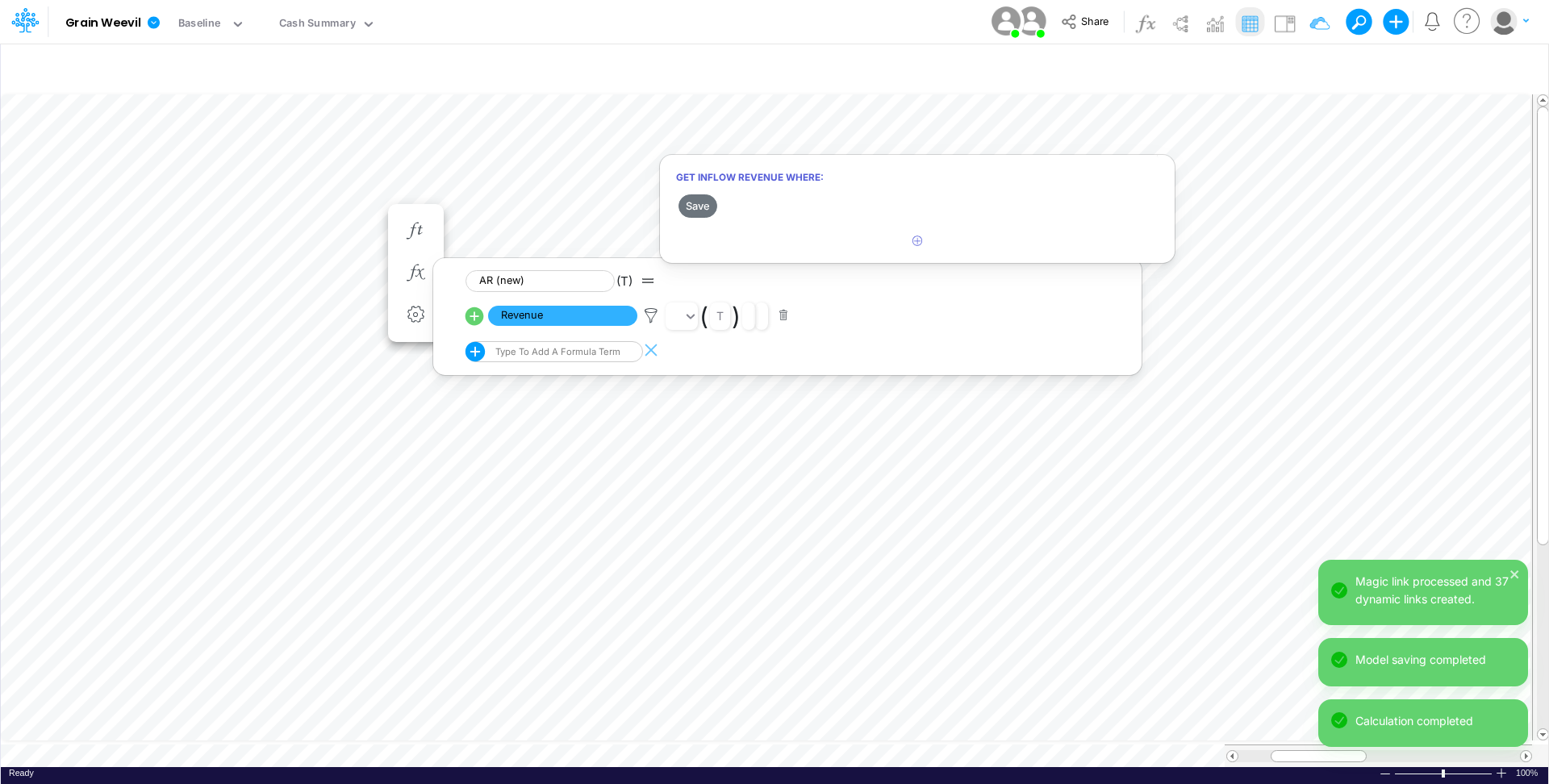 click at bounding box center (774, 396) 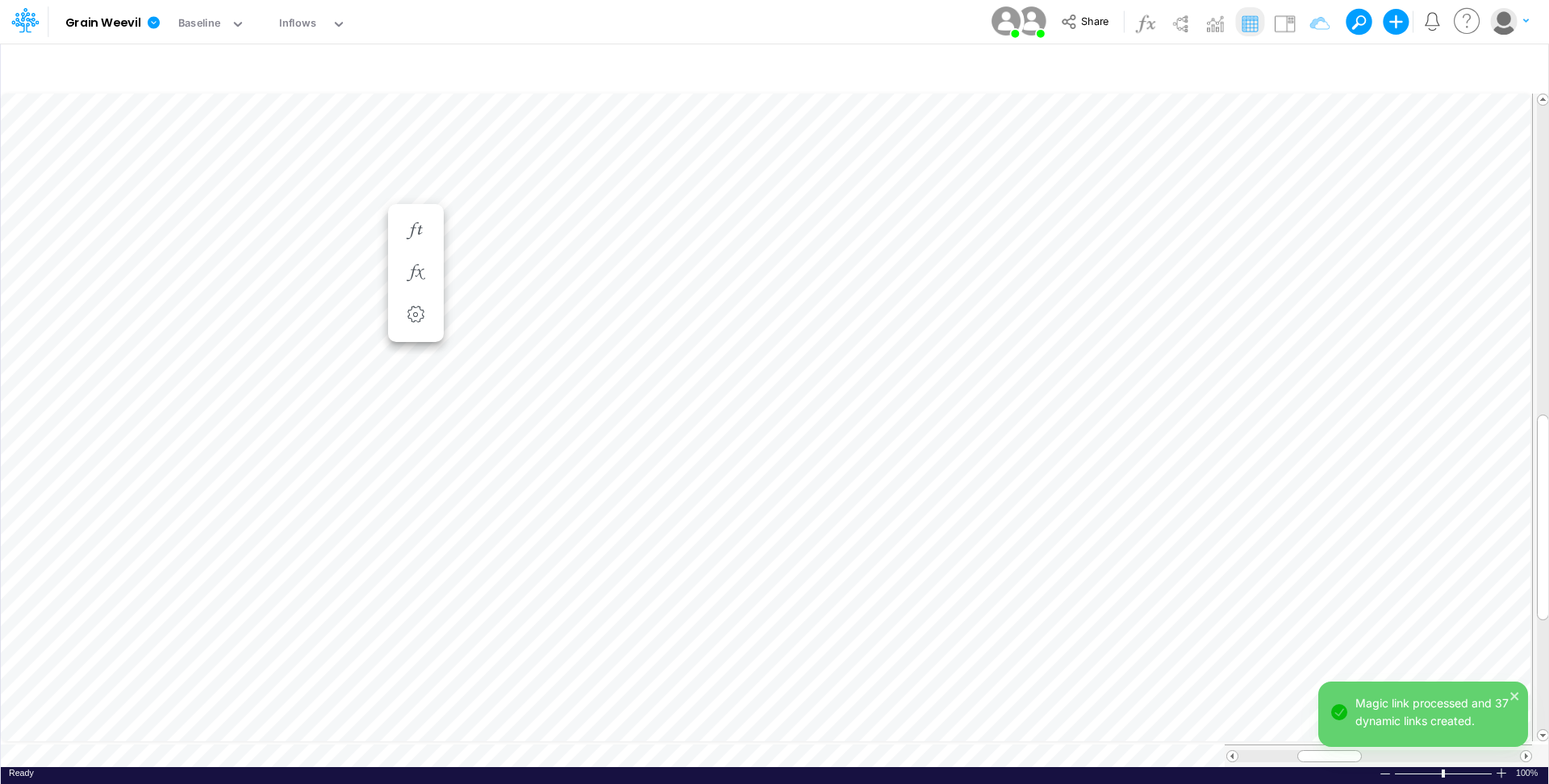 scroll, scrollTop: 8, scrollLeft: 2, axis: both 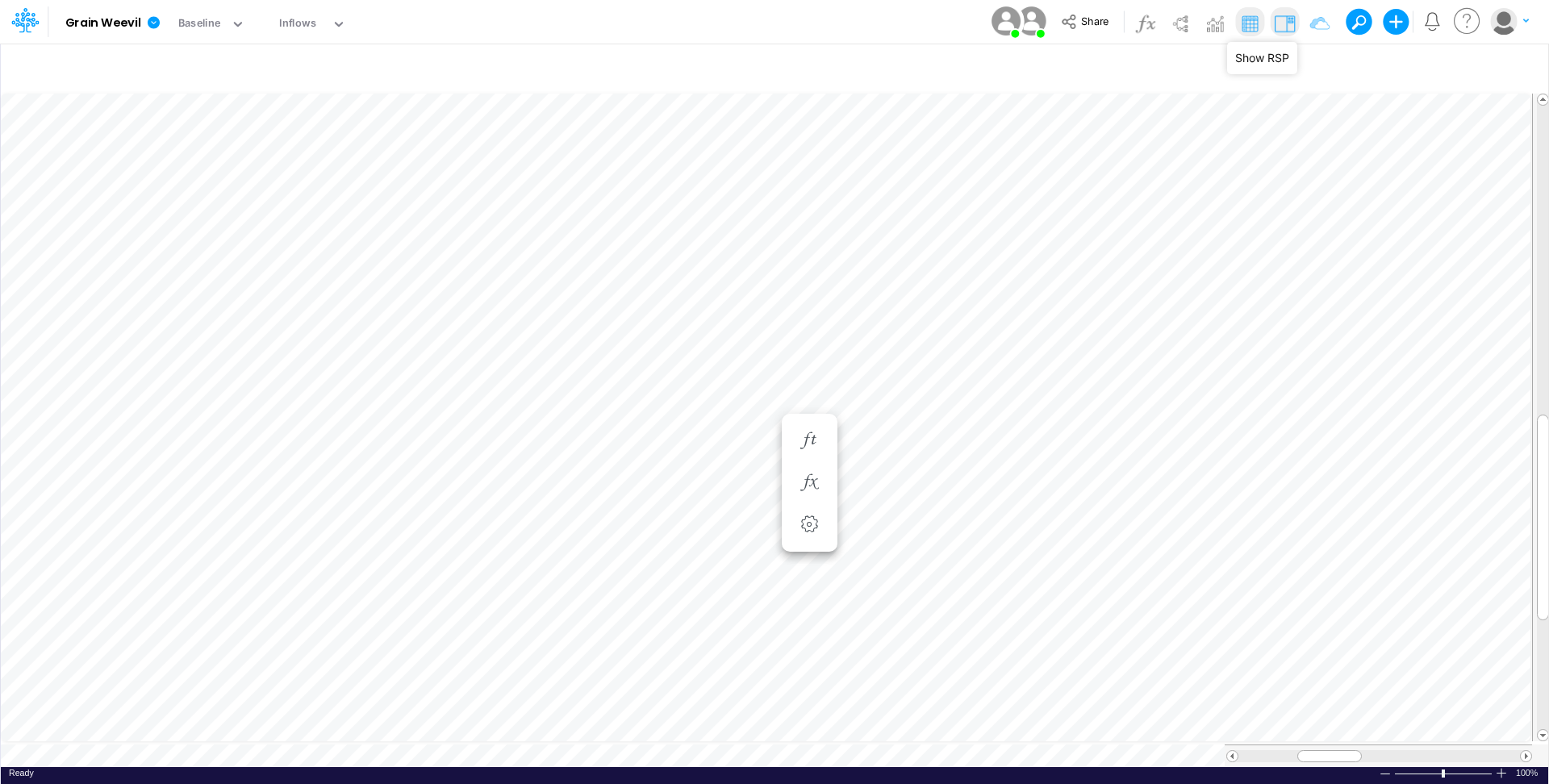 click at bounding box center [1284, 23] 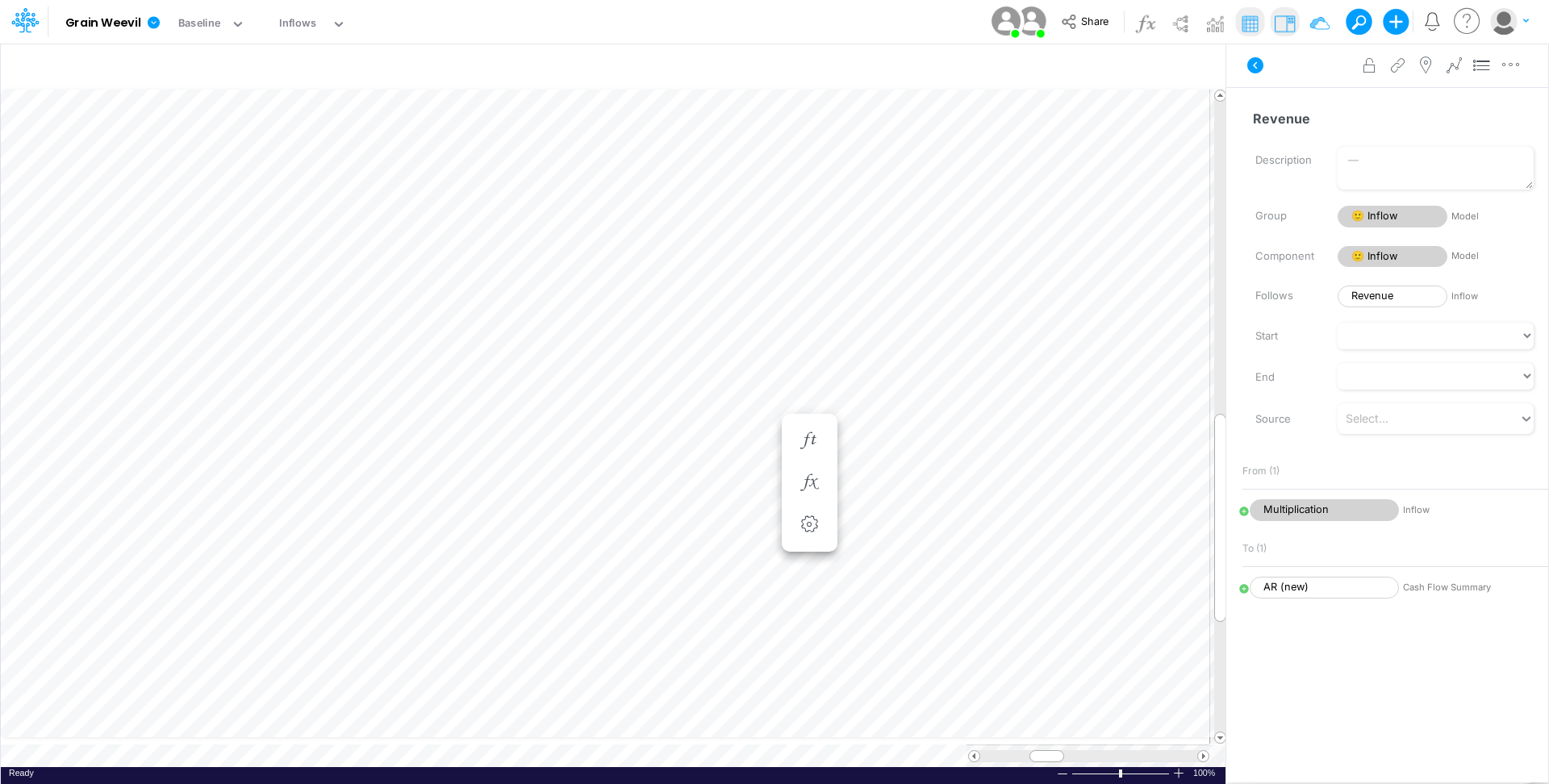 scroll, scrollTop: 0, scrollLeft: 0, axis: both 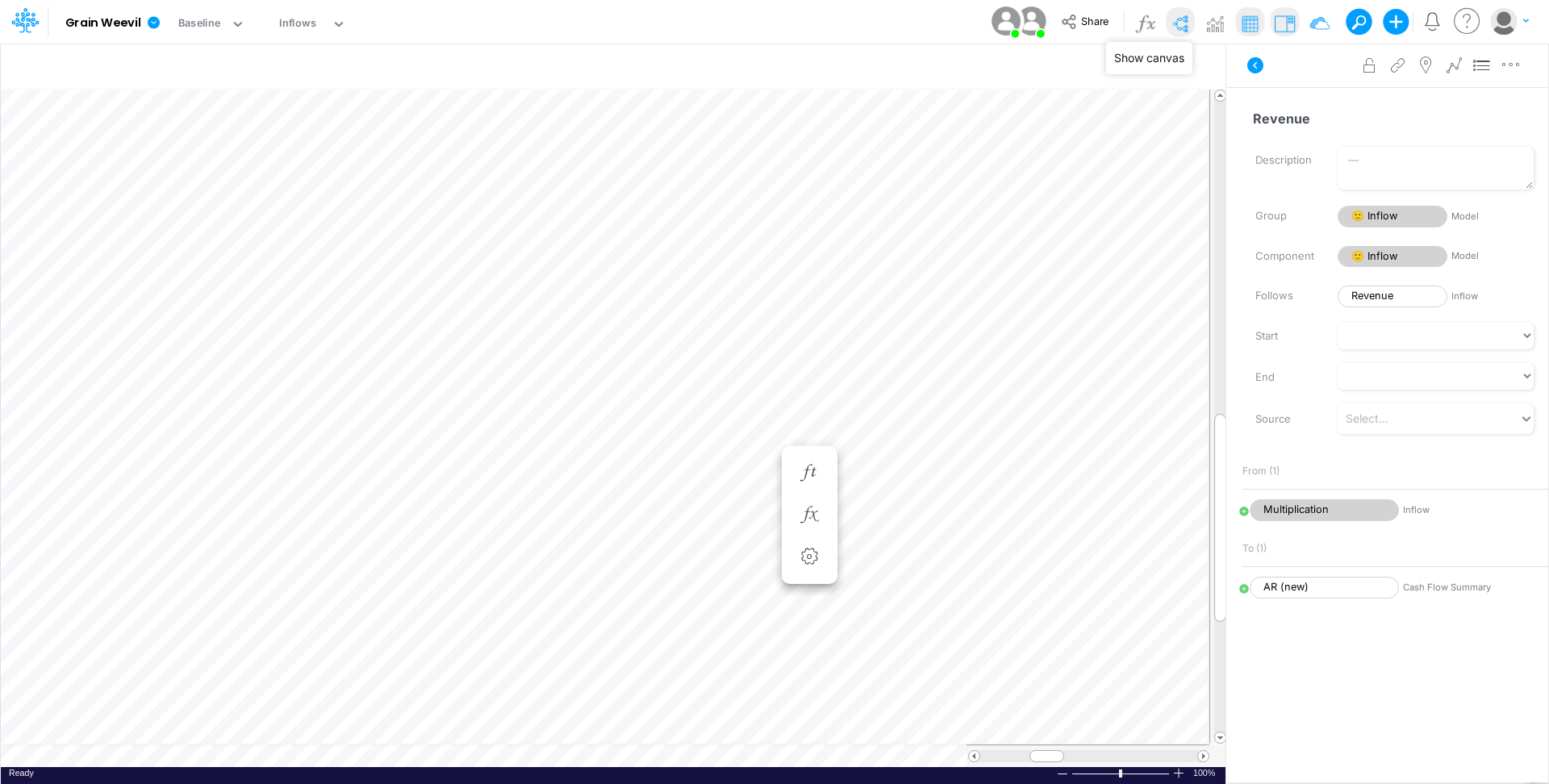 click at bounding box center [1180, 23] 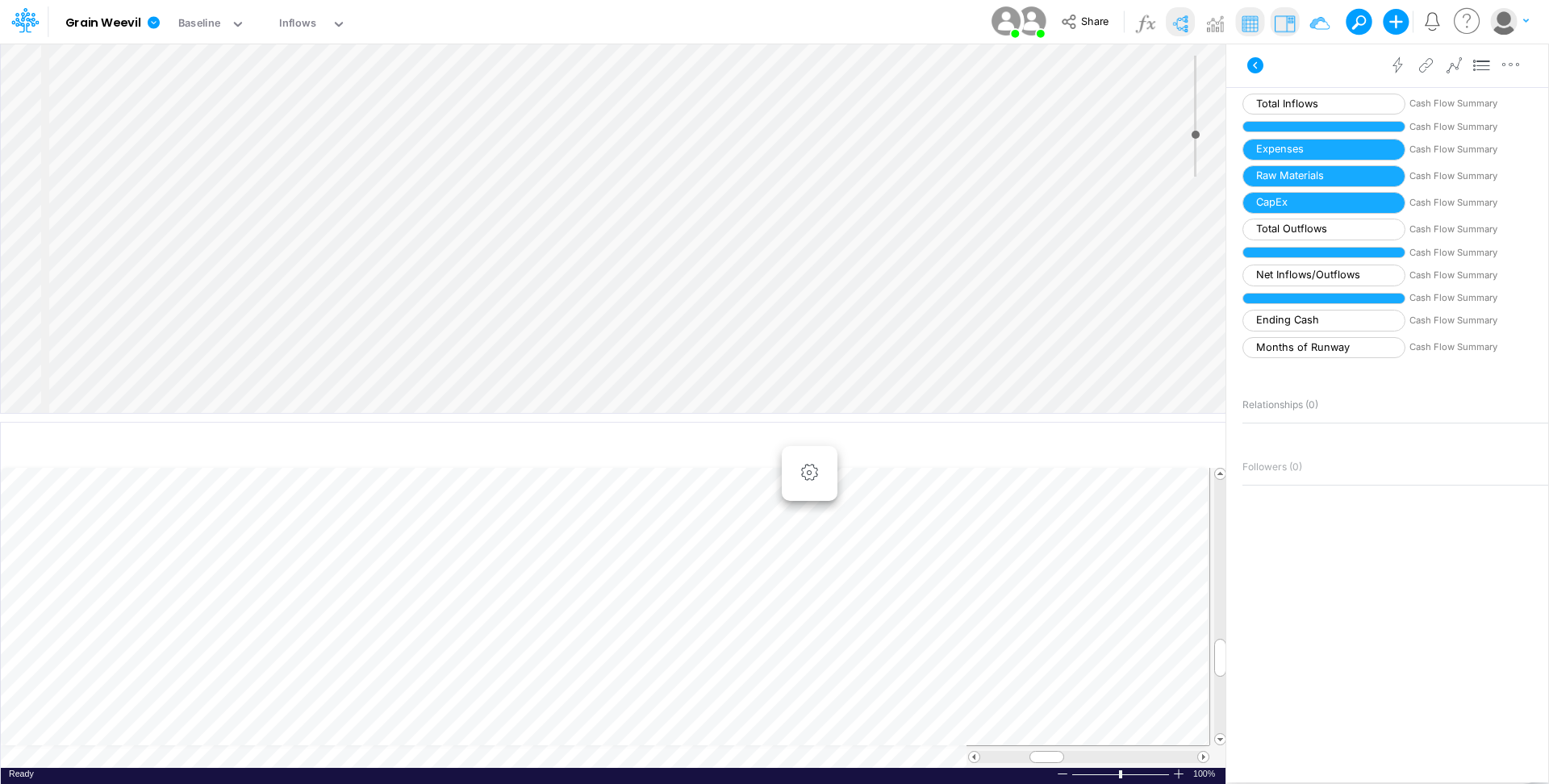 scroll, scrollTop: 0, scrollLeft: 0, axis: both 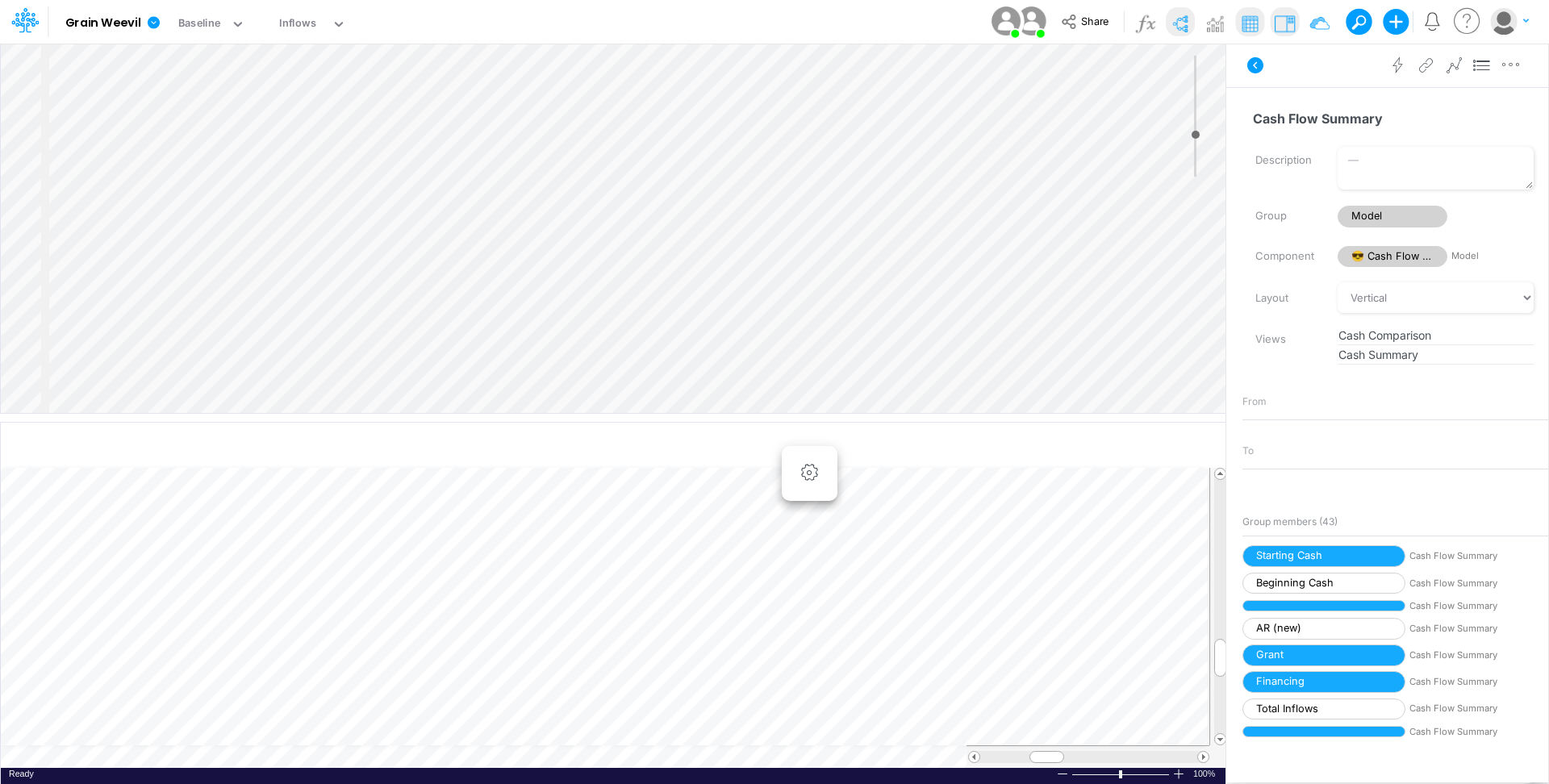drag, startPoint x: 1399, startPoint y: 61, endPoint x: 1321, endPoint y: 294, distance: 245.70918 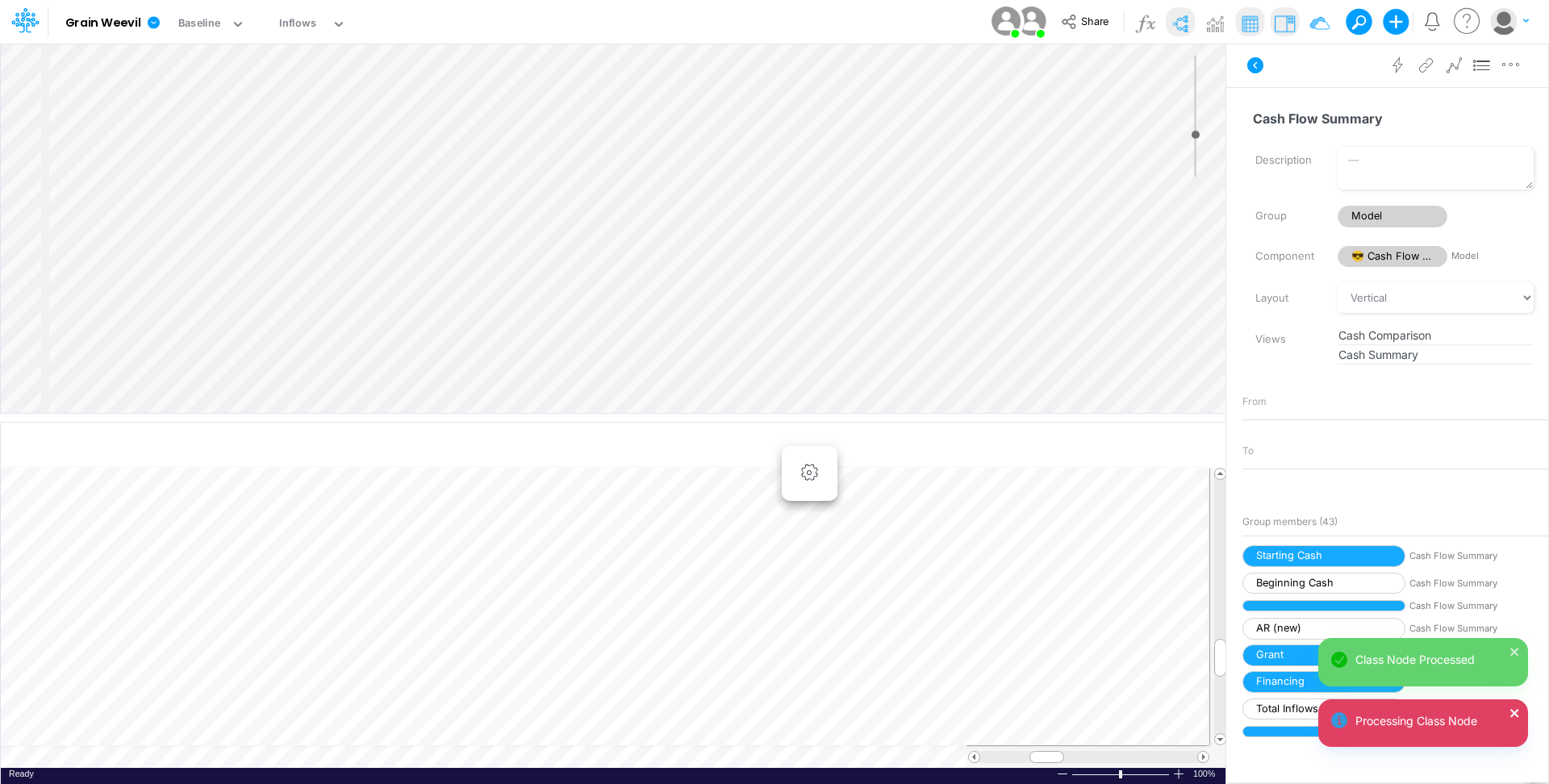 click at bounding box center (1515, 713) 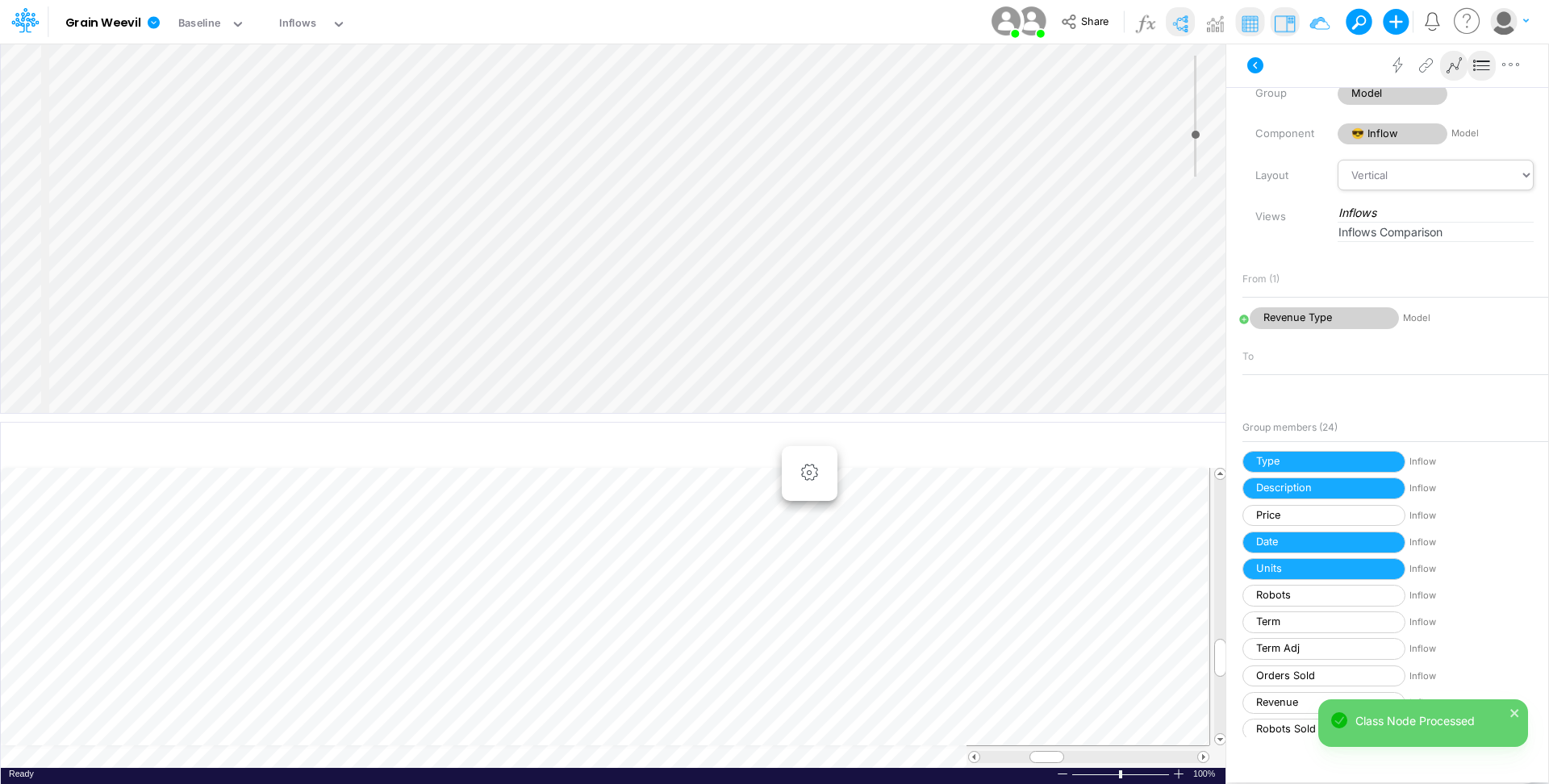 scroll, scrollTop: 0, scrollLeft: 0, axis: both 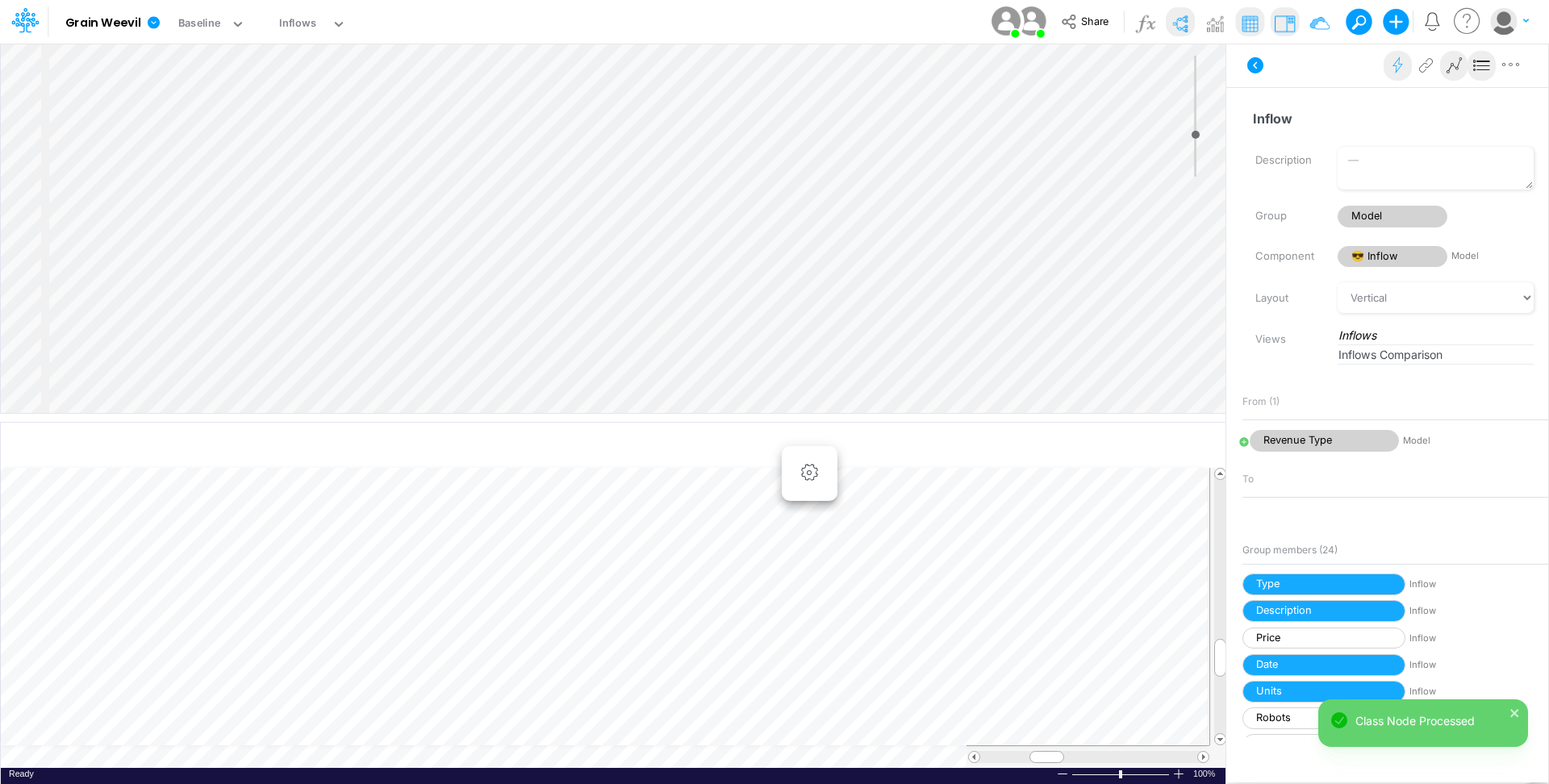 click at bounding box center [1397, 65] 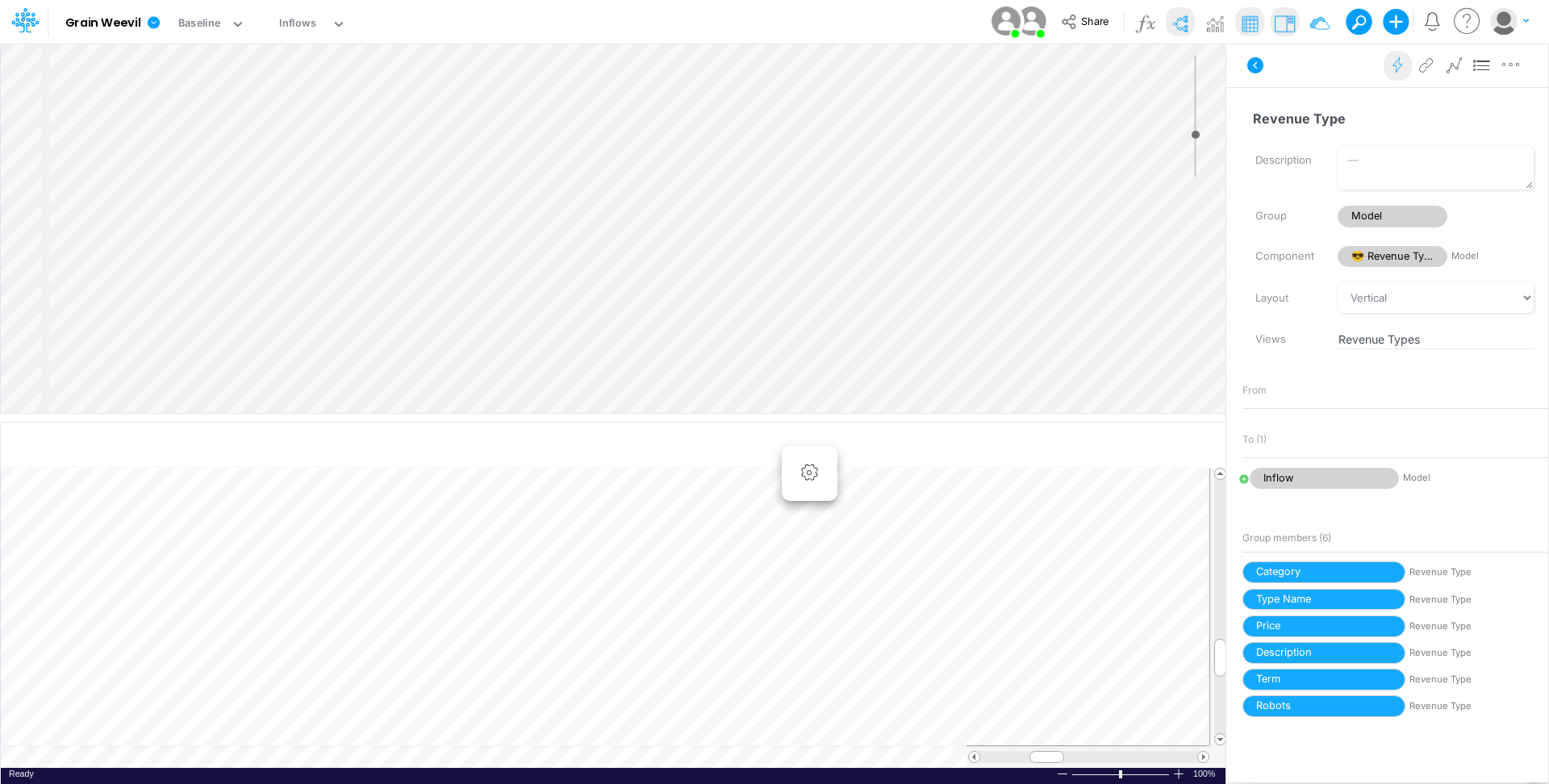 click at bounding box center (1397, 65) 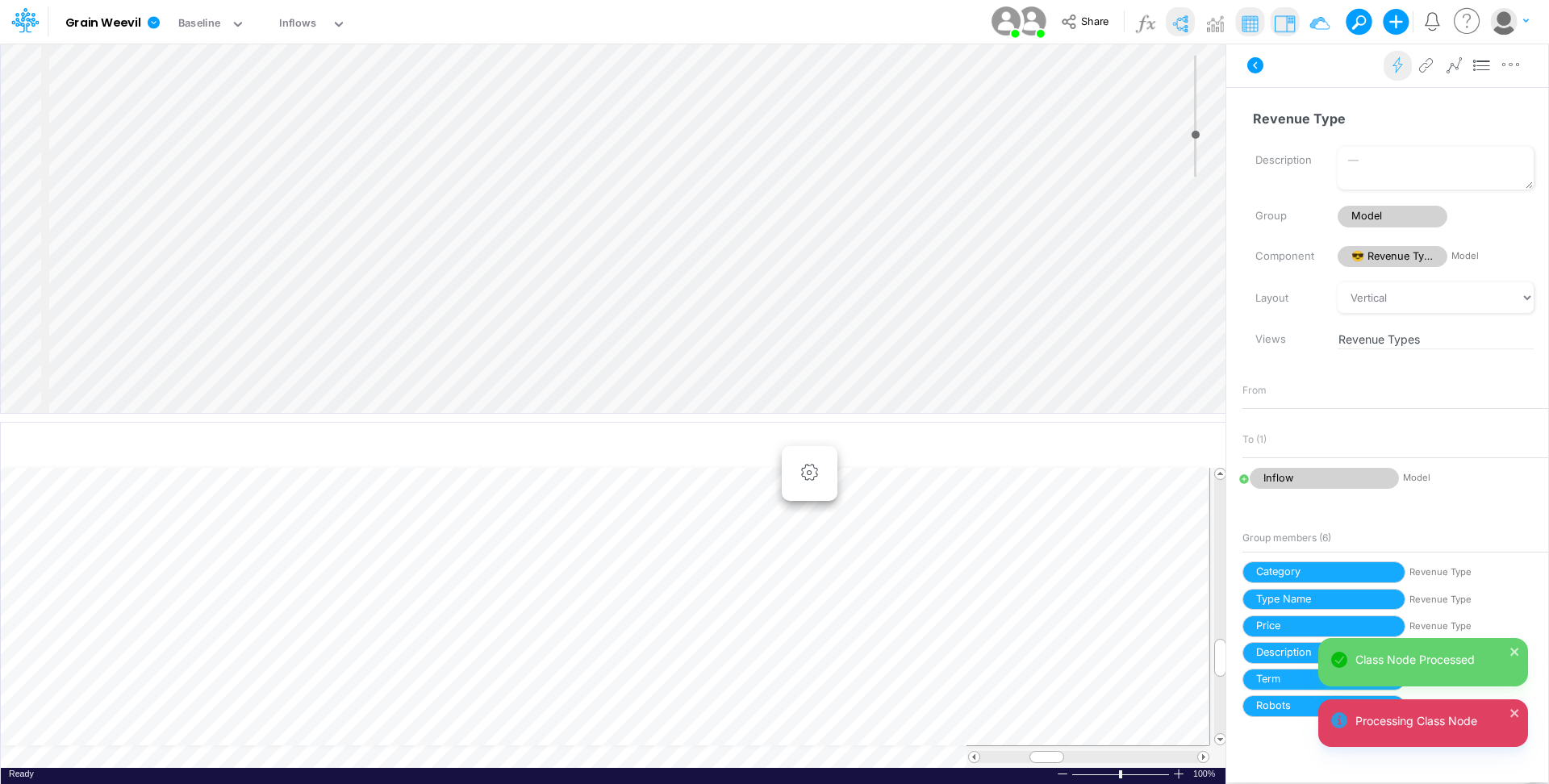 click at bounding box center [1397, 65] 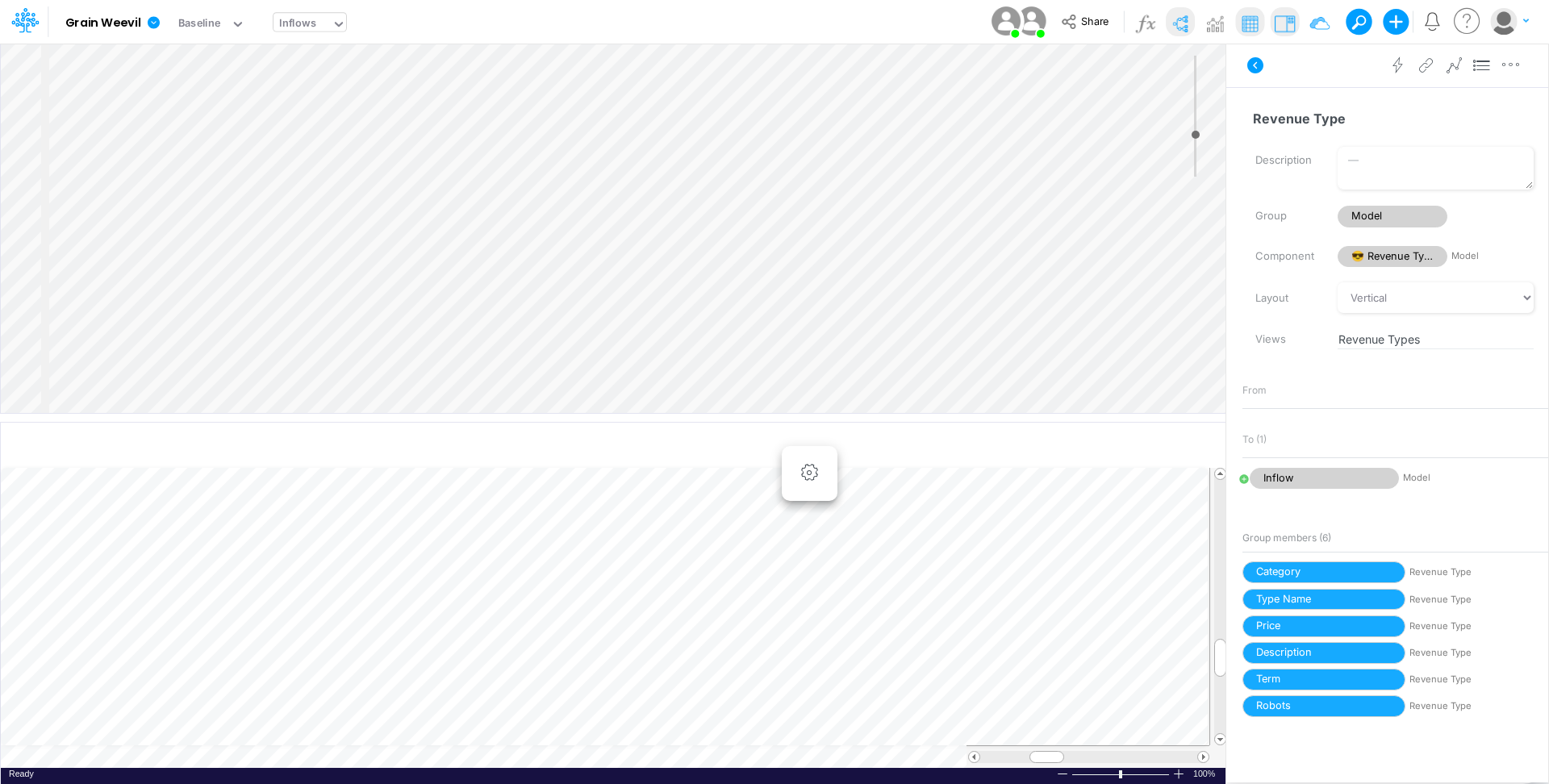 click on "Inflows" at bounding box center (303, 25) 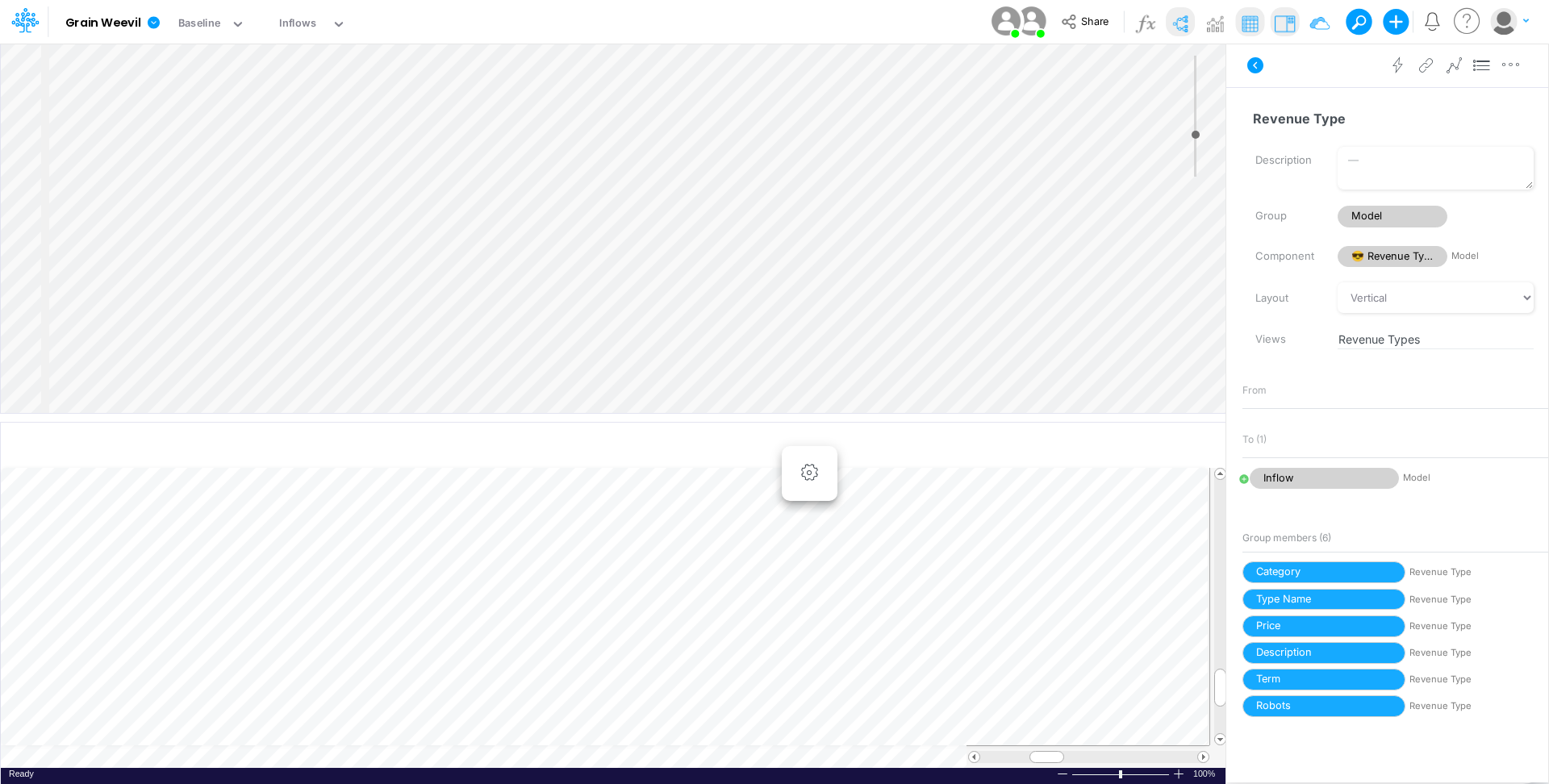 scroll, scrollTop: 8, scrollLeft: 2, axis: both 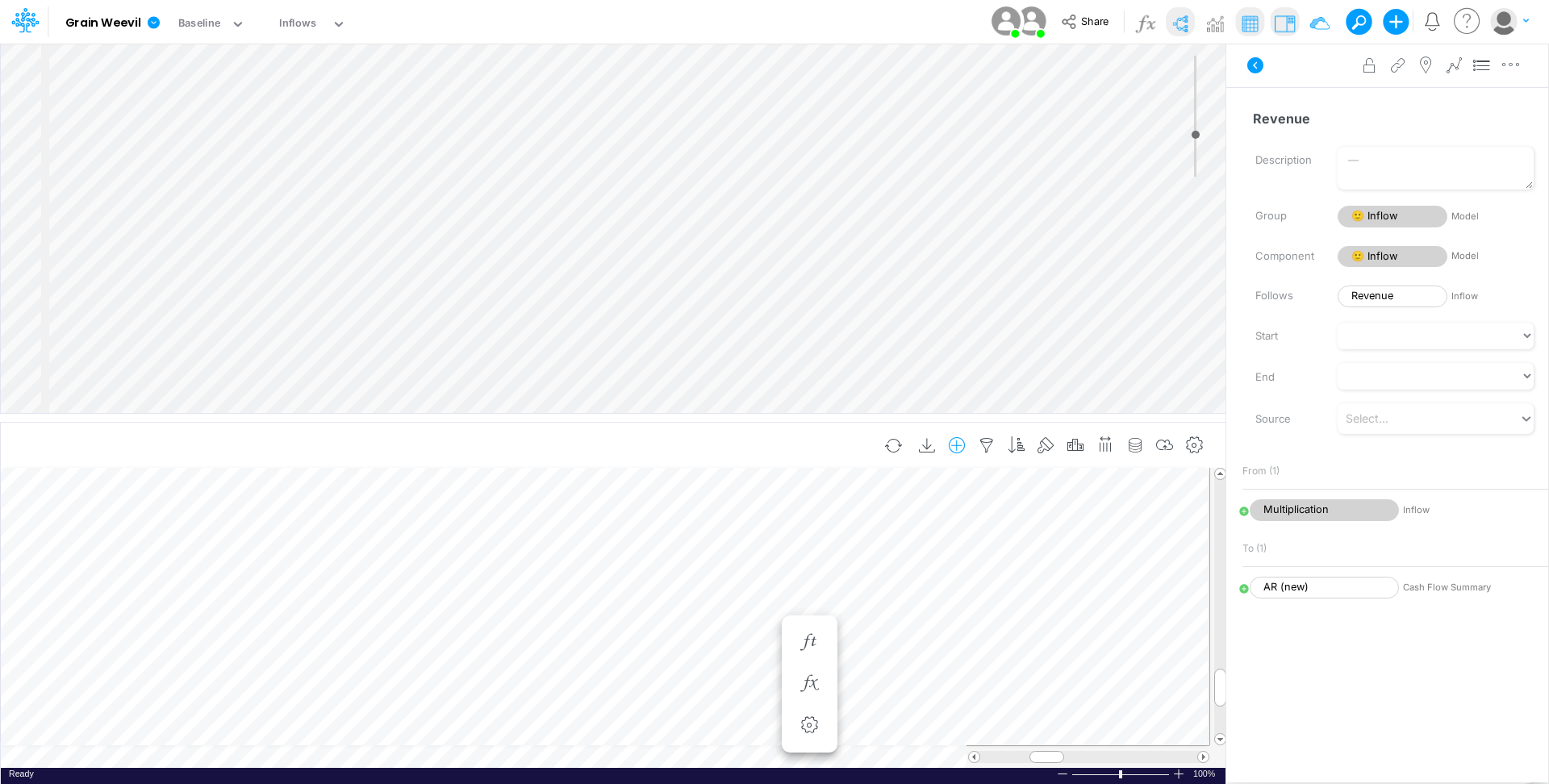 click at bounding box center (957, 445) 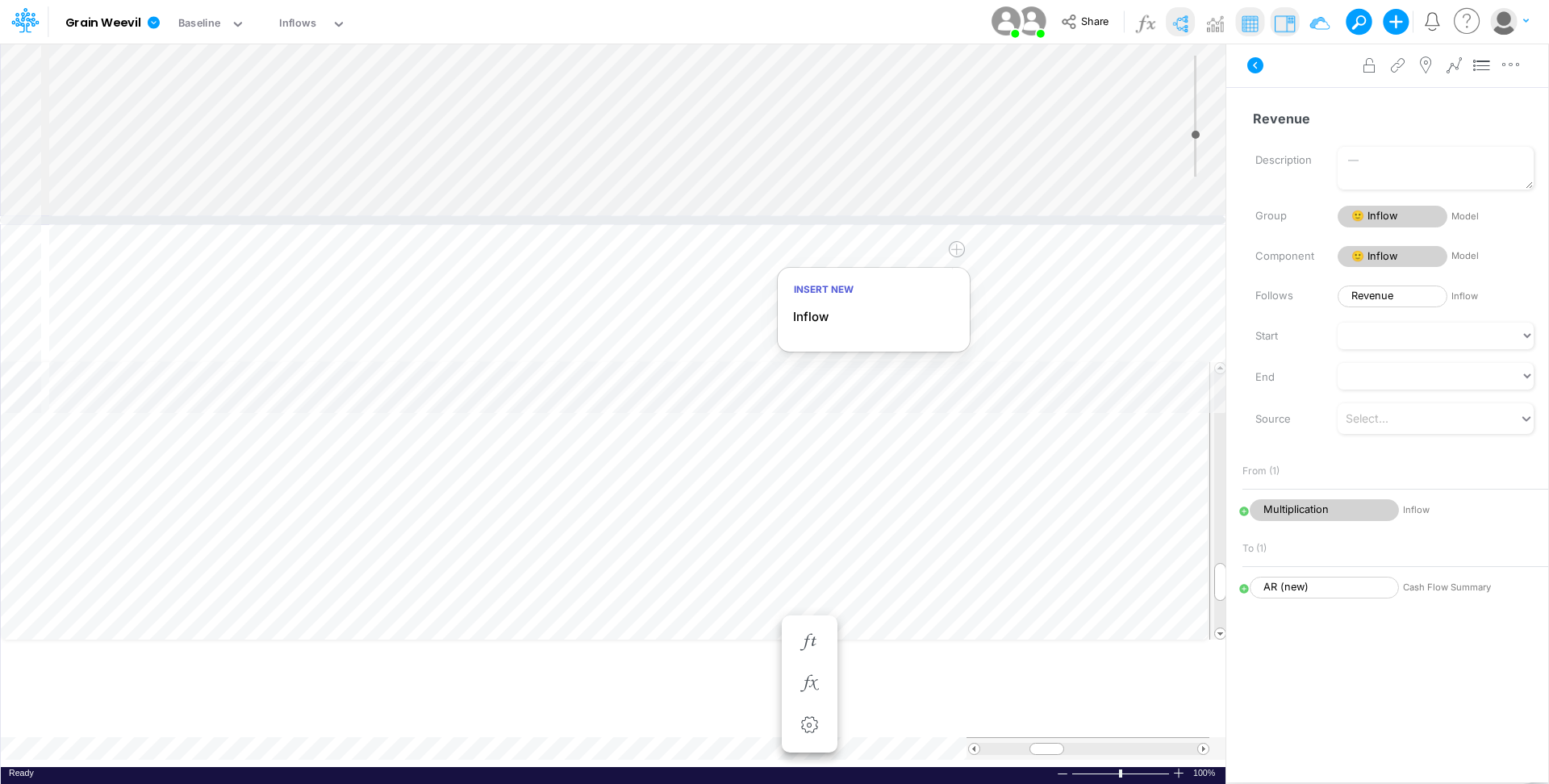 drag, startPoint x: 883, startPoint y: 421, endPoint x: 849, endPoint y: 215, distance: 208.78697 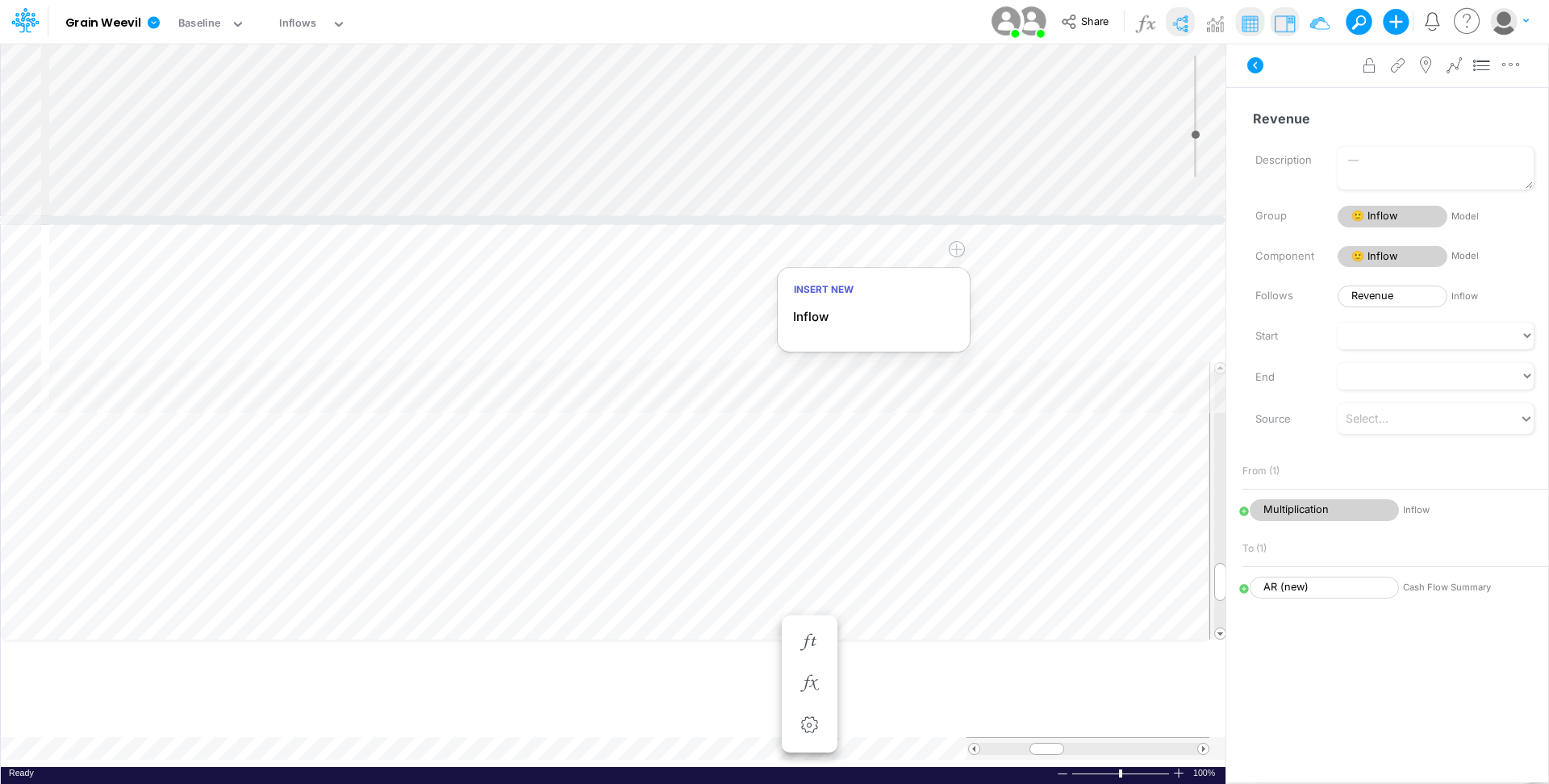 click at bounding box center (612, 220) 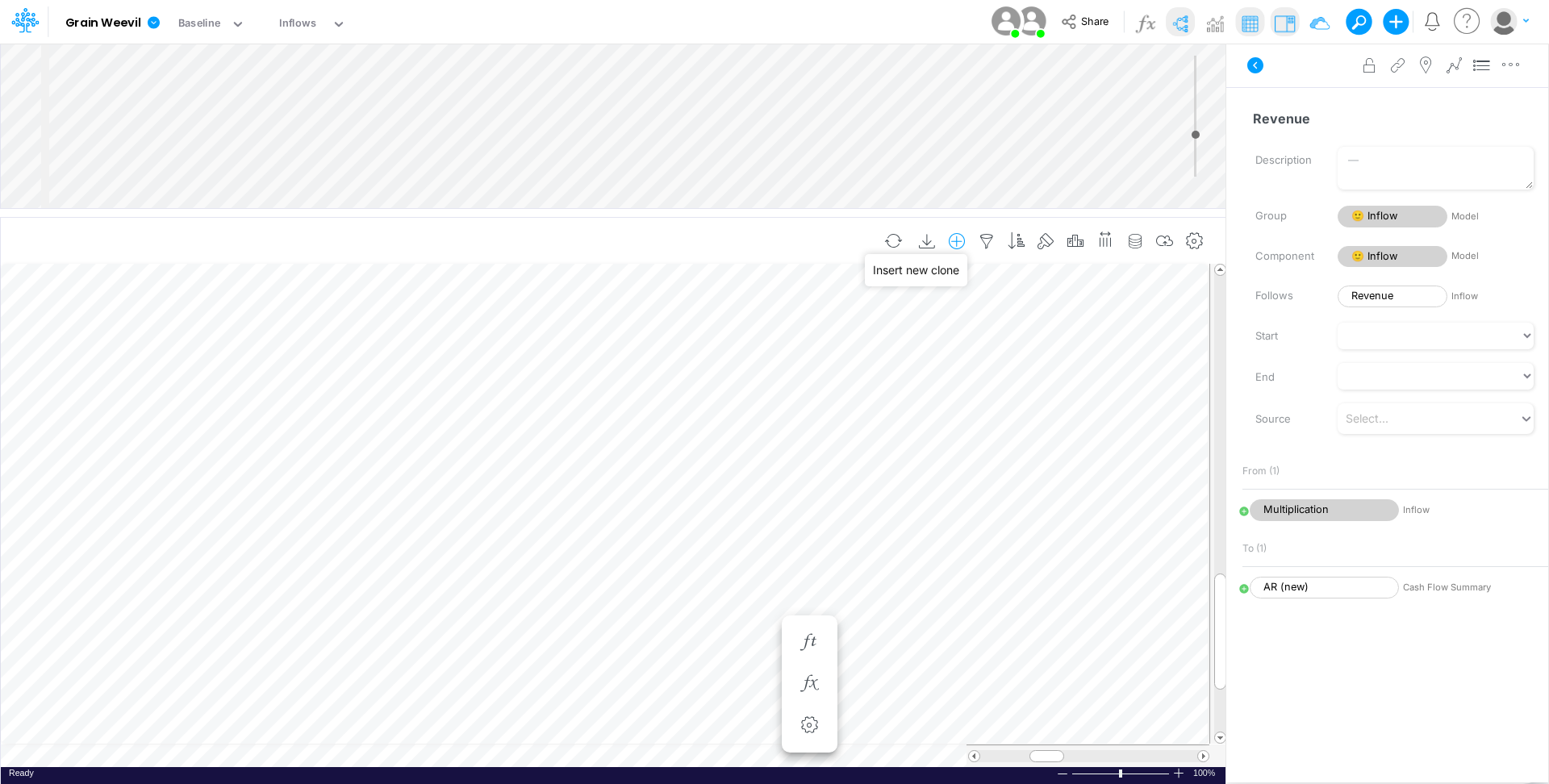 click at bounding box center [957, 241] 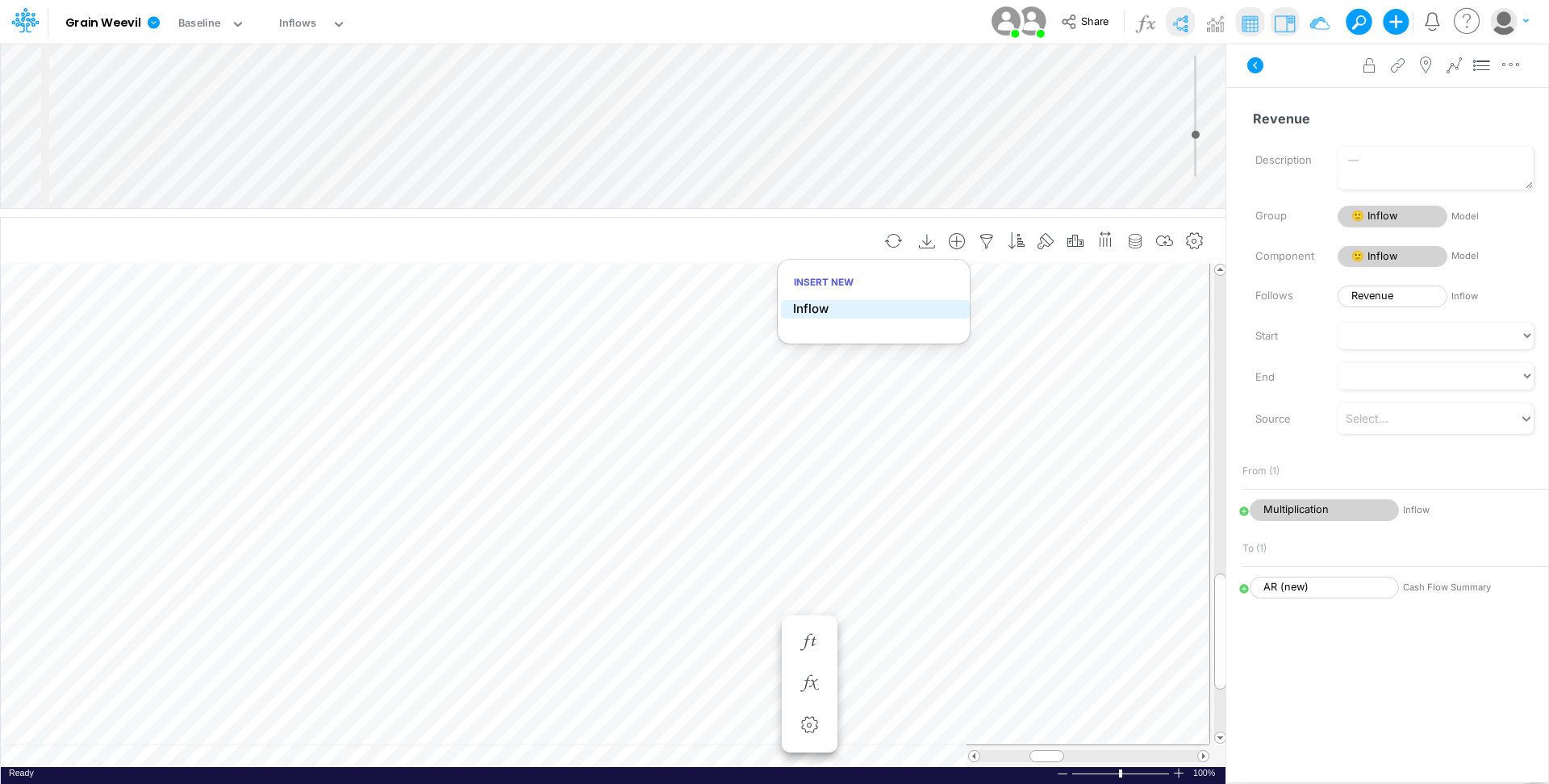 click on "Inflow" at bounding box center (875, 309) 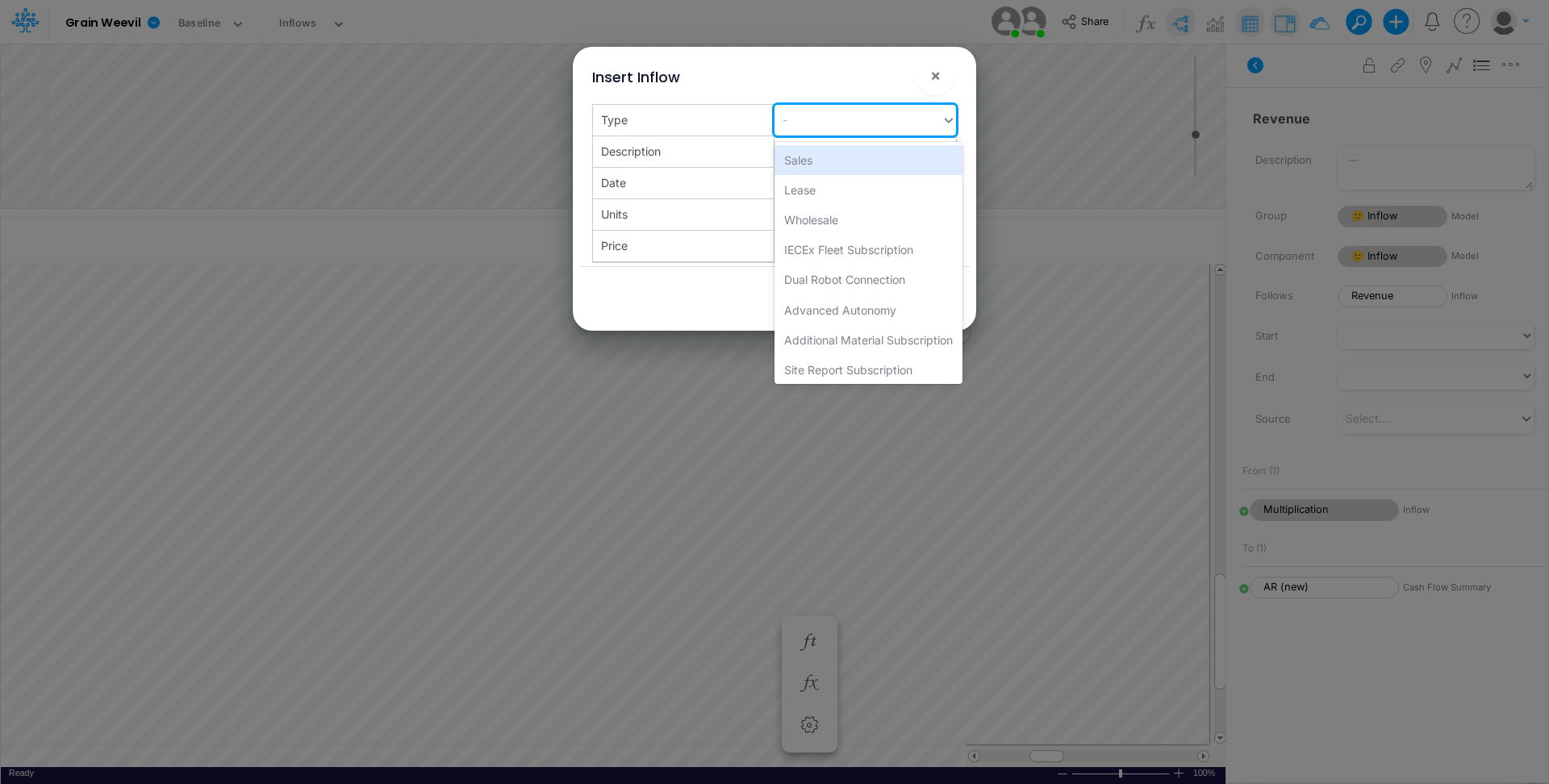 click on "-" at bounding box center (858, 119) 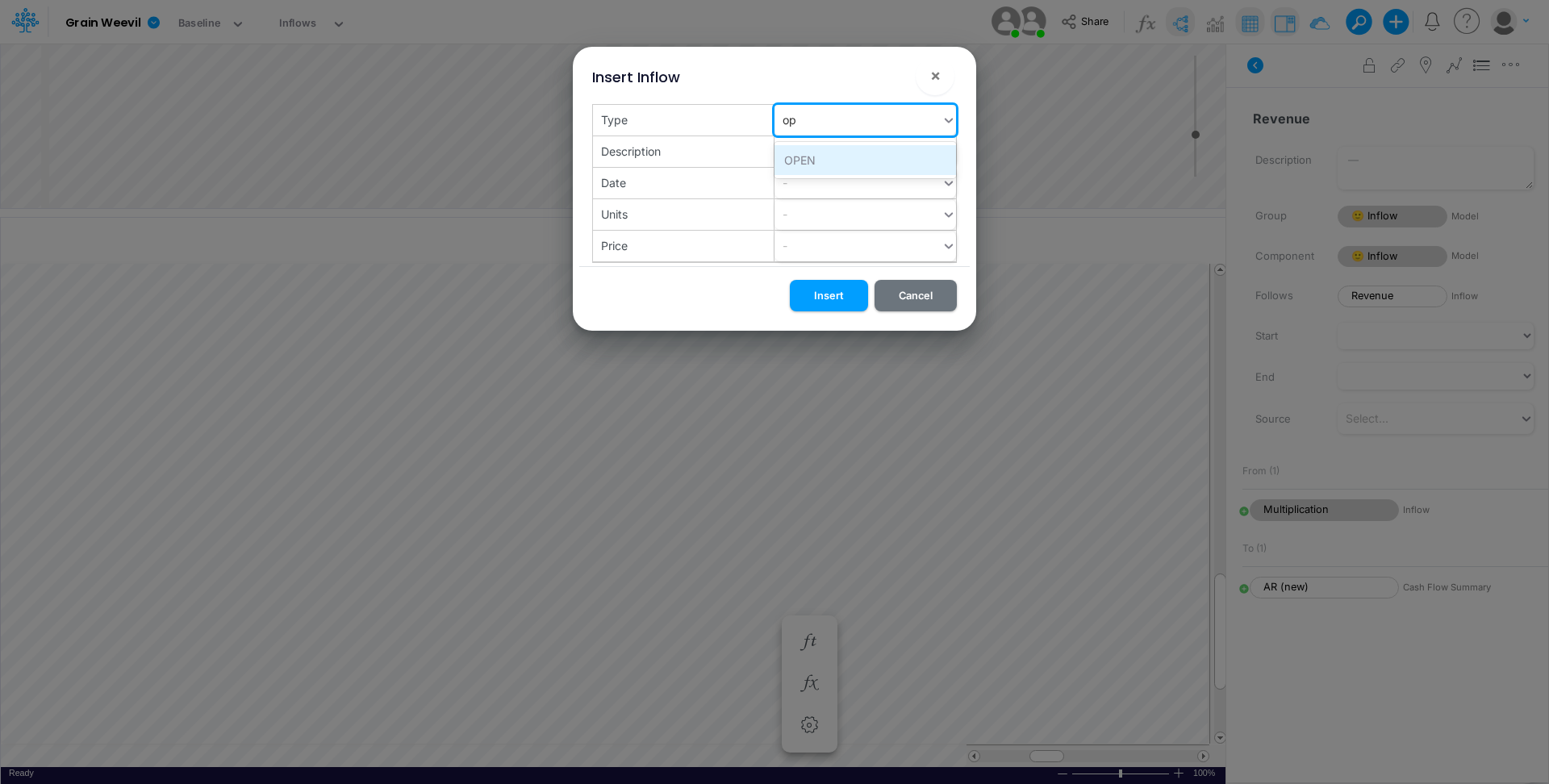 click on "OPEN" at bounding box center [865, 160] 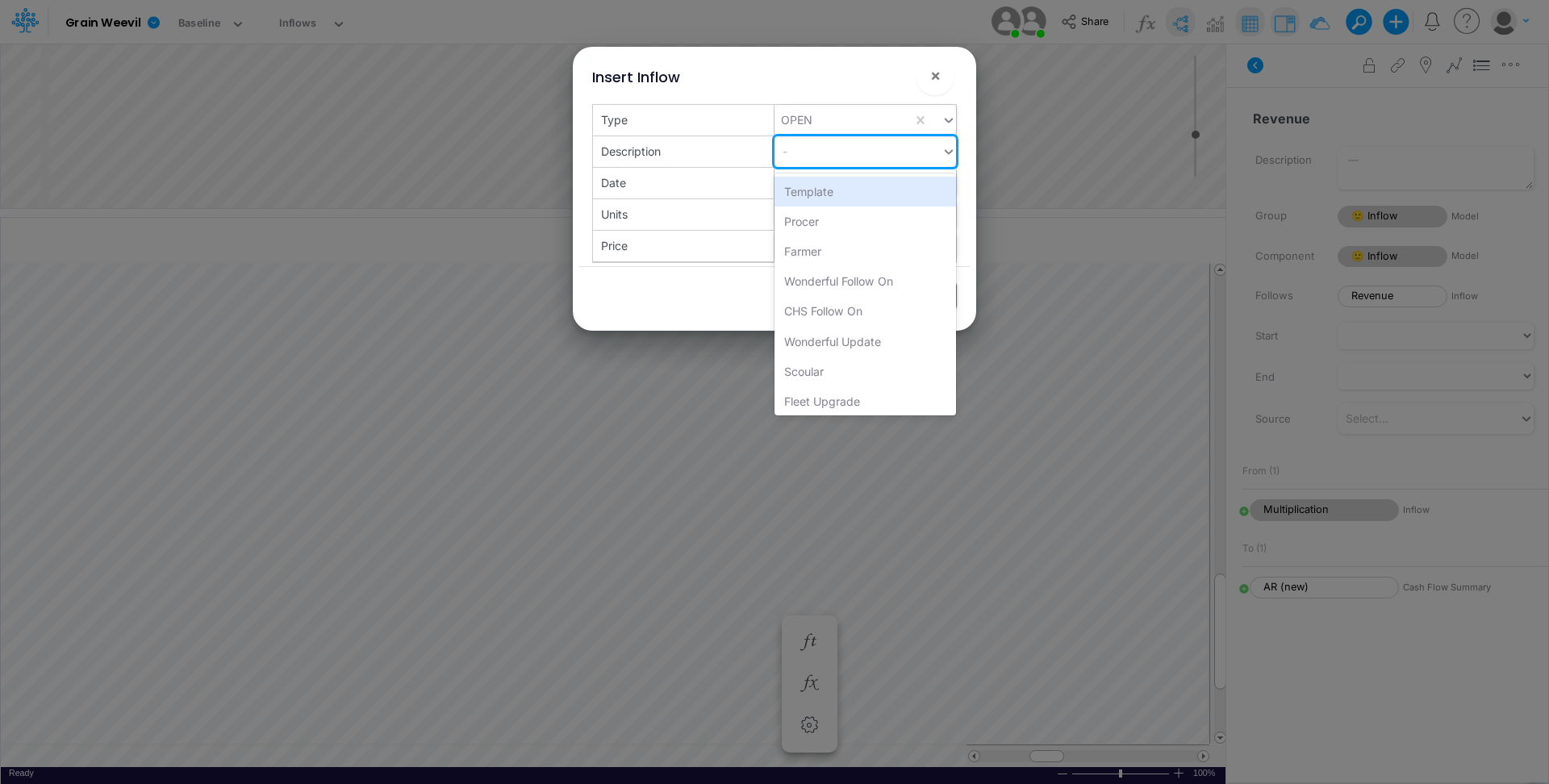 click on "-" at bounding box center [858, 151] 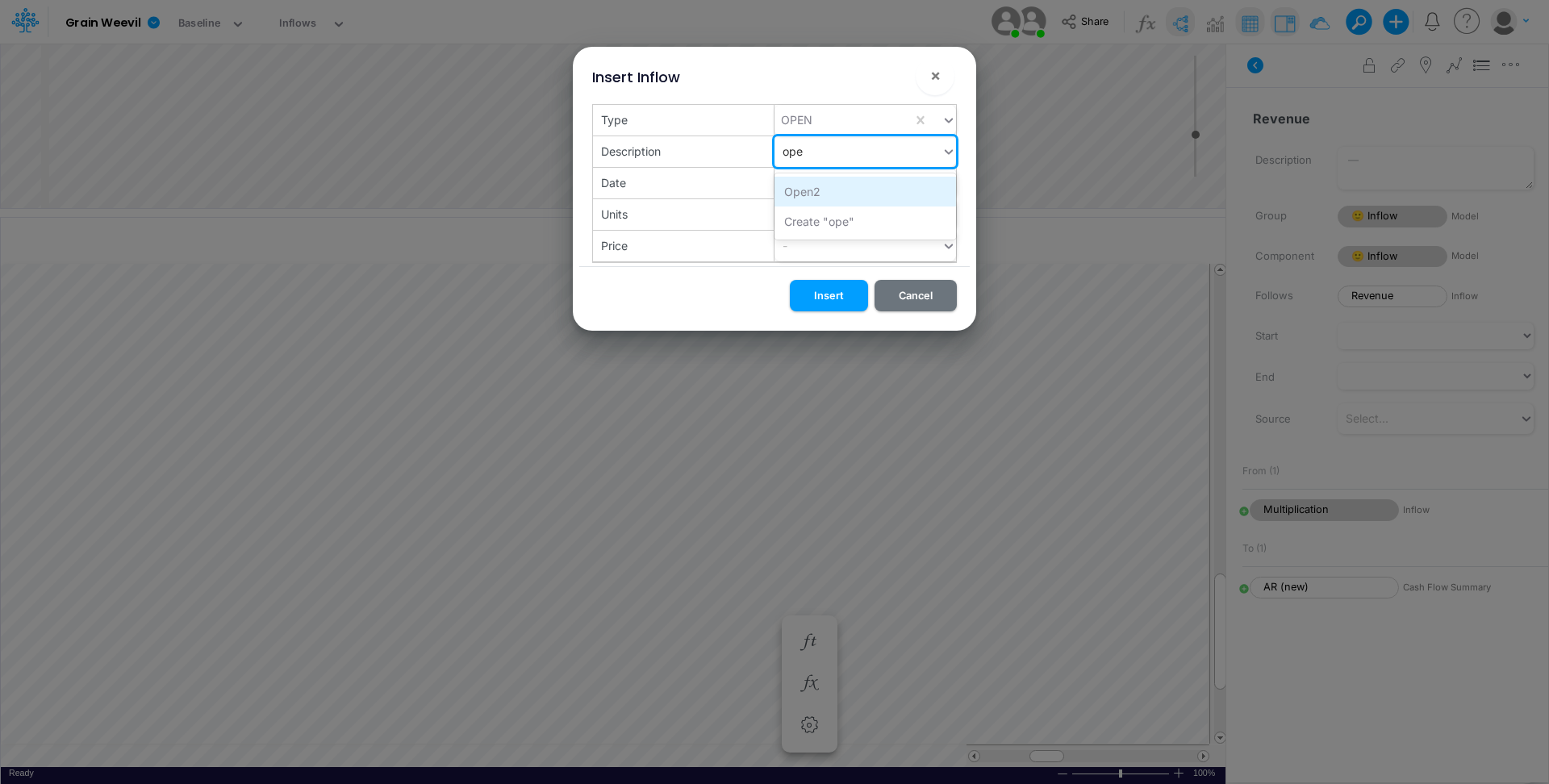 click on "Open2" at bounding box center (865, 191) 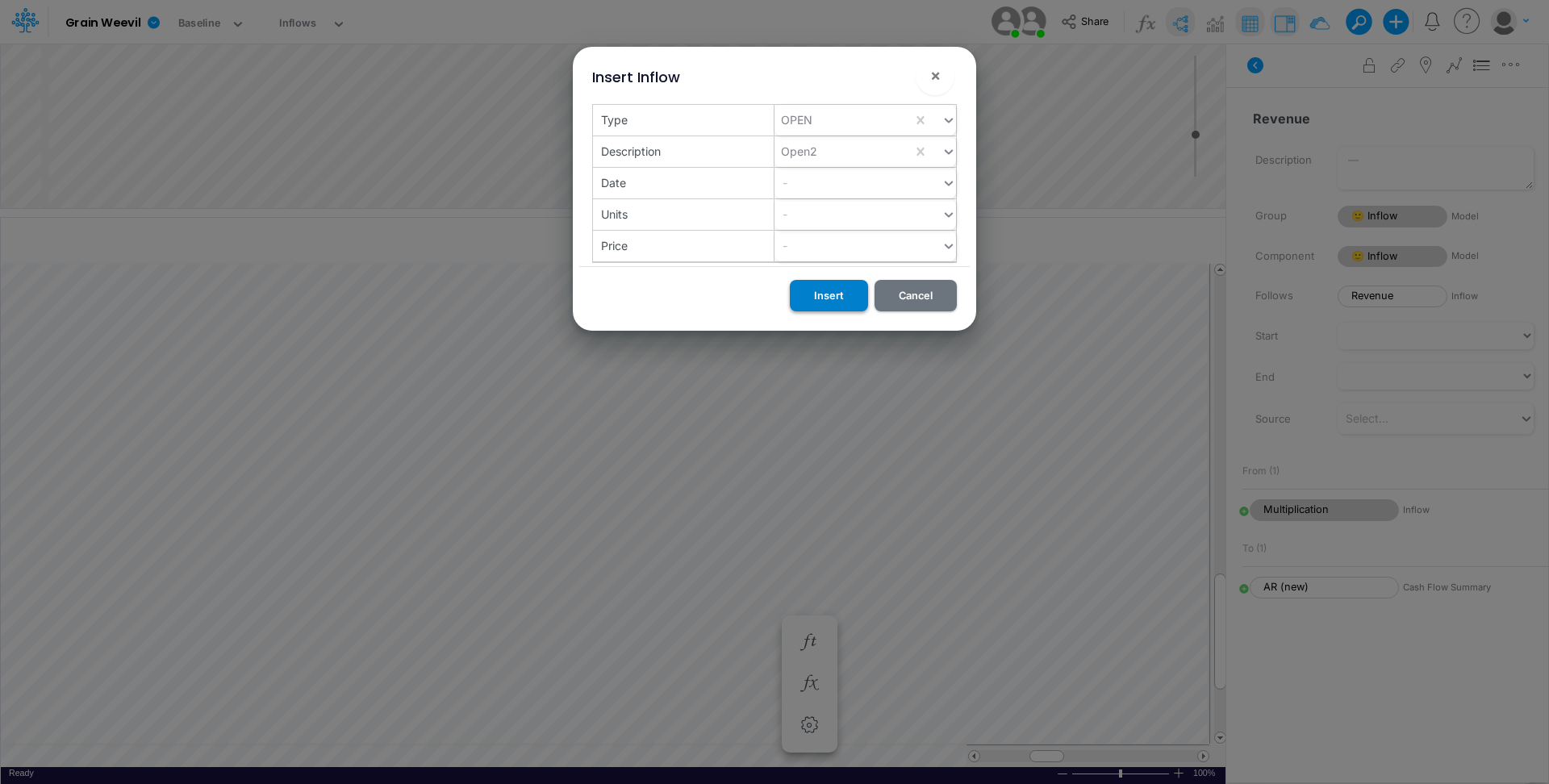 click on "Insert" at bounding box center (829, 295) 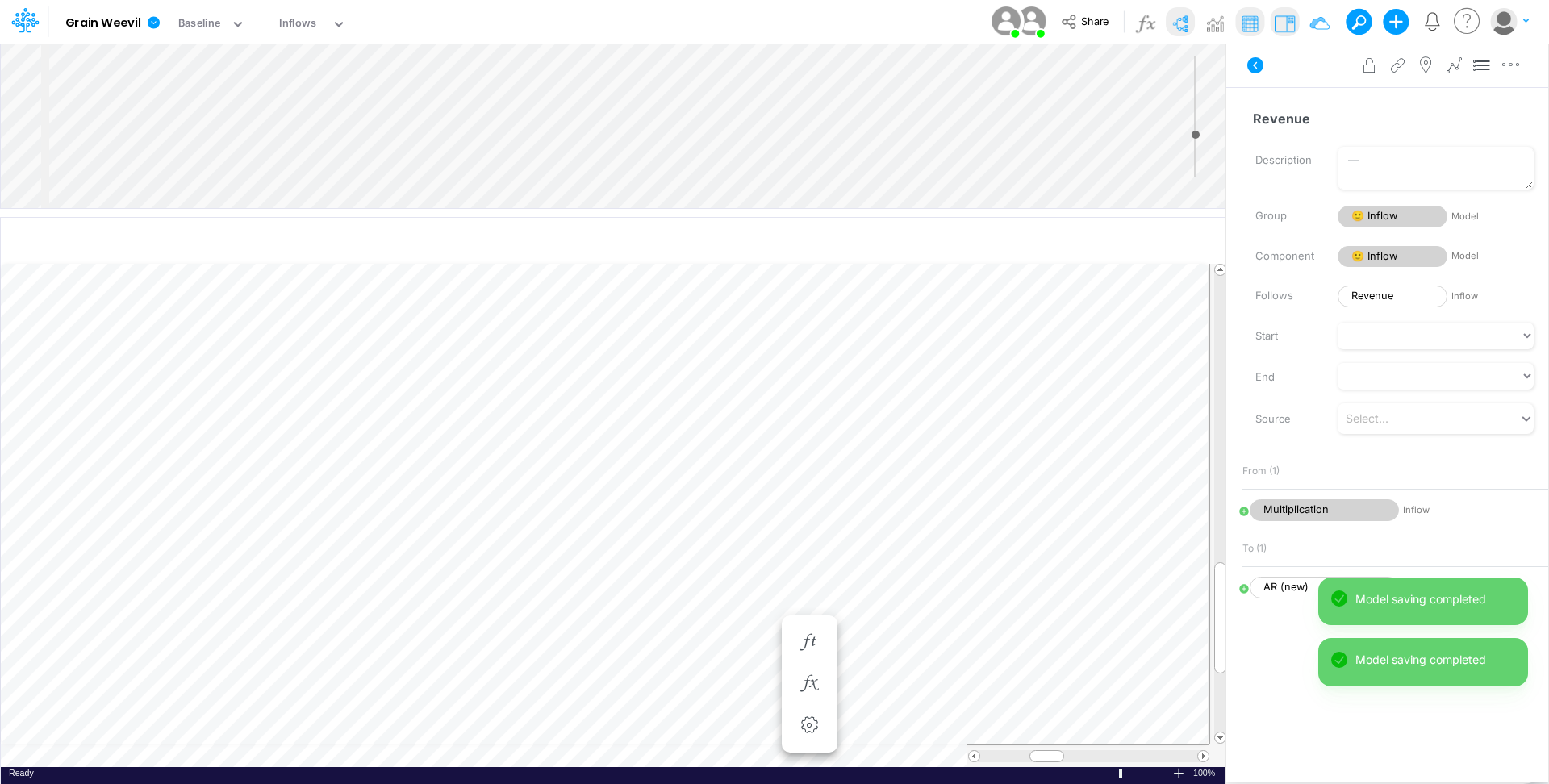 scroll, scrollTop: 8, scrollLeft: 2, axis: both 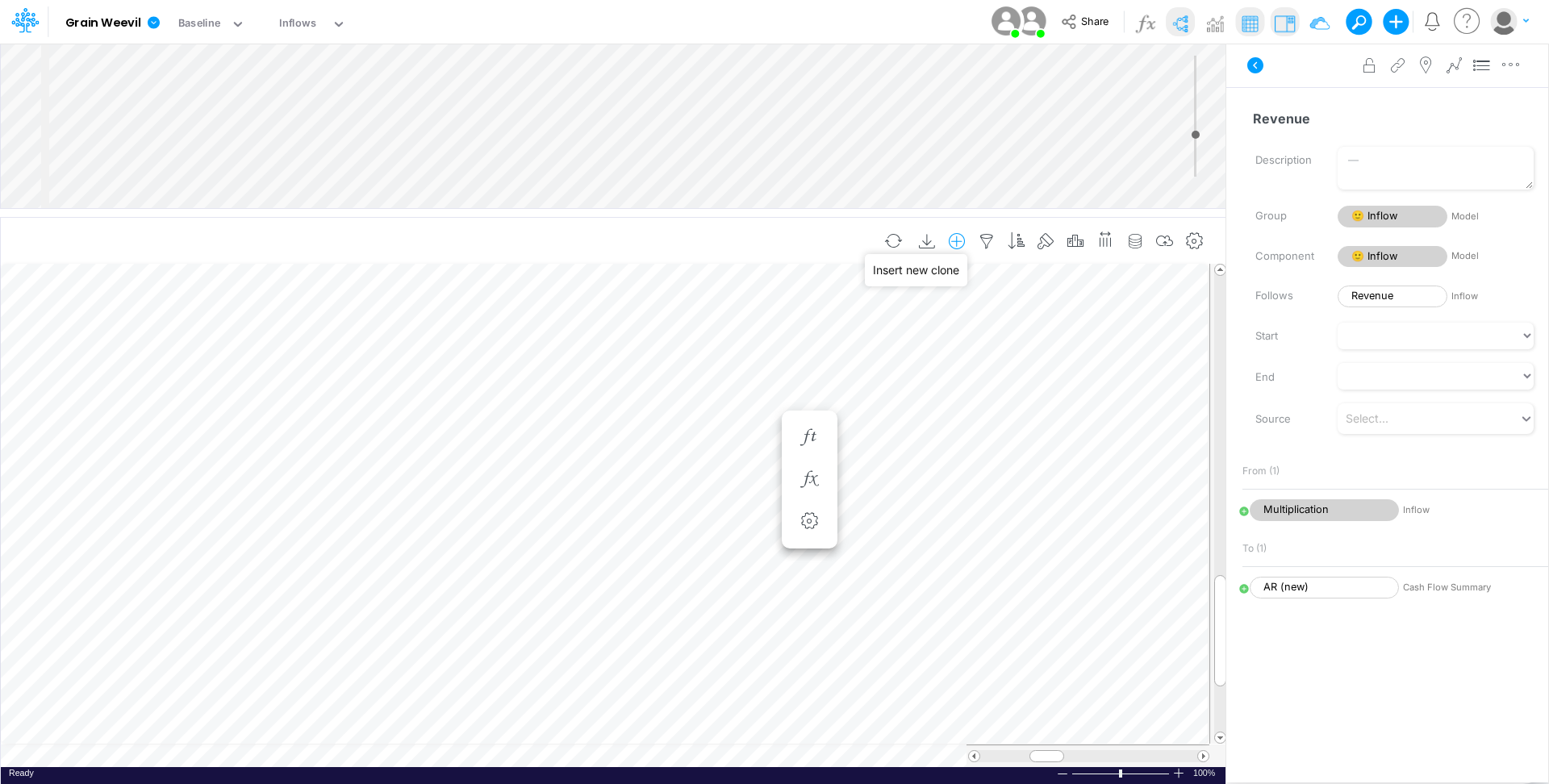 click at bounding box center (957, 241) 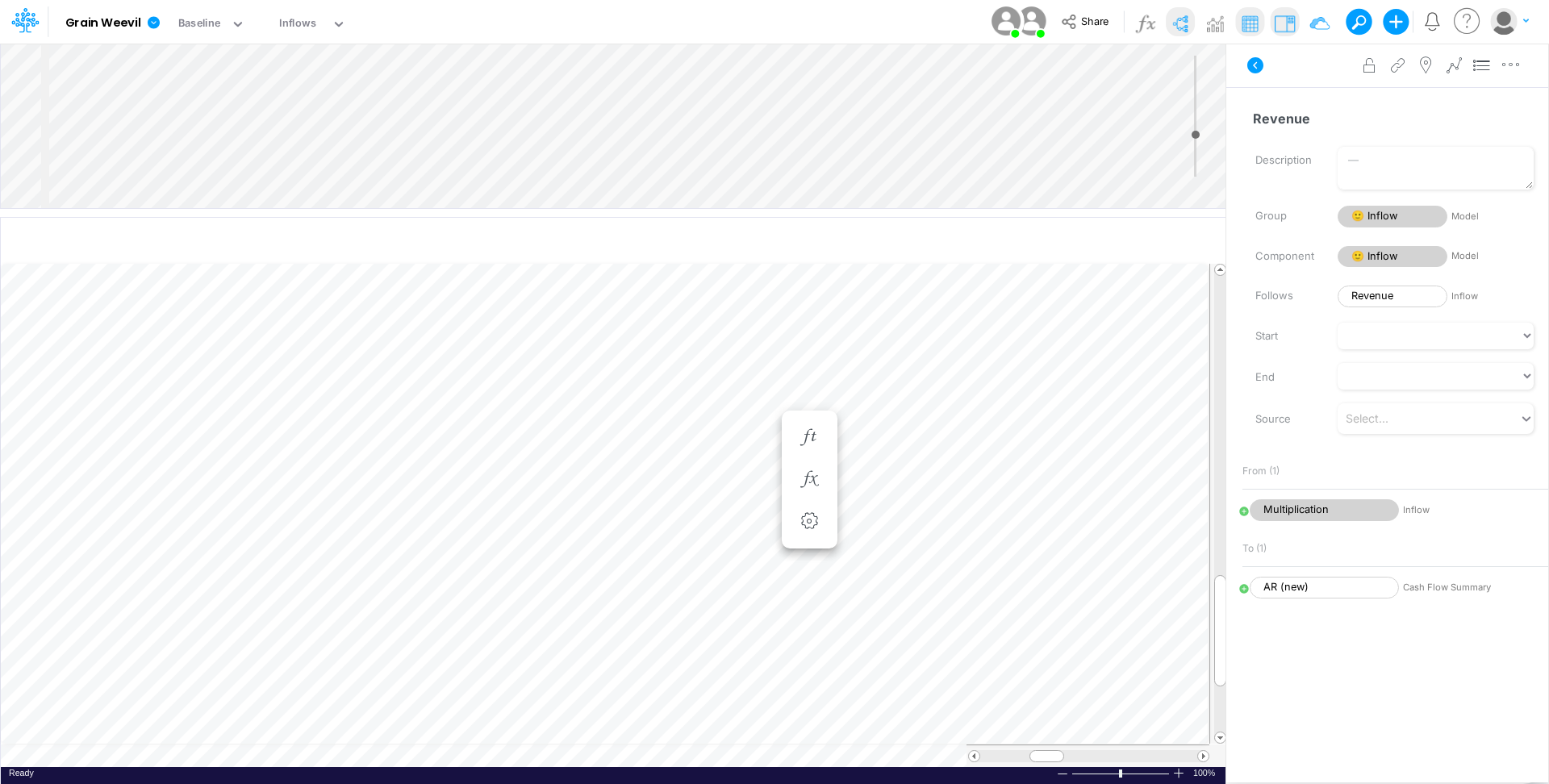 scroll, scrollTop: 8, scrollLeft: 2, axis: both 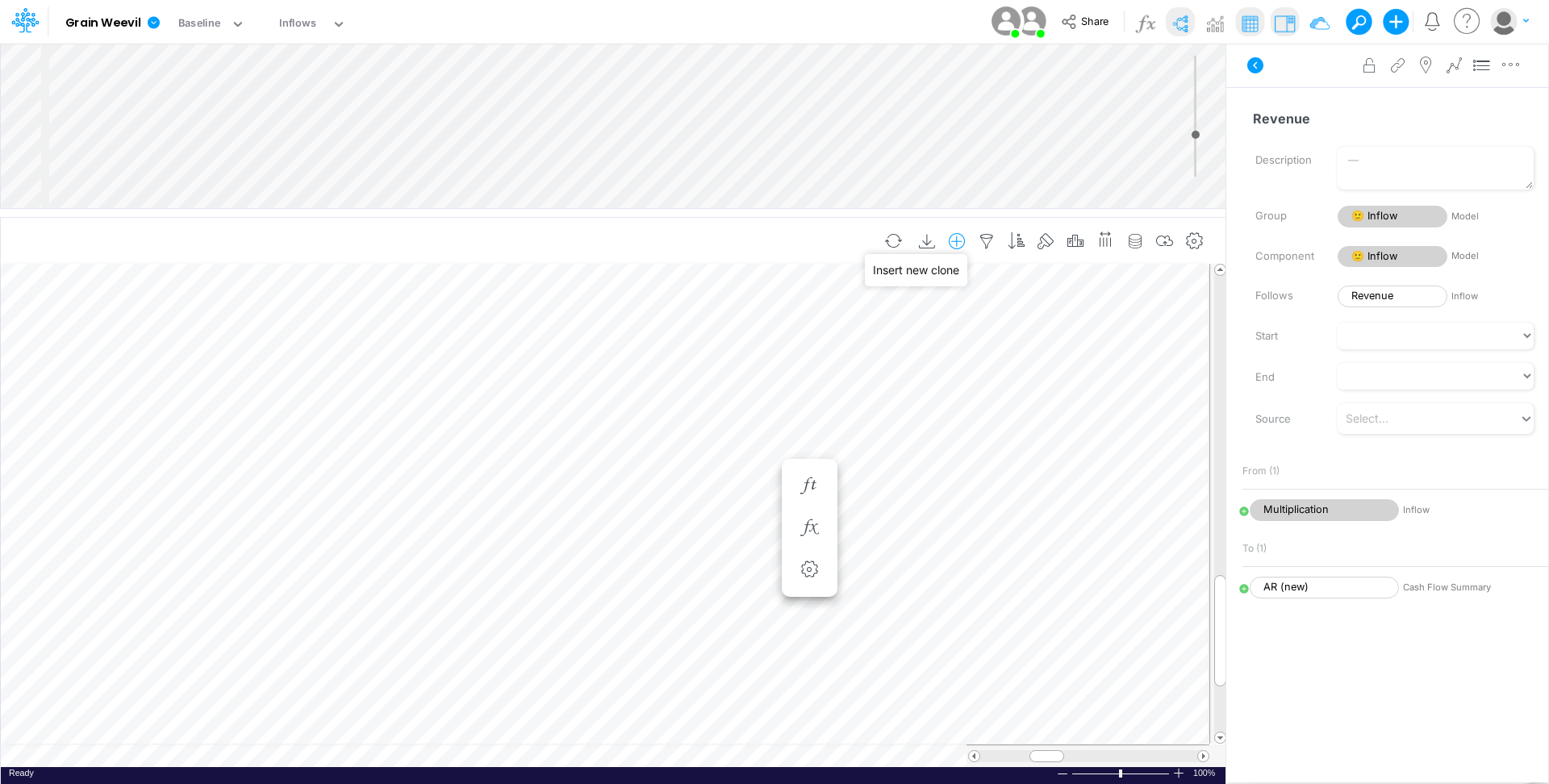 click at bounding box center (957, 241) 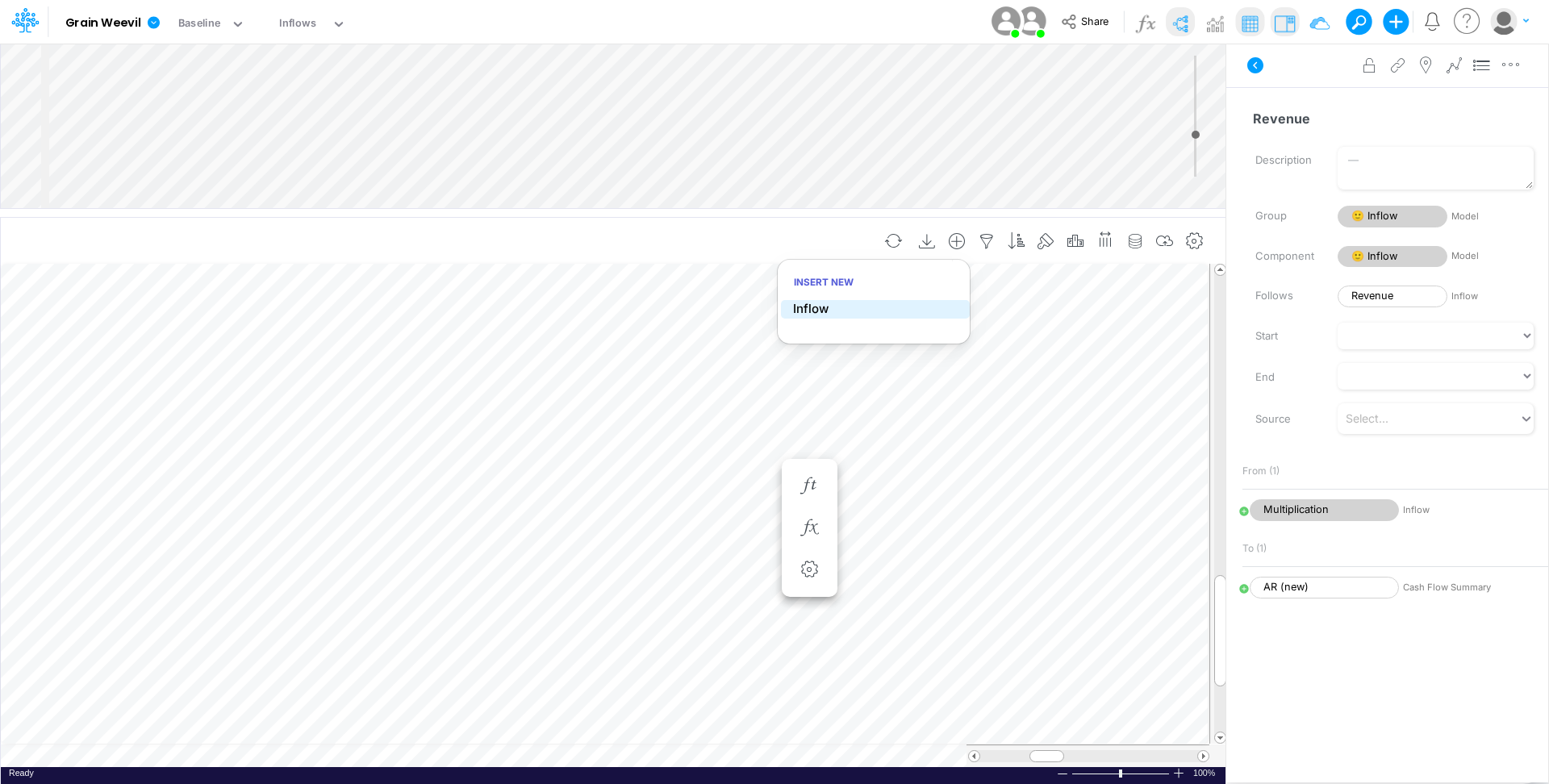 click on "Inflow" at bounding box center (875, 309) 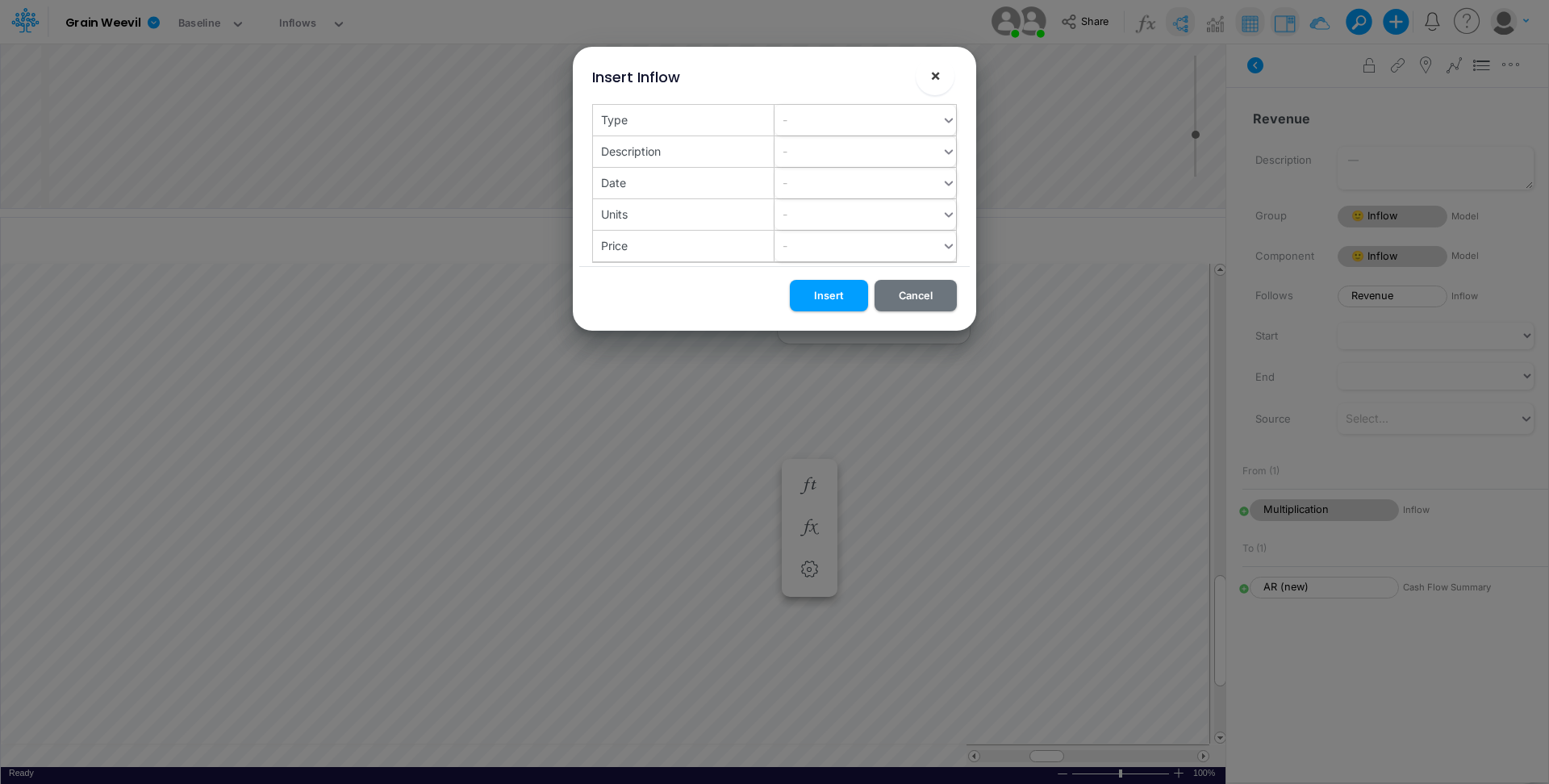 click on "×" at bounding box center [935, 75] 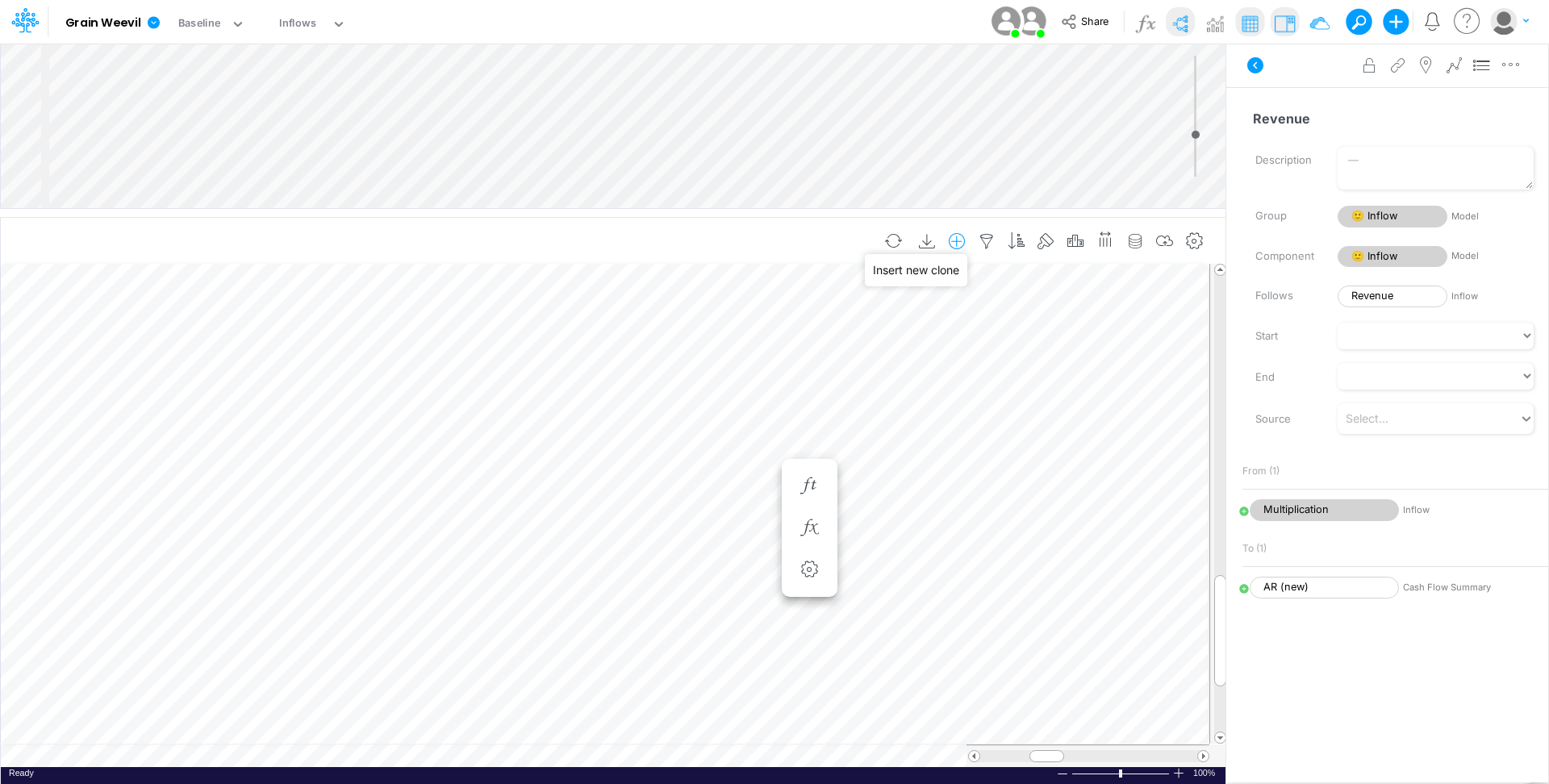click at bounding box center (957, 241) 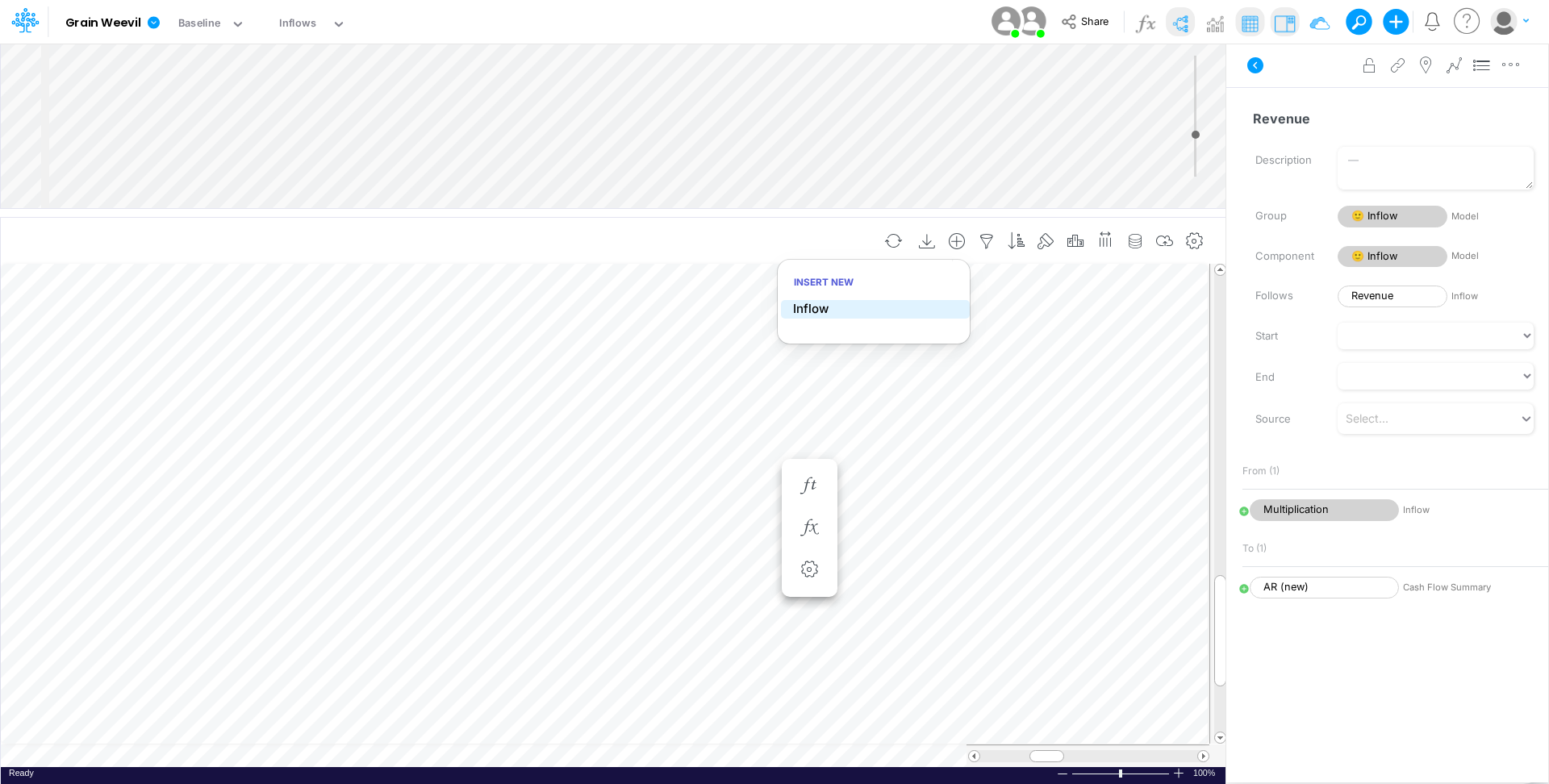 click on "Inflow" at bounding box center [811, 309] 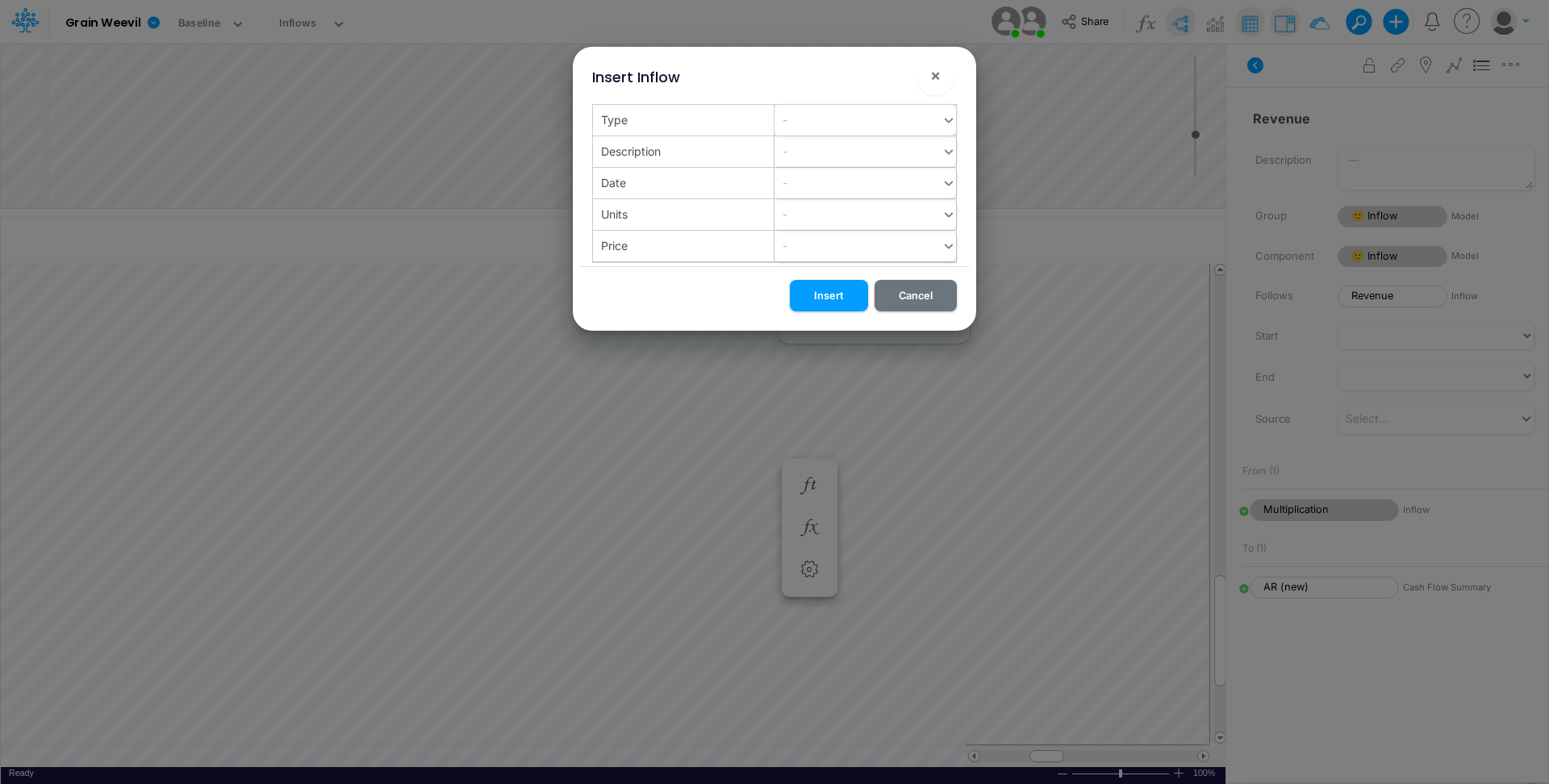 click on "-" at bounding box center (858, 119) 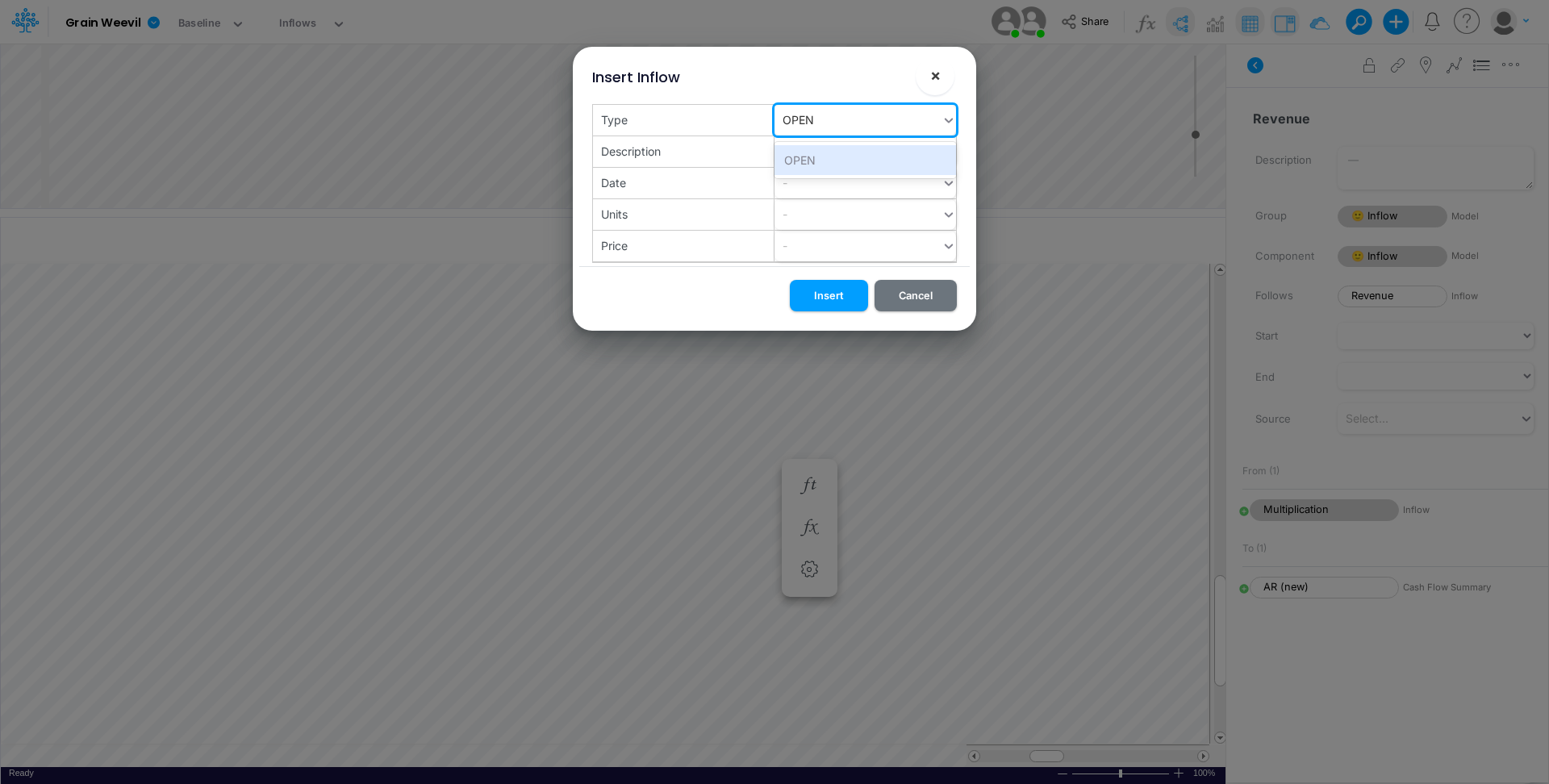 type on "OPEN" 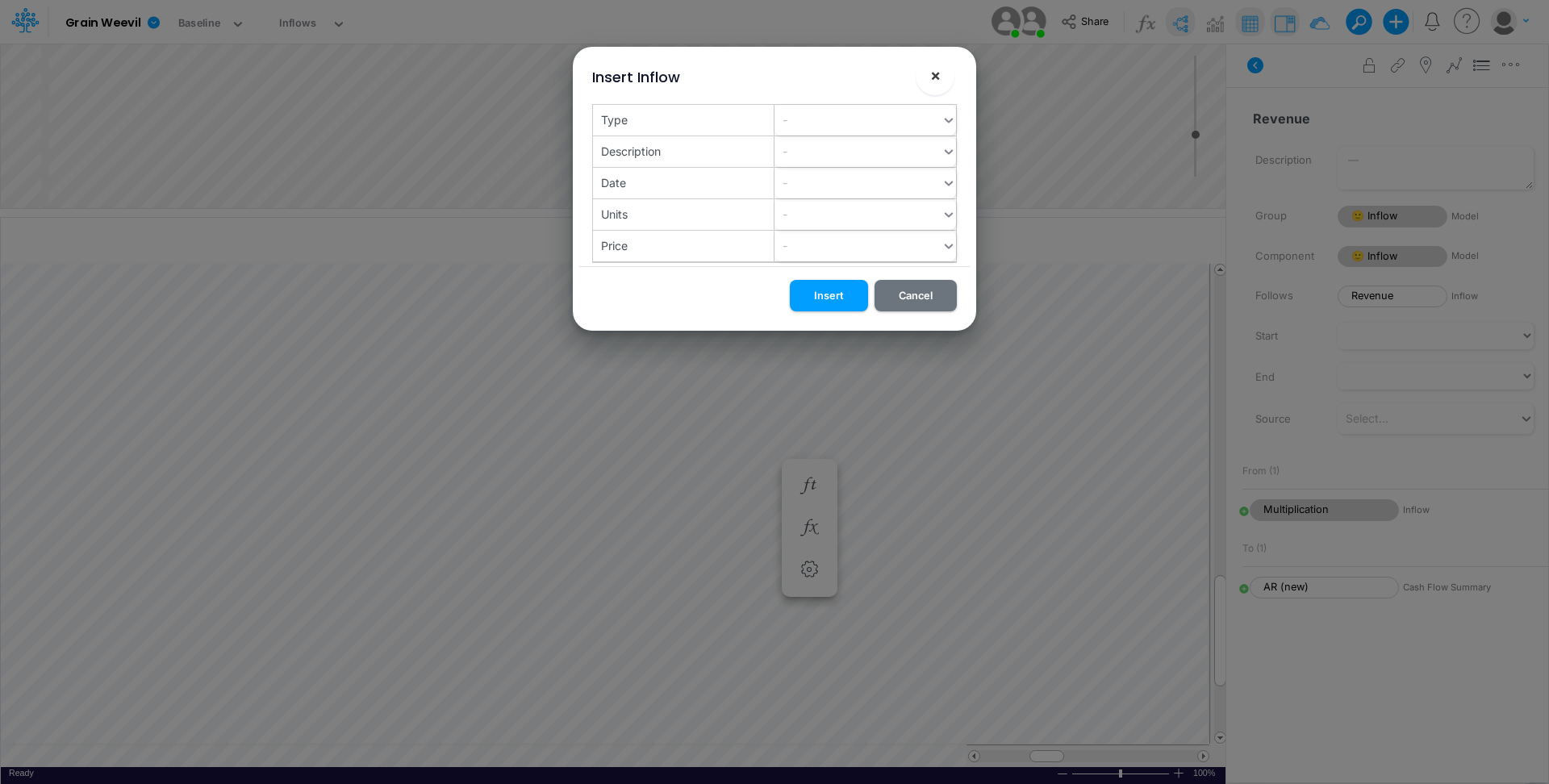 click on "×" at bounding box center [935, 75] 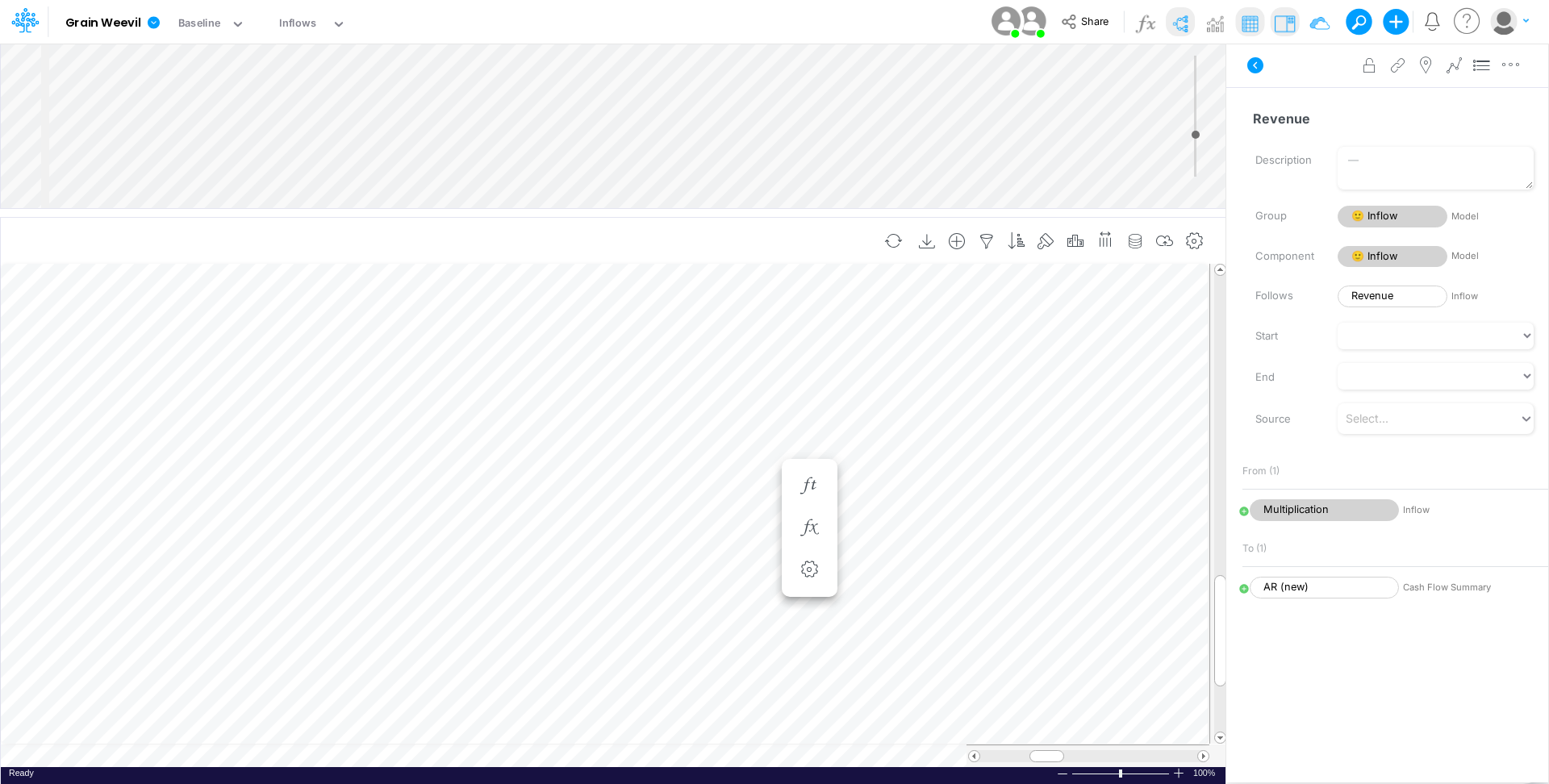 scroll, scrollTop: 8, scrollLeft: 2, axis: both 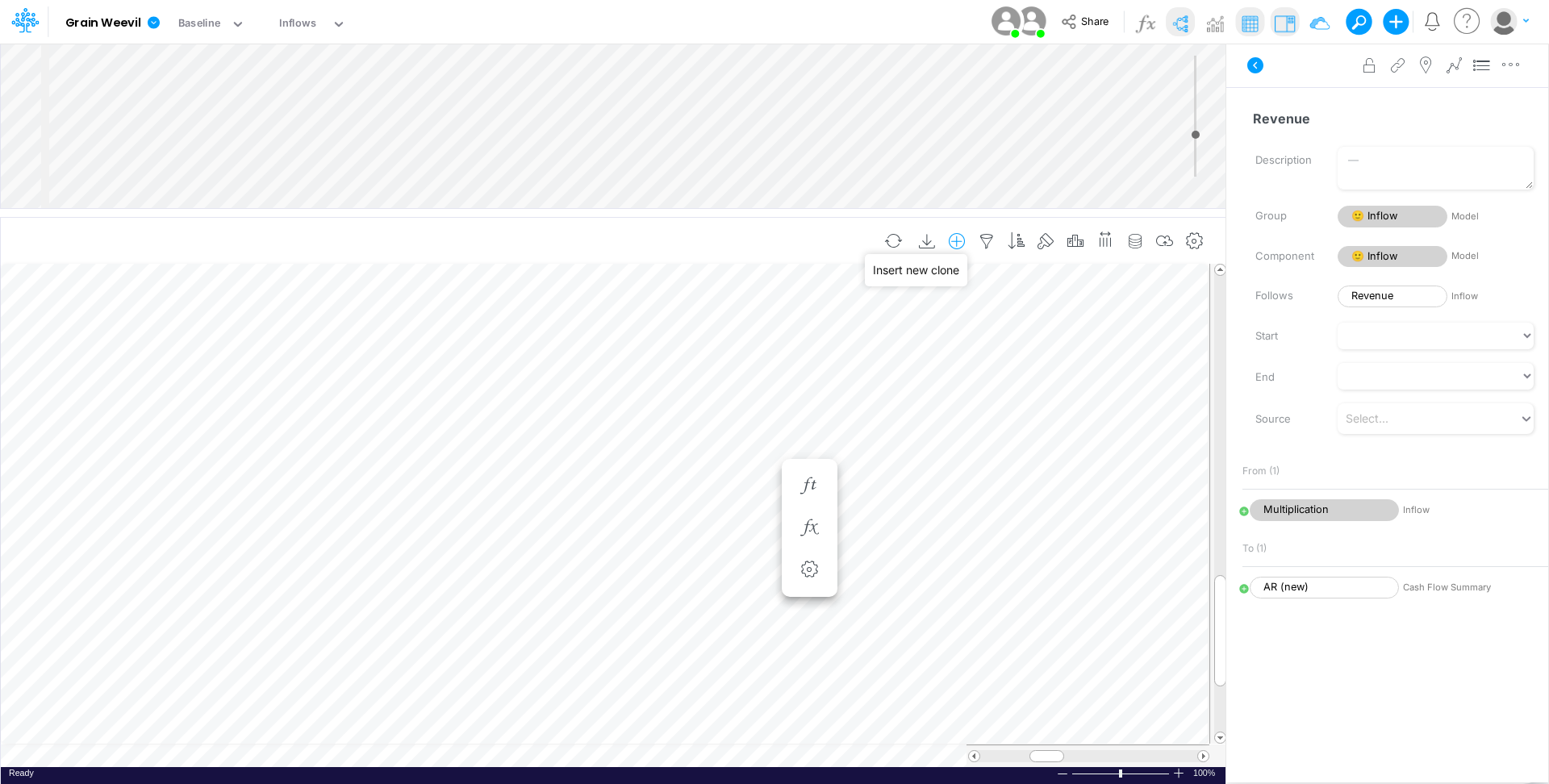 click at bounding box center [957, 241] 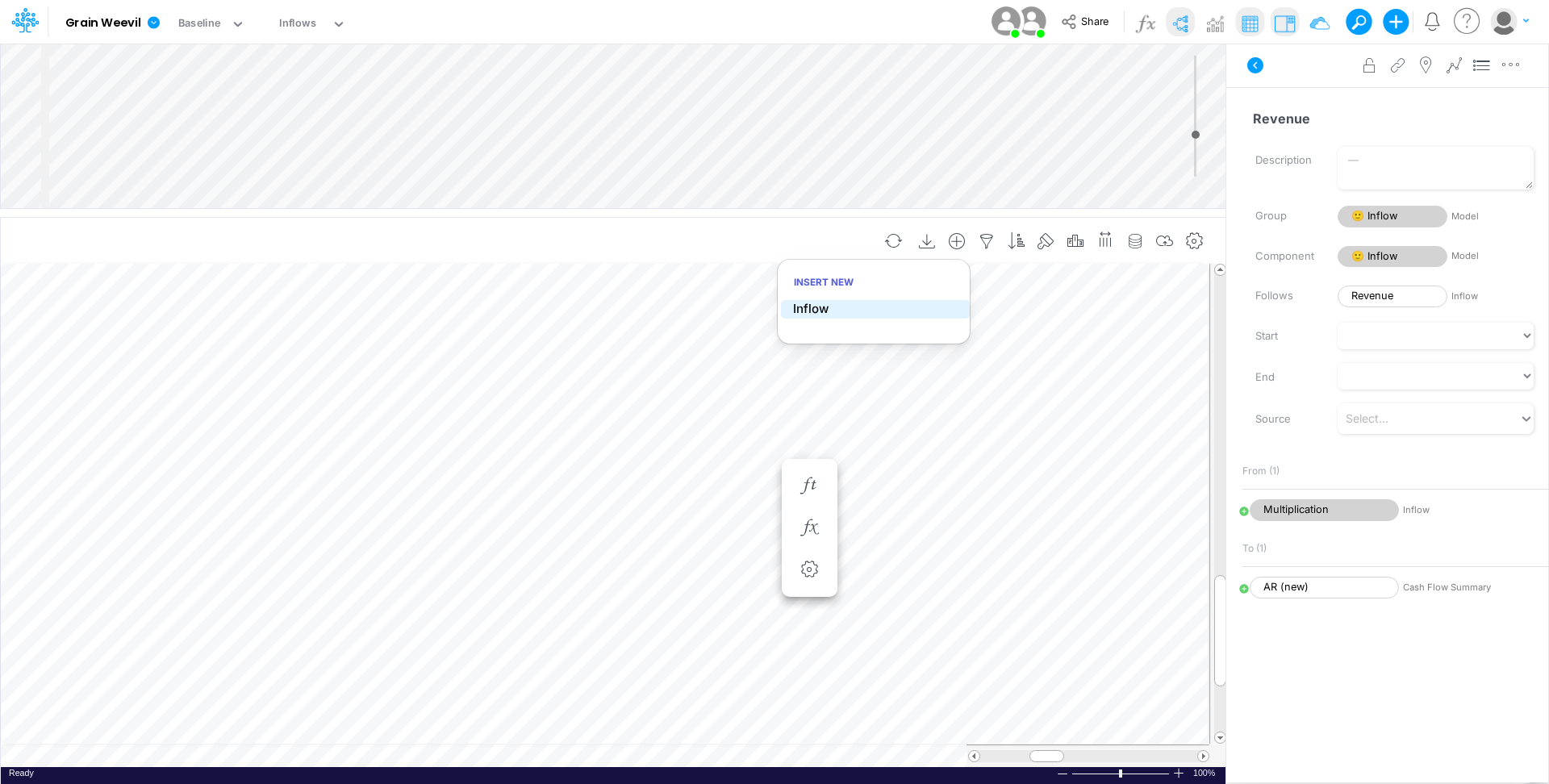 click on "Inflow" at bounding box center (875, 309) 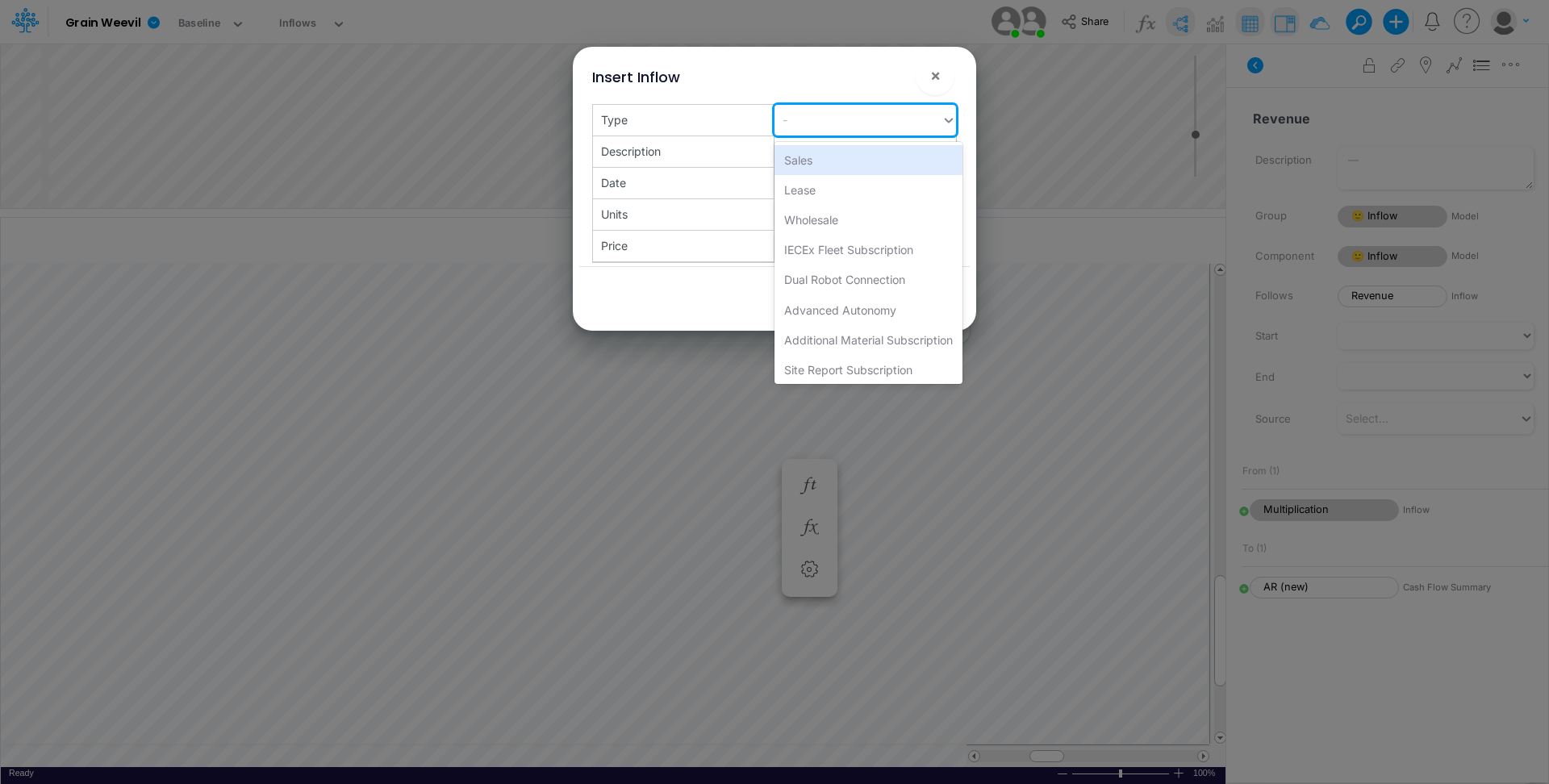 click on "-" at bounding box center (858, 119) 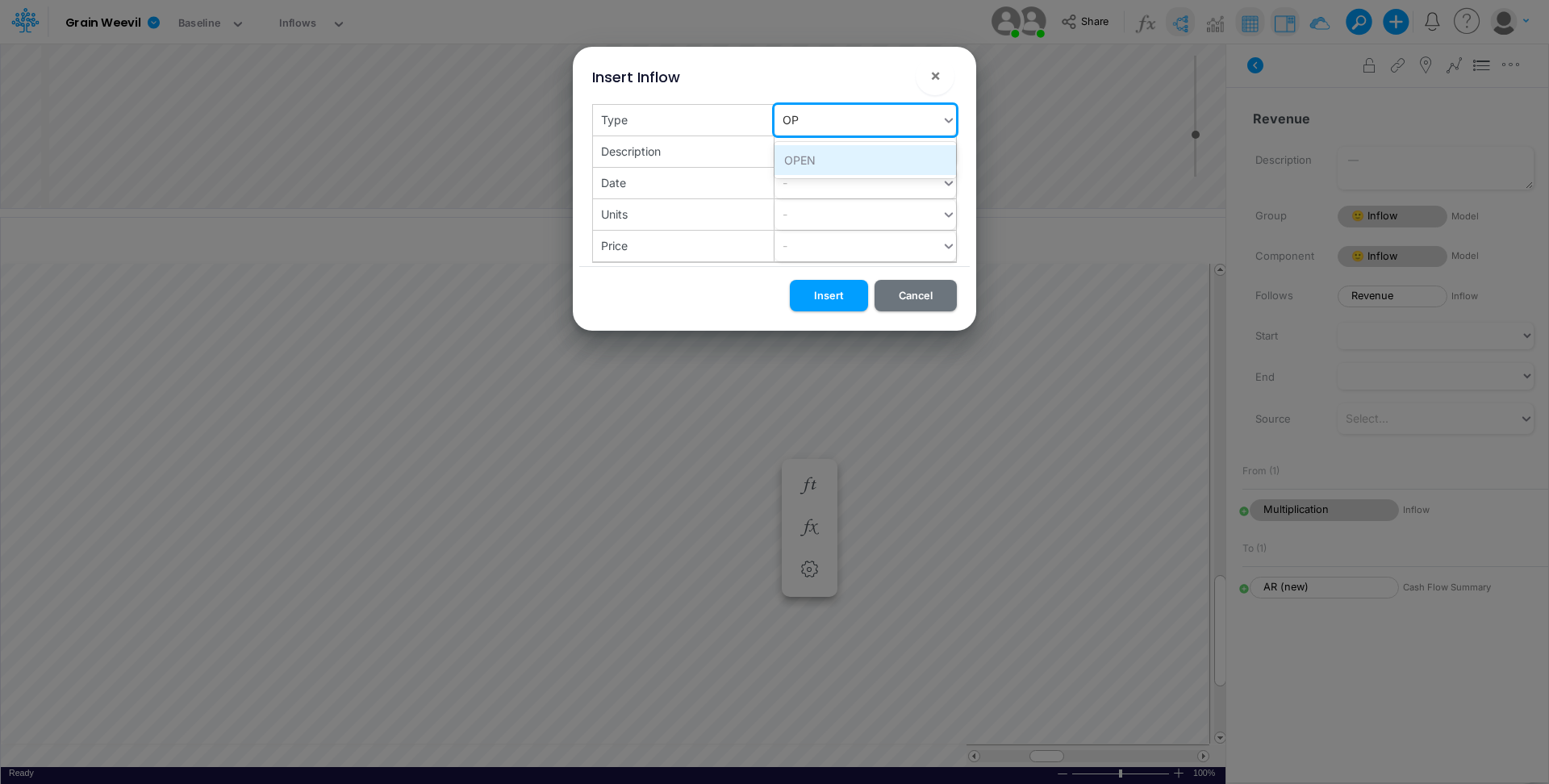 click on "OPEN" at bounding box center [865, 160] 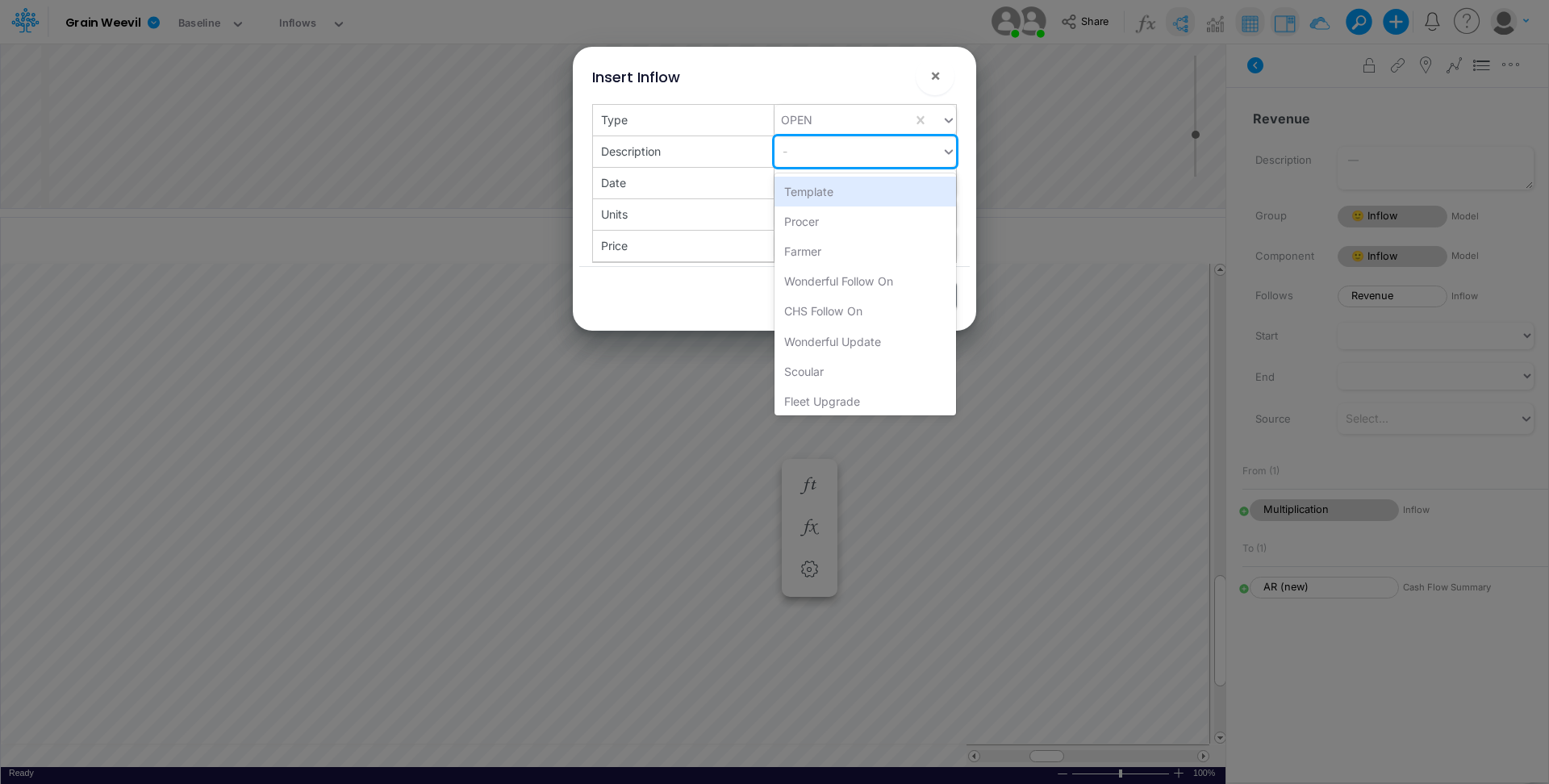 click on "-" at bounding box center (858, 151) 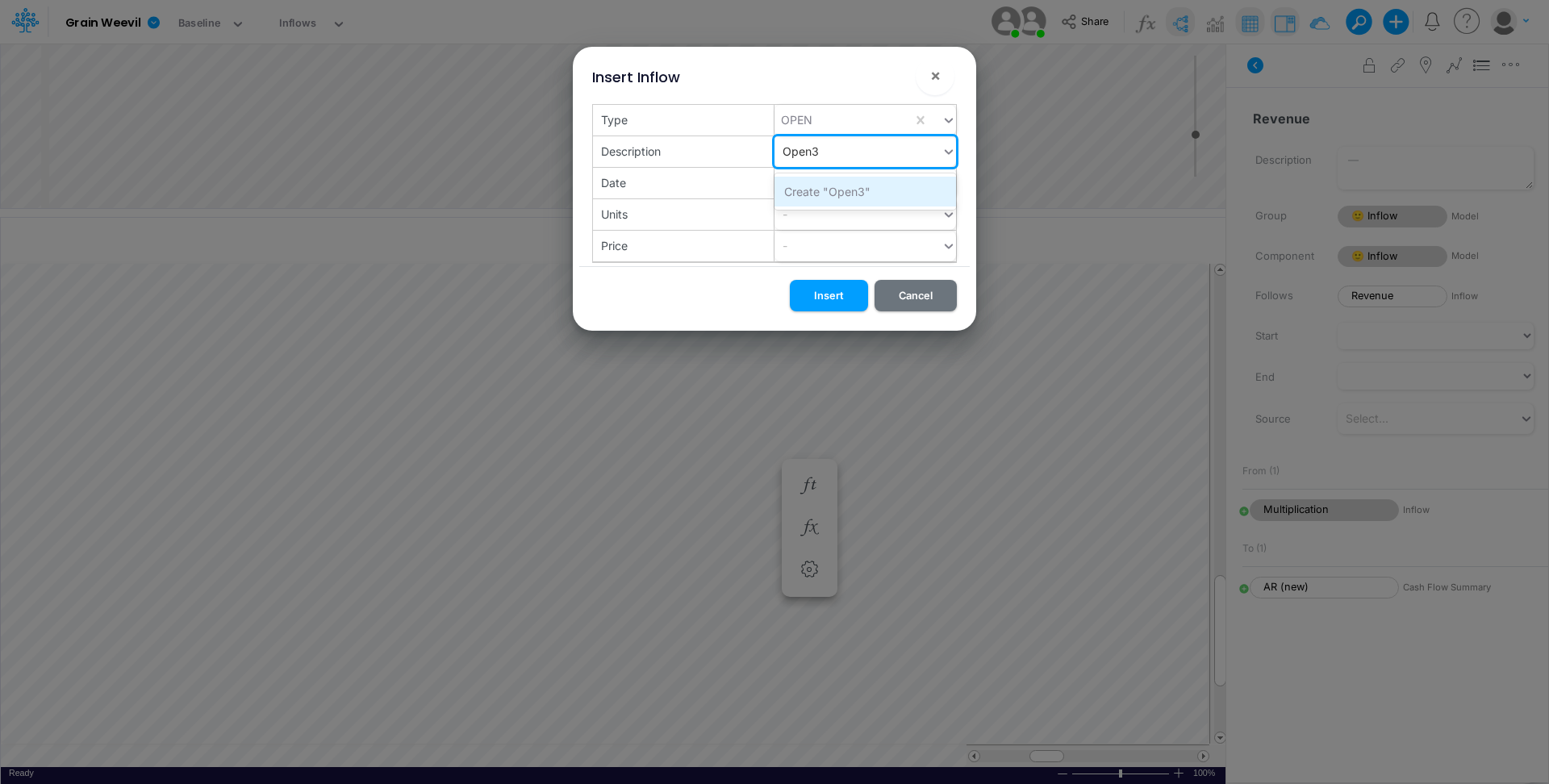 click on "Create "Open3"" at bounding box center [865, 191] 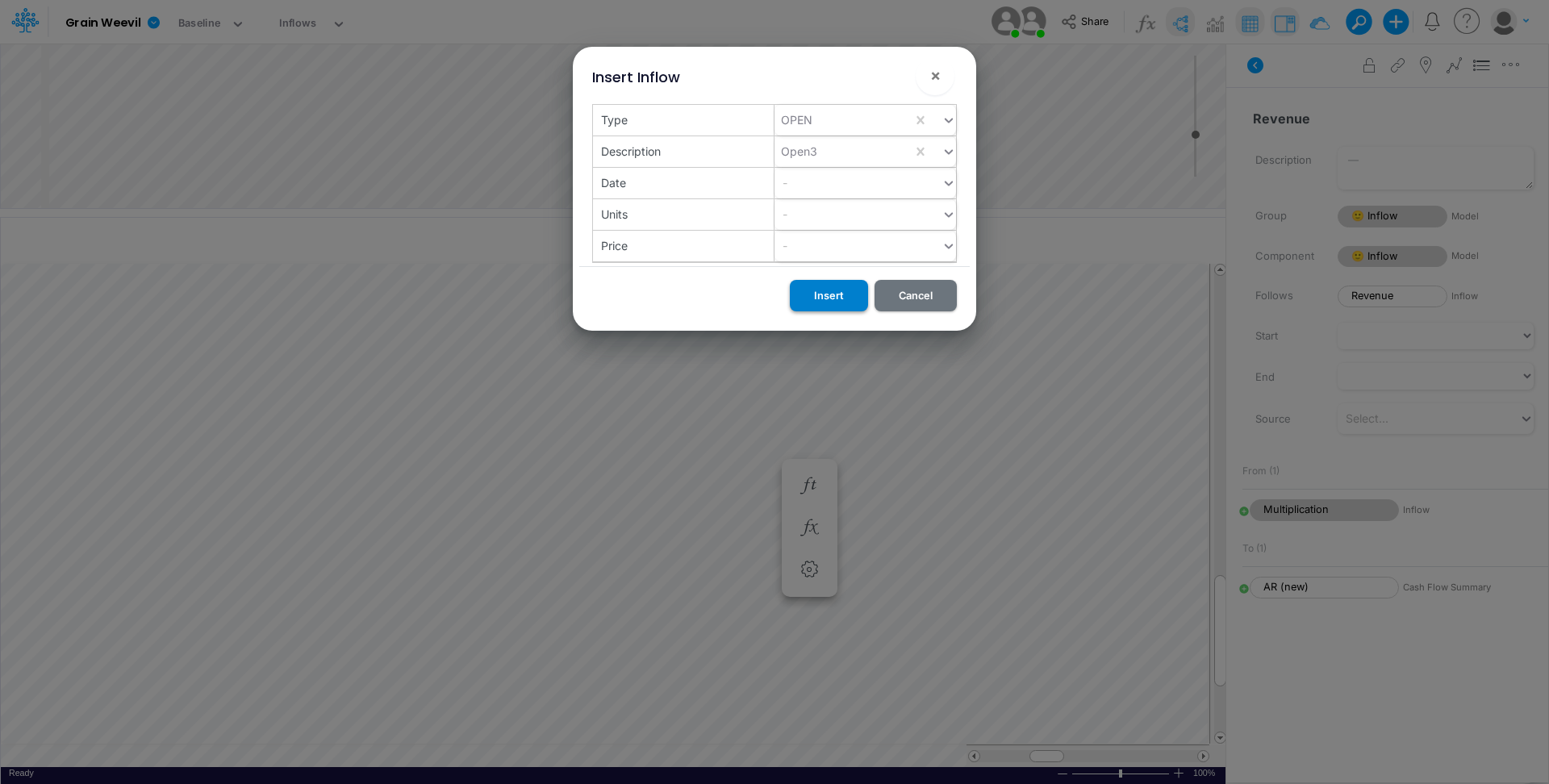 click on "Insert" at bounding box center [829, 295] 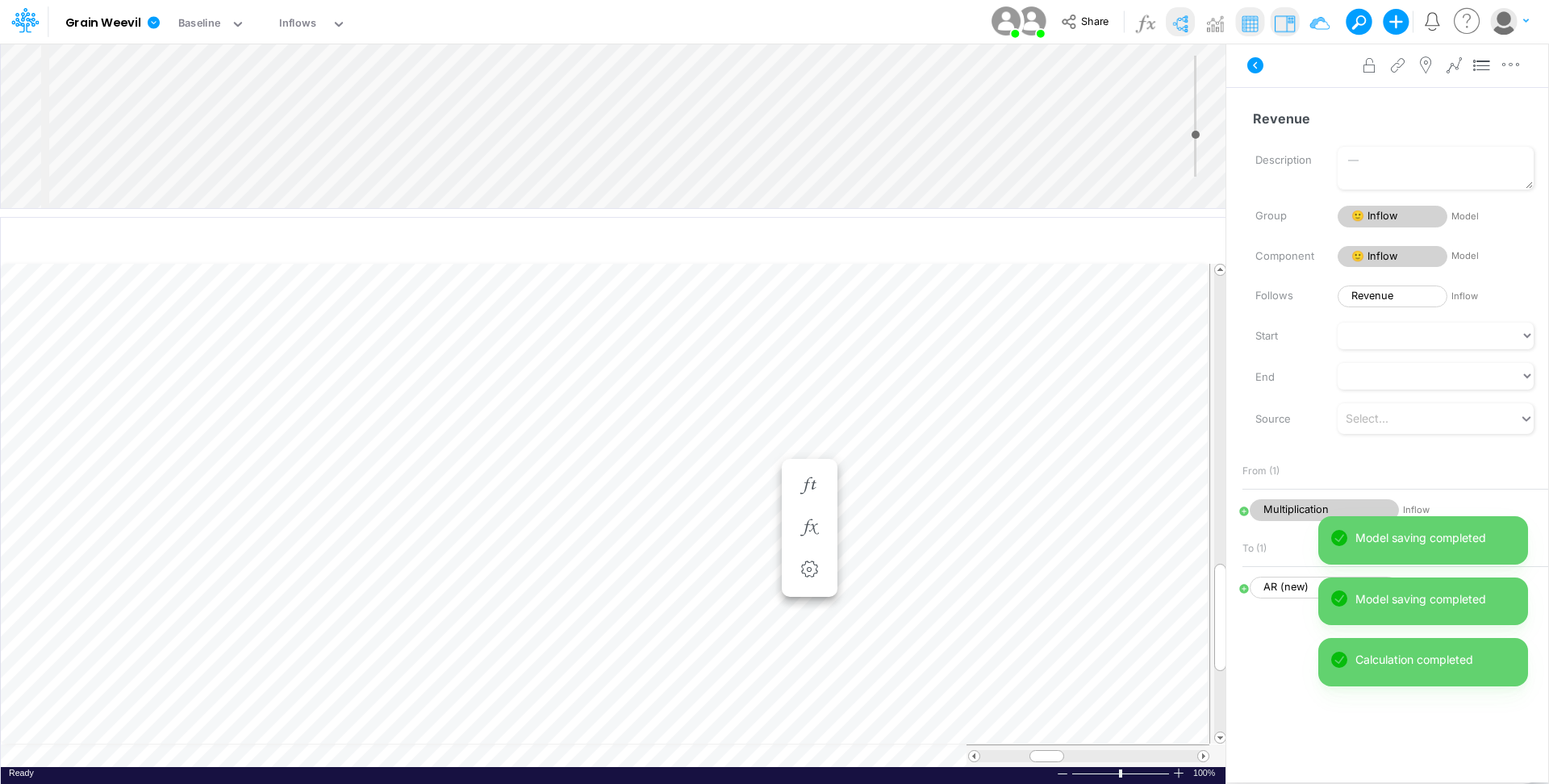 scroll, scrollTop: 8, scrollLeft: 2, axis: both 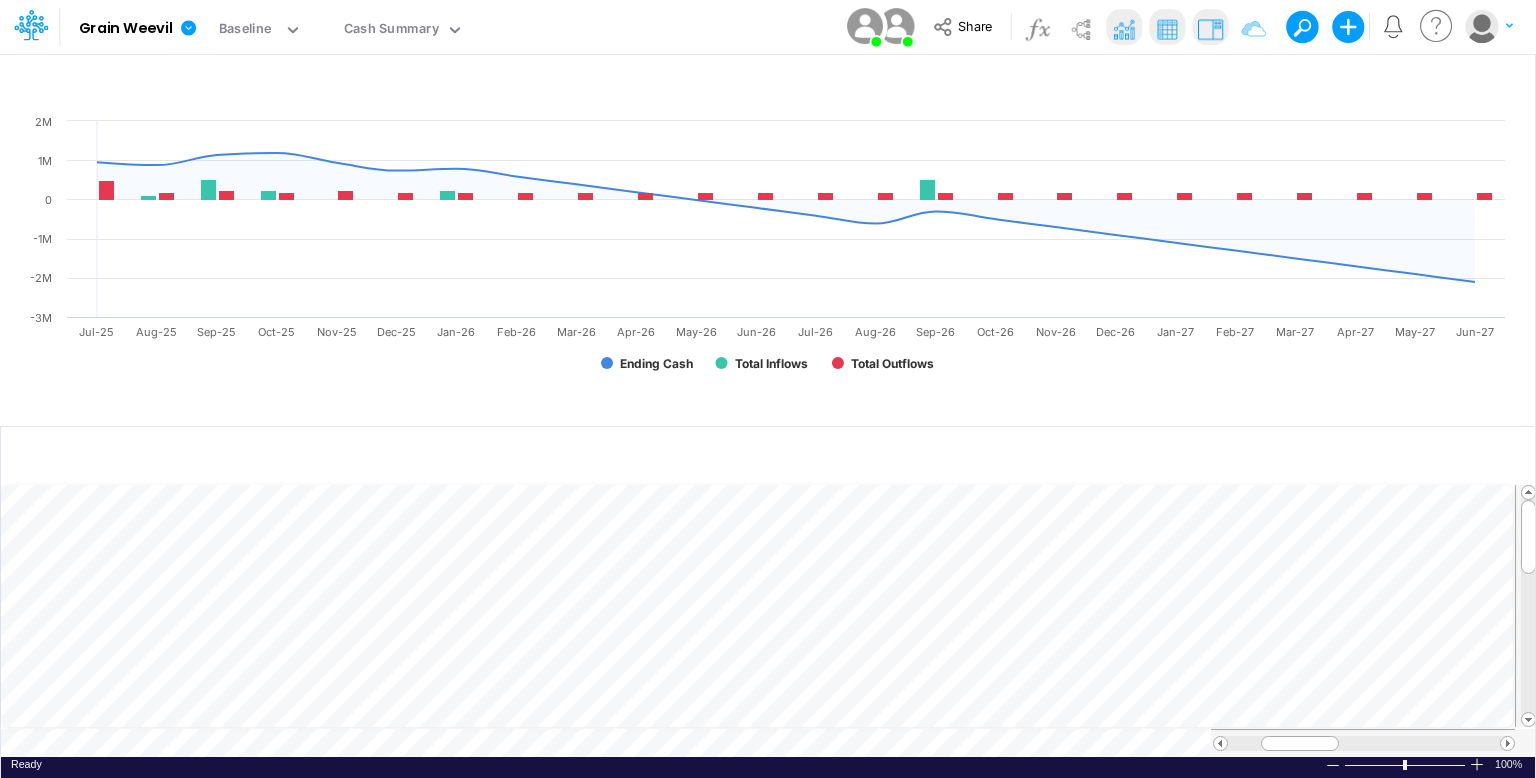 click at bounding box center [1210, 29] 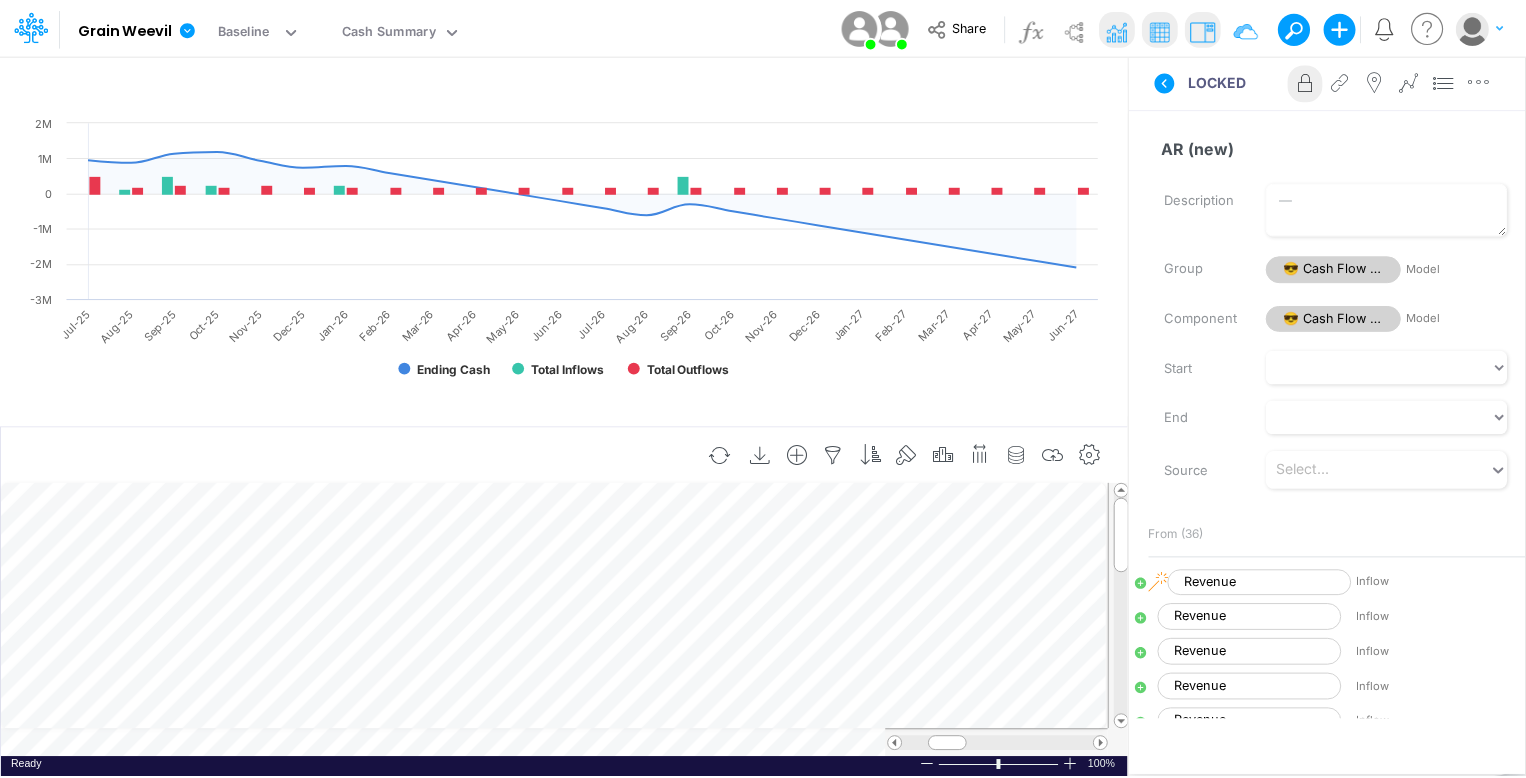 scroll, scrollTop: 9, scrollLeft: 2, axis: both 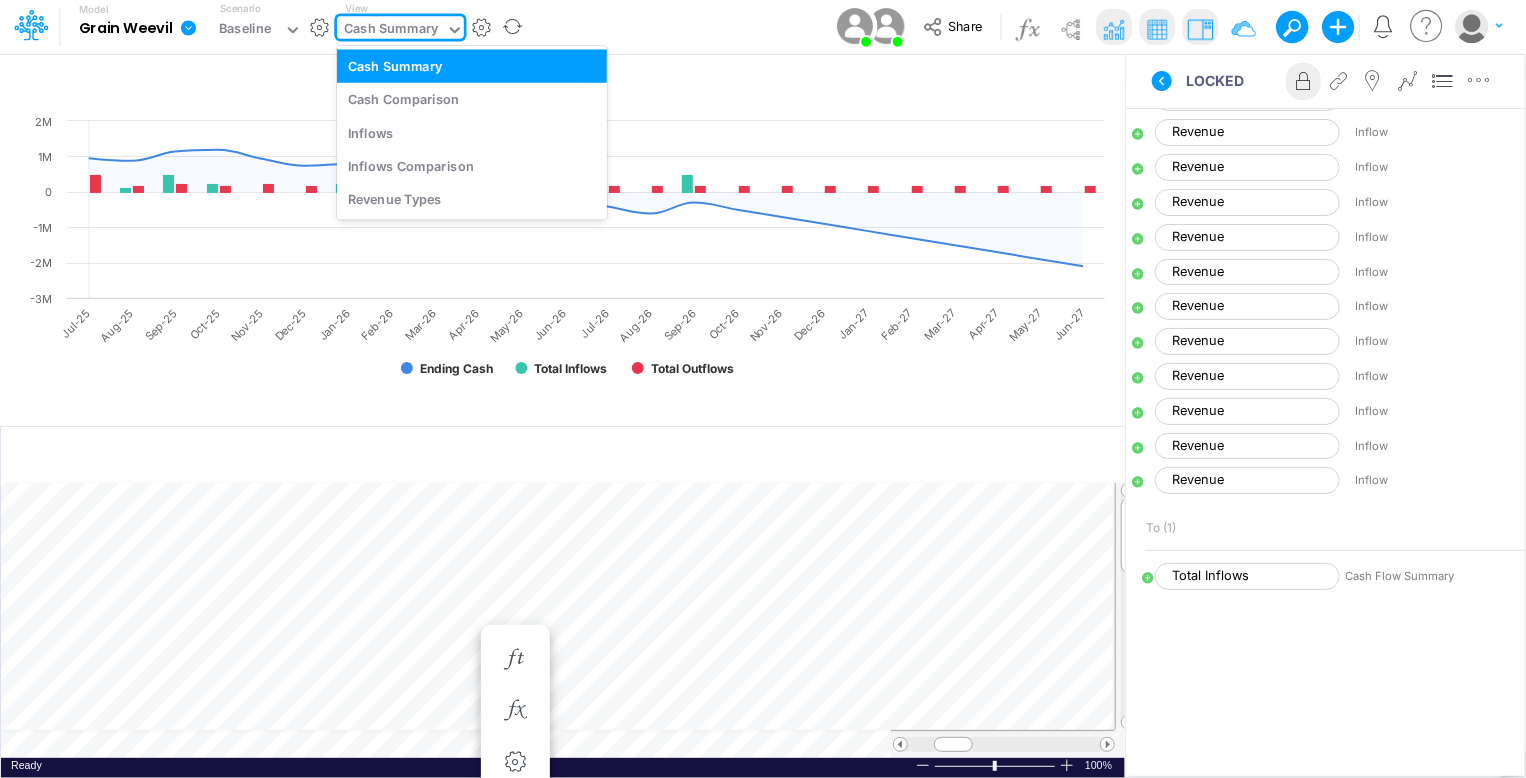click on "Cash Summary" at bounding box center (391, 30) 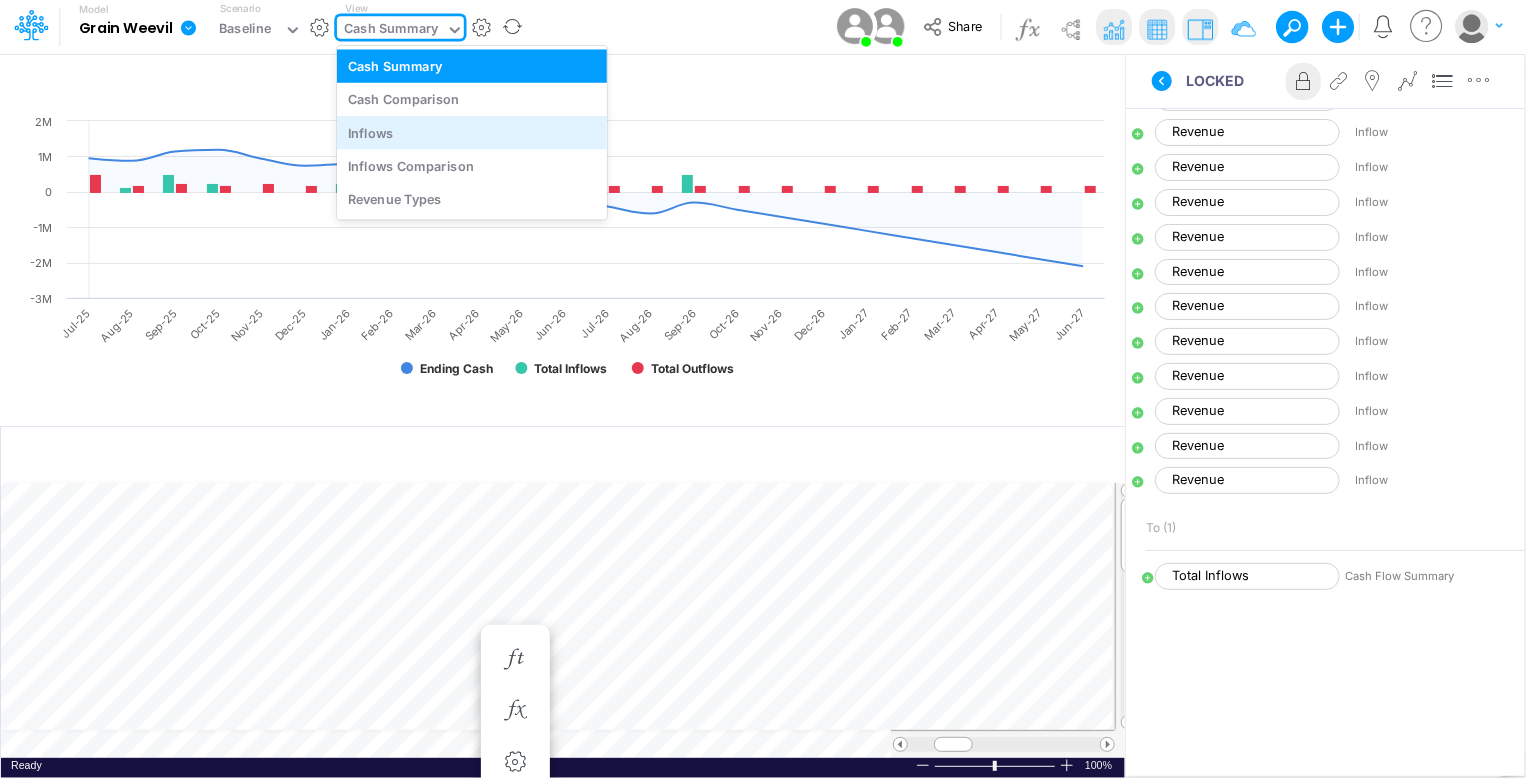 click on "Inflows" at bounding box center (472, 132) 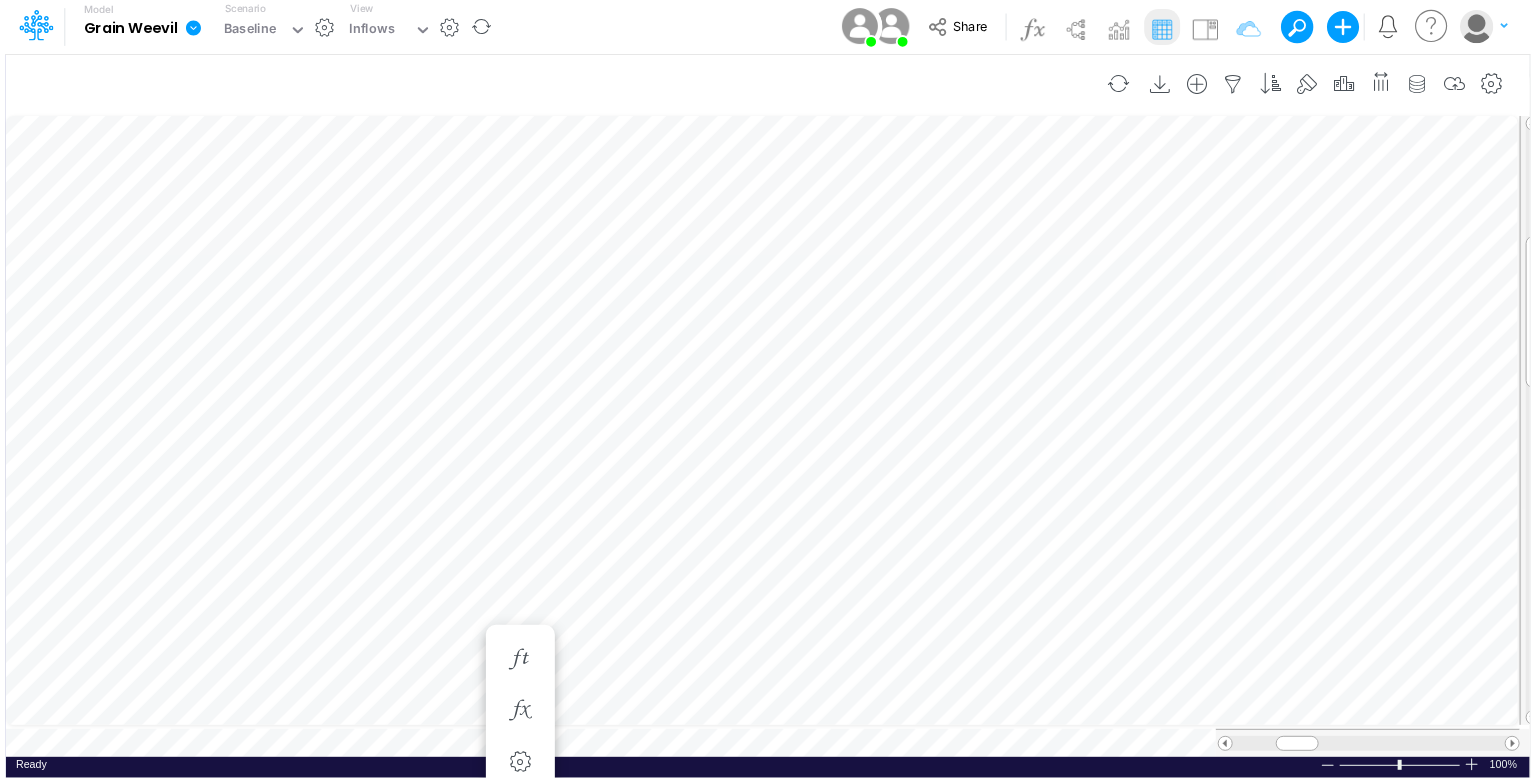 scroll, scrollTop: 9, scrollLeft: 2, axis: both 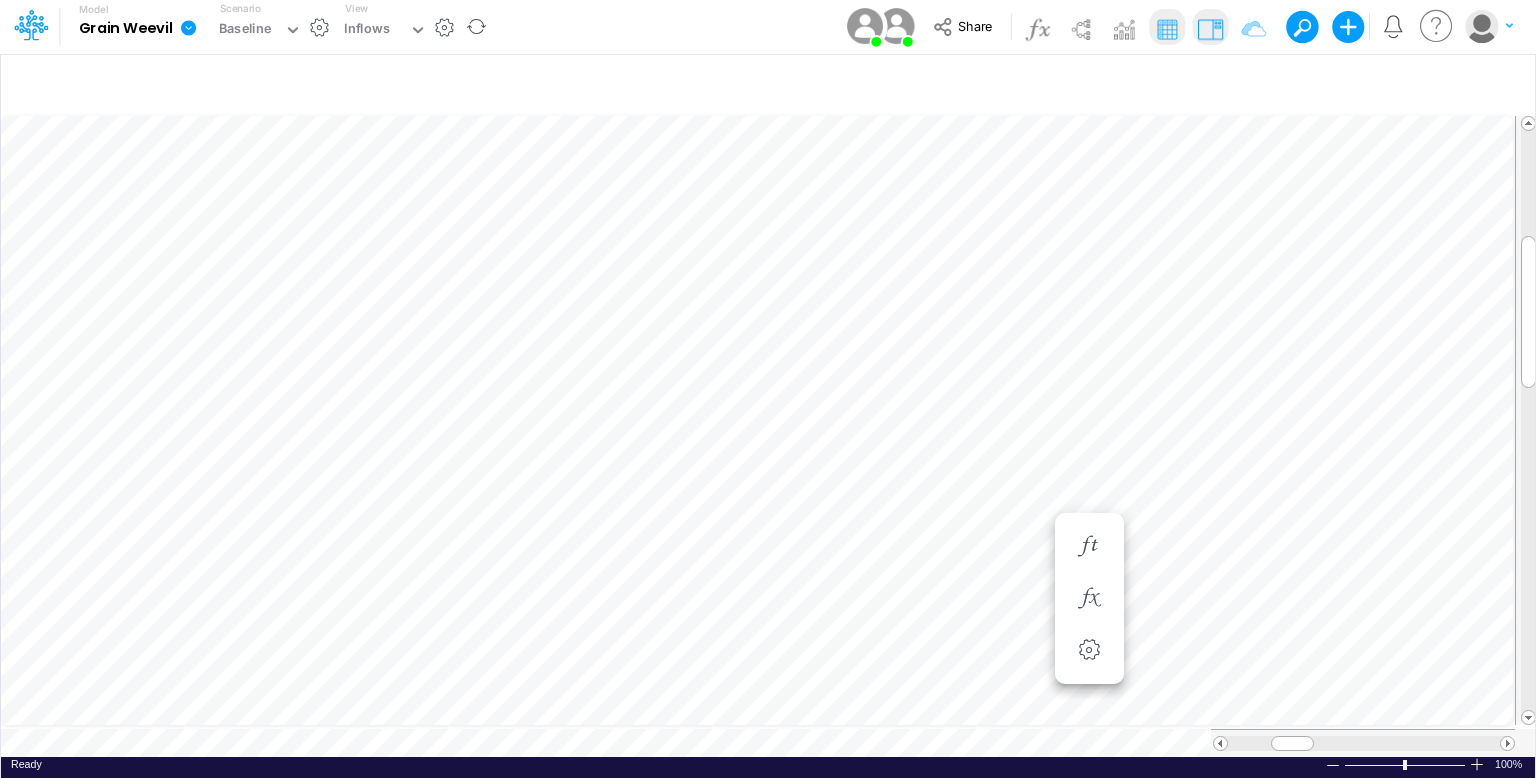 click at bounding box center (1210, 29) 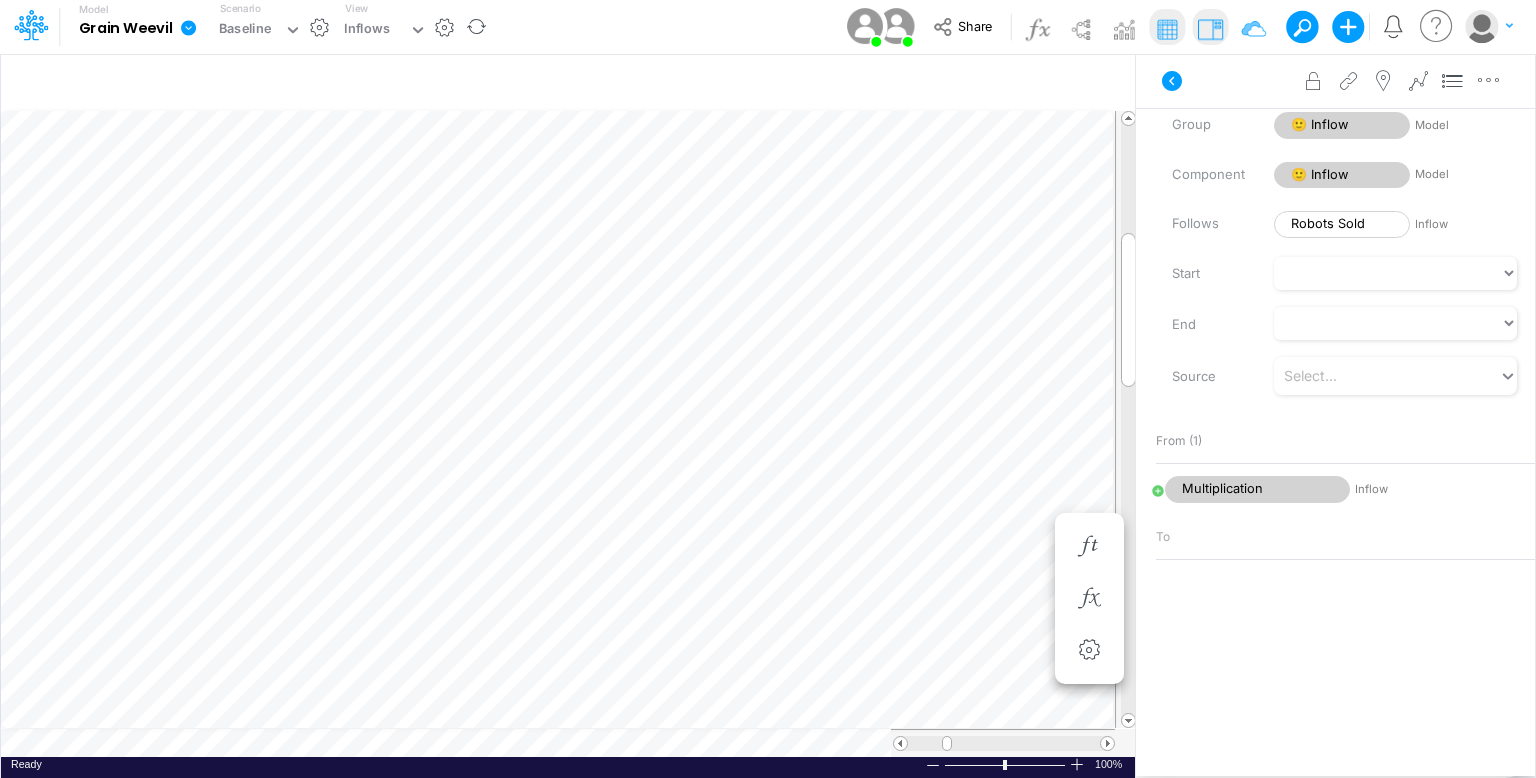 scroll, scrollTop: 131, scrollLeft: 0, axis: vertical 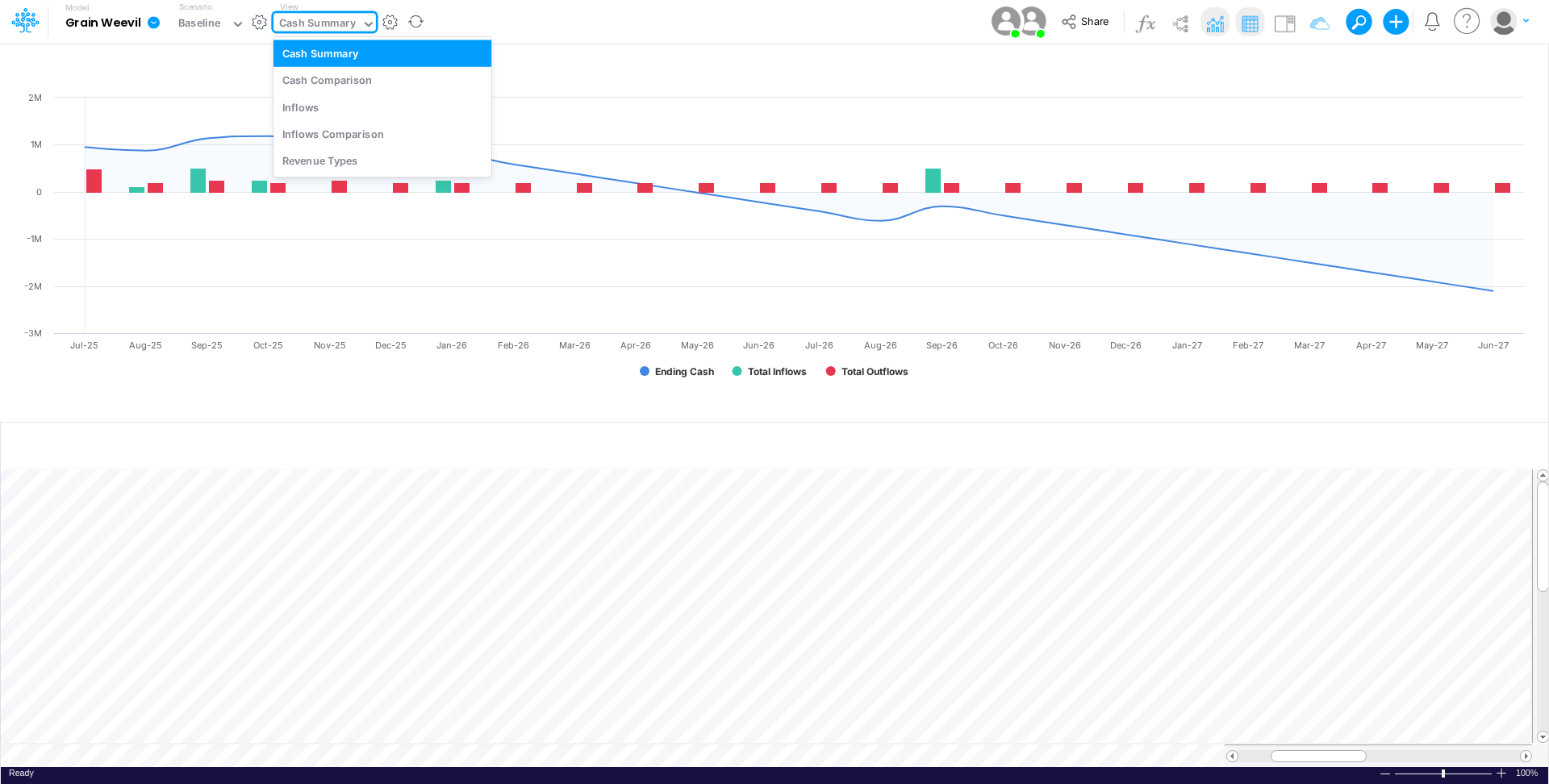 click on "Cash Summary" at bounding box center (317, 24) 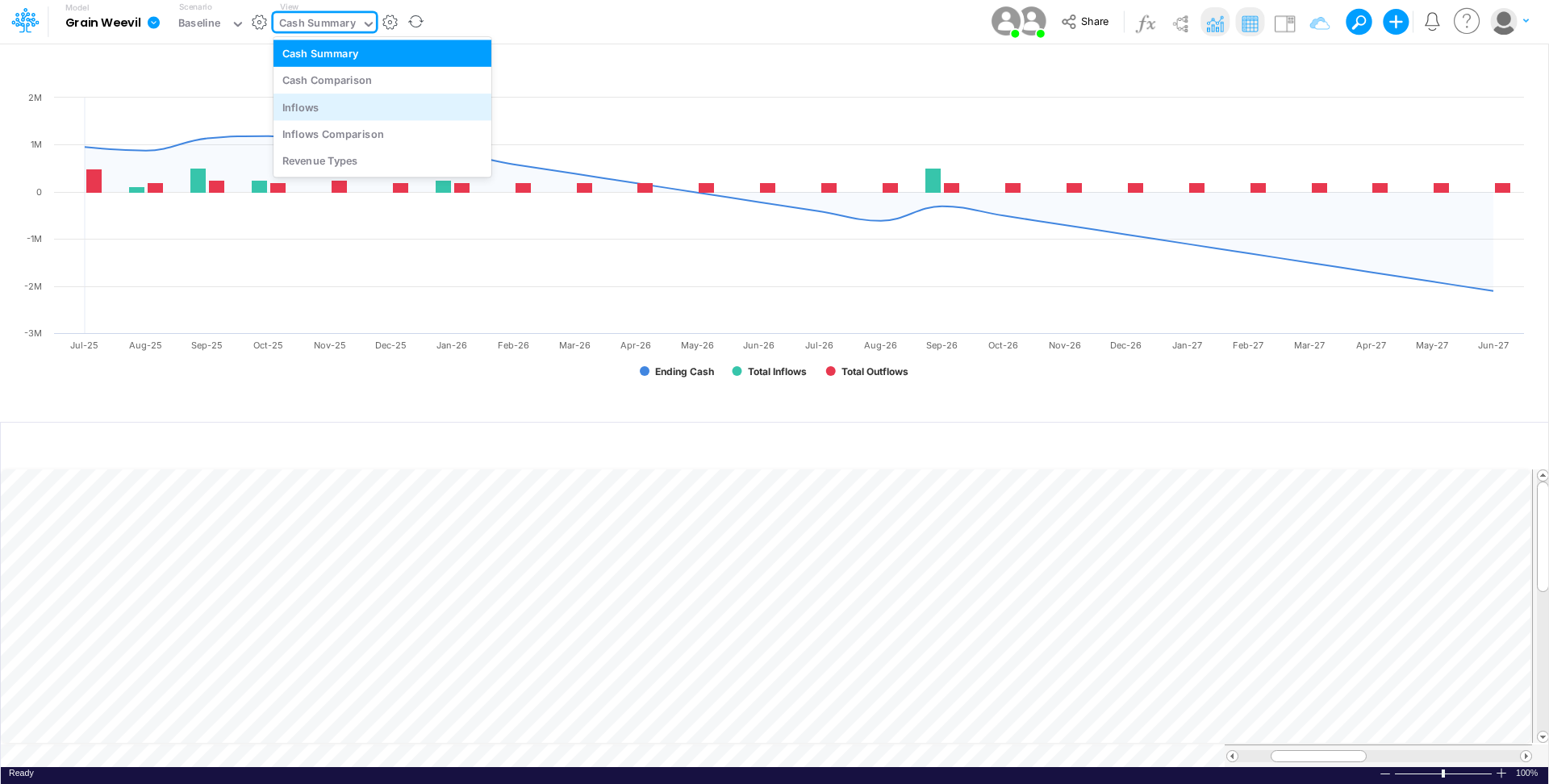click on "Inflows" at bounding box center (382, 106) 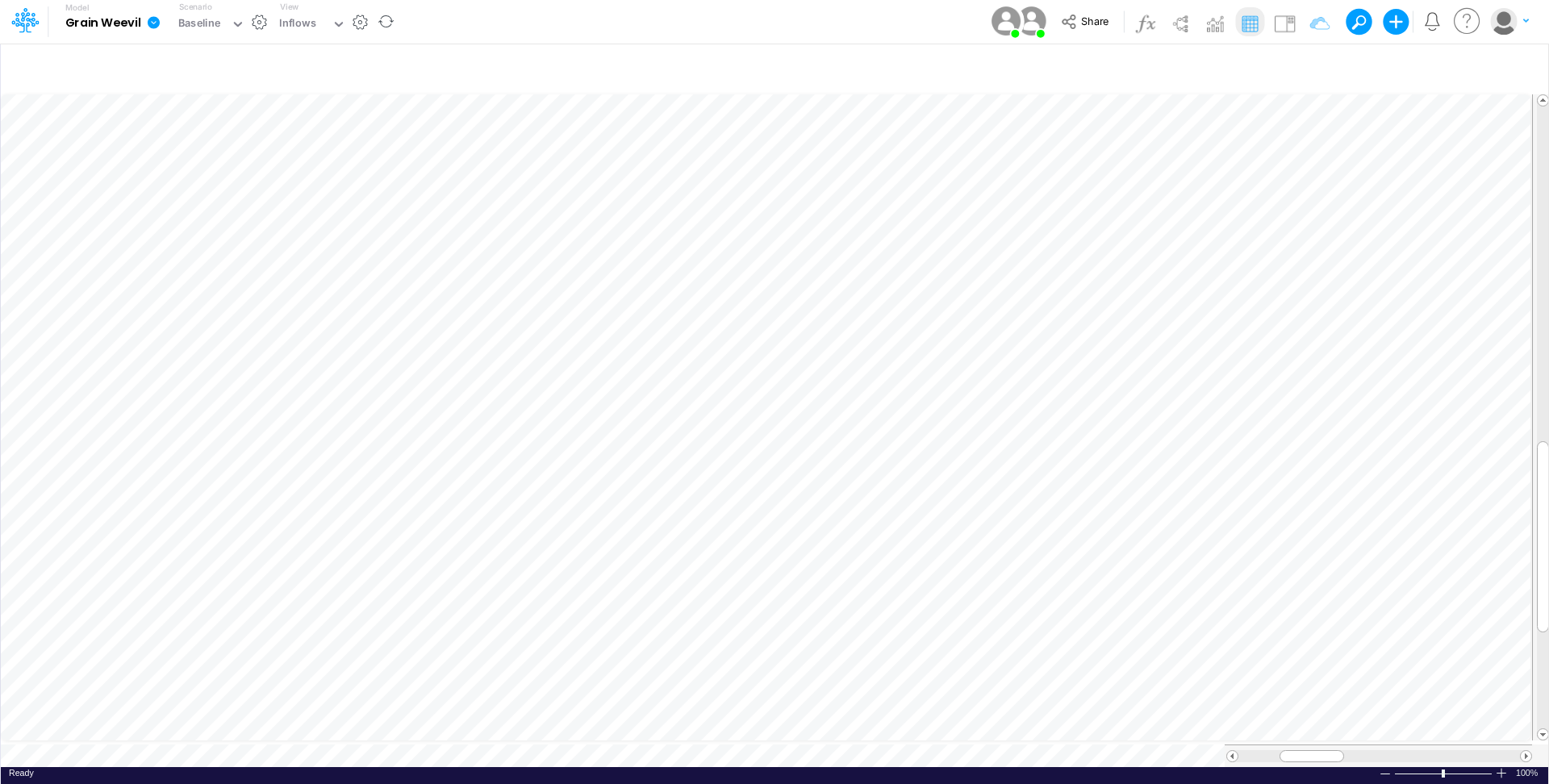 scroll, scrollTop: 8, scrollLeft: 2, axis: both 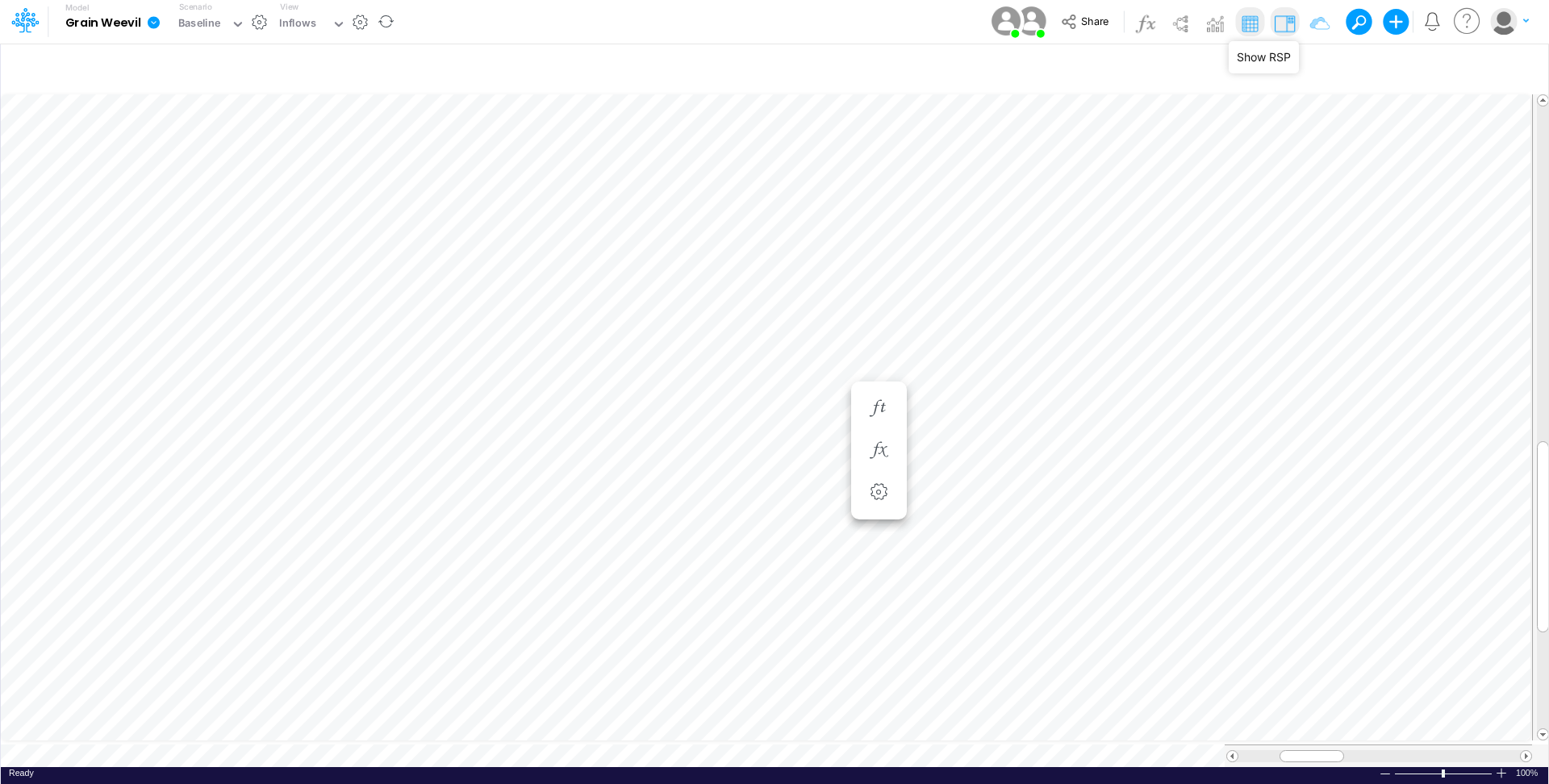 click at bounding box center (1284, 23) 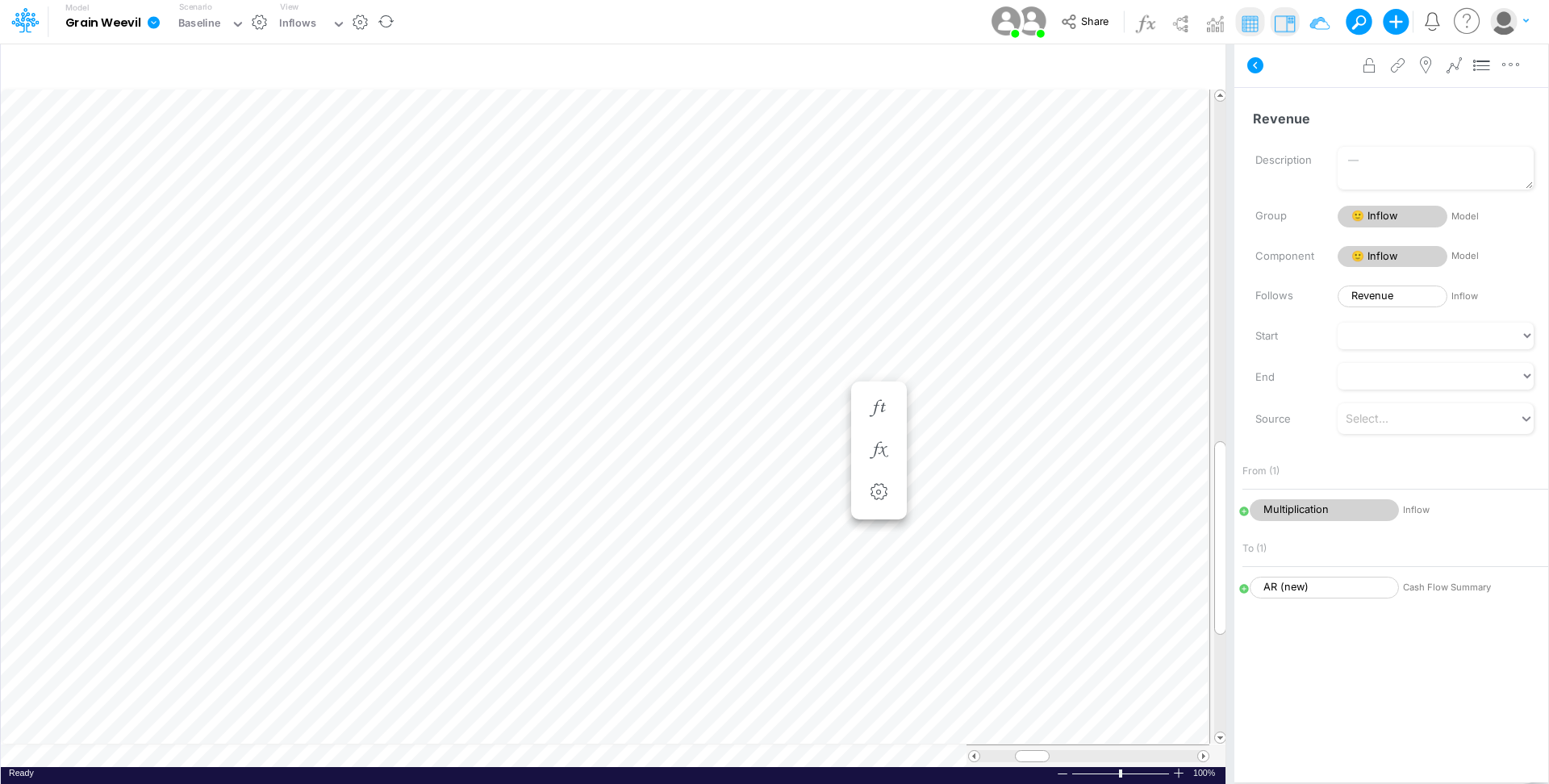 scroll, scrollTop: 8, scrollLeft: 2, axis: both 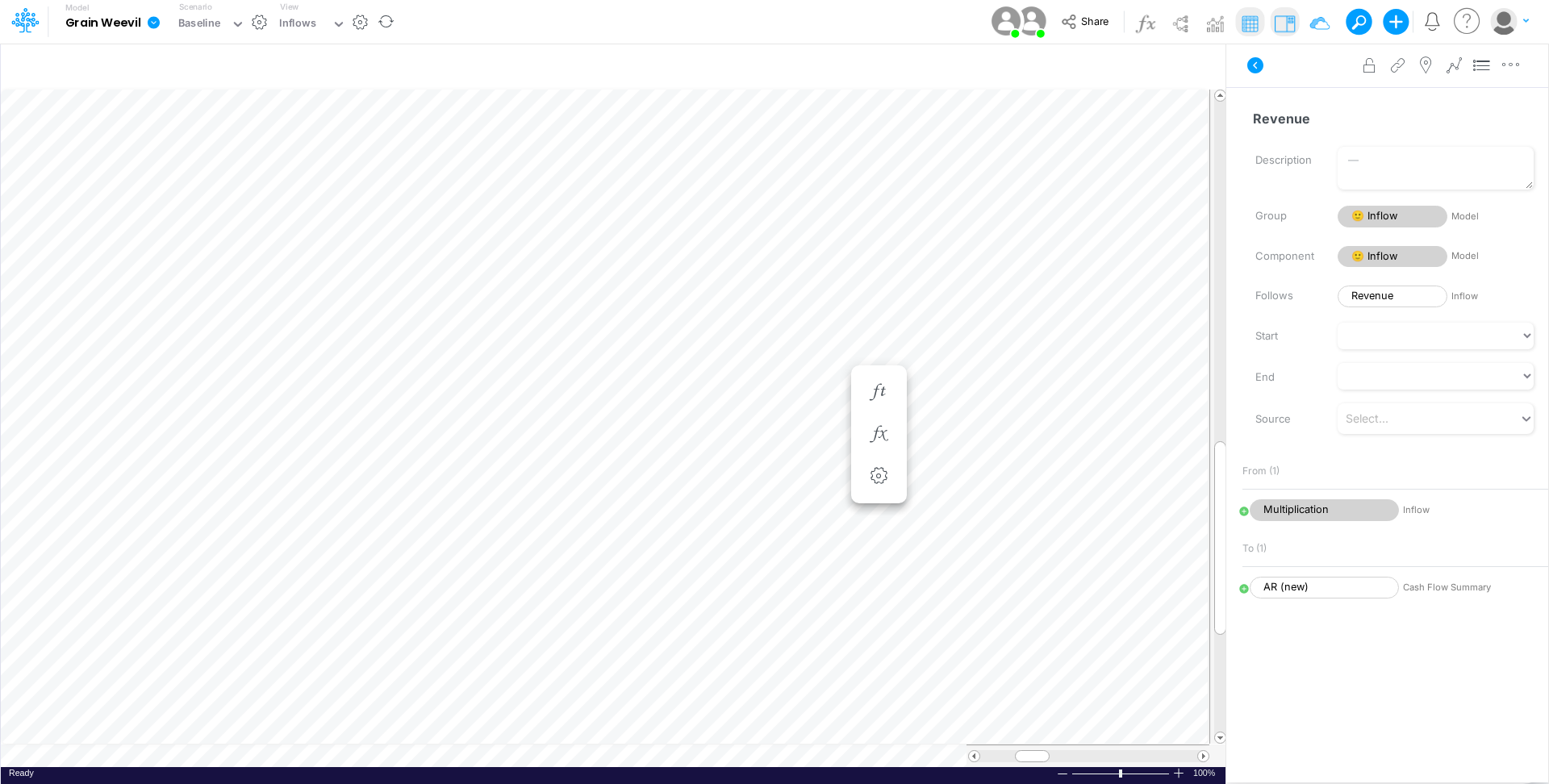 click at bounding box center [154, 23] 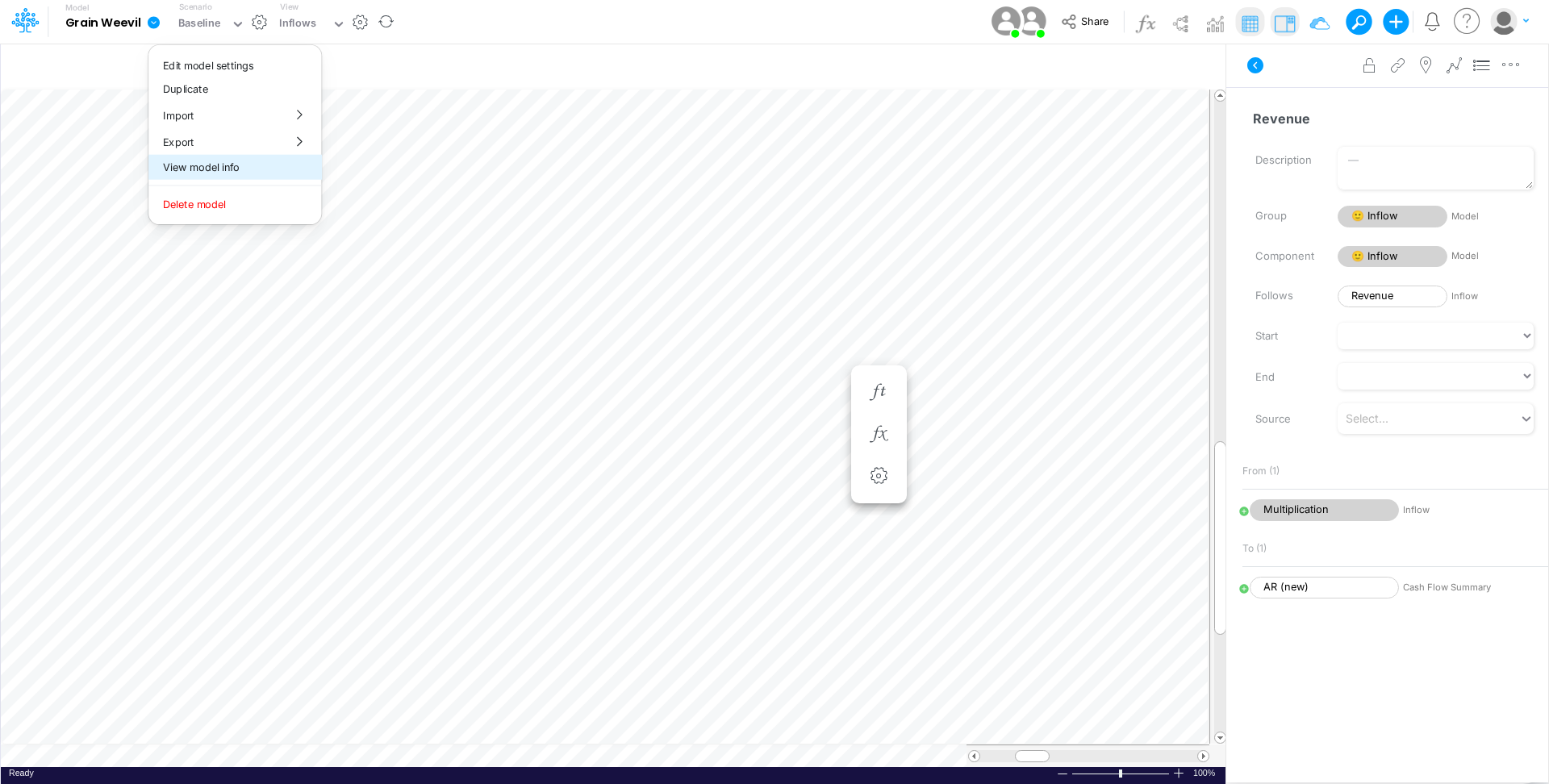 click on "View model info" at bounding box center [235, 167] 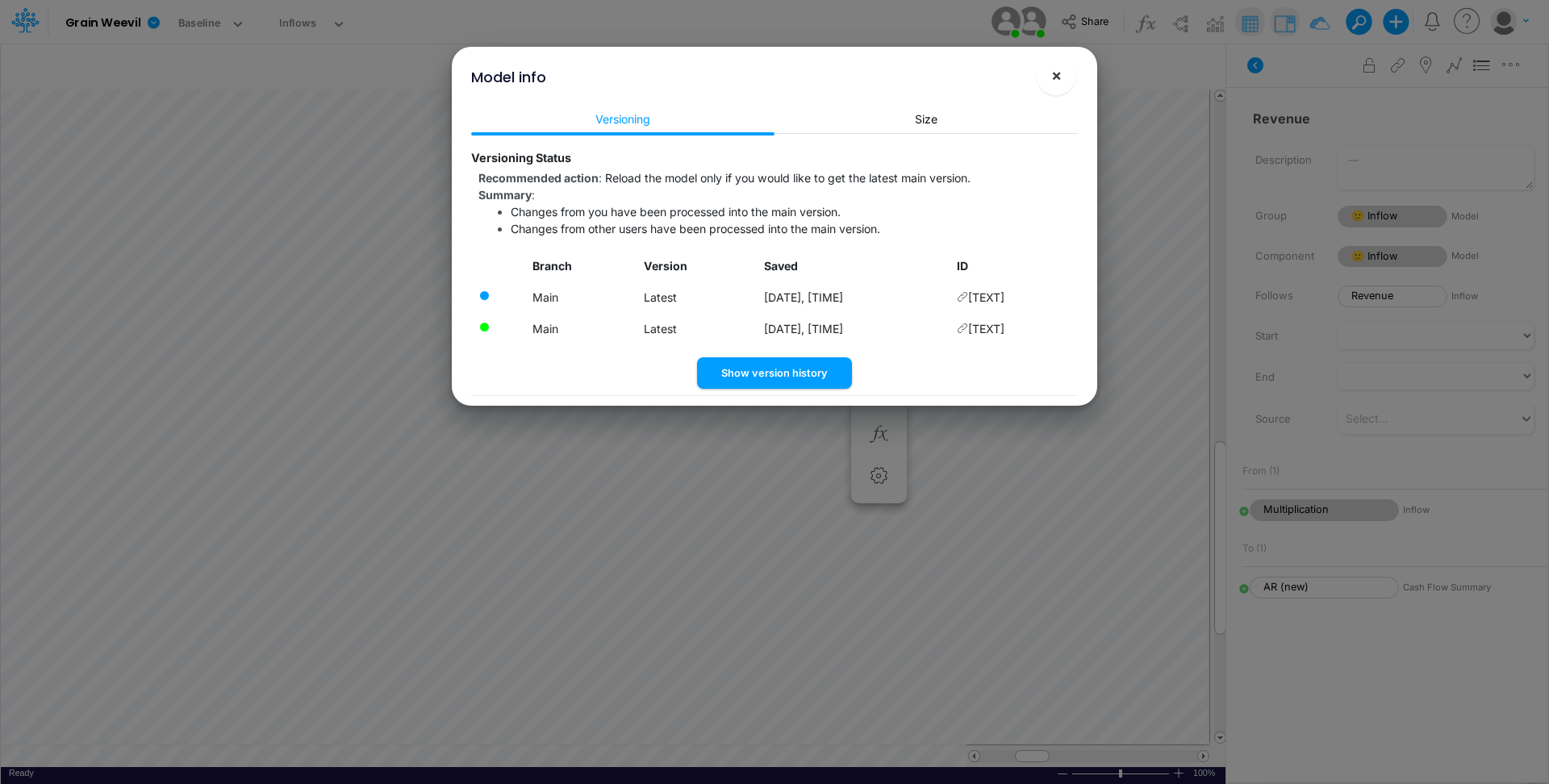 click on "×" at bounding box center [1056, 76] 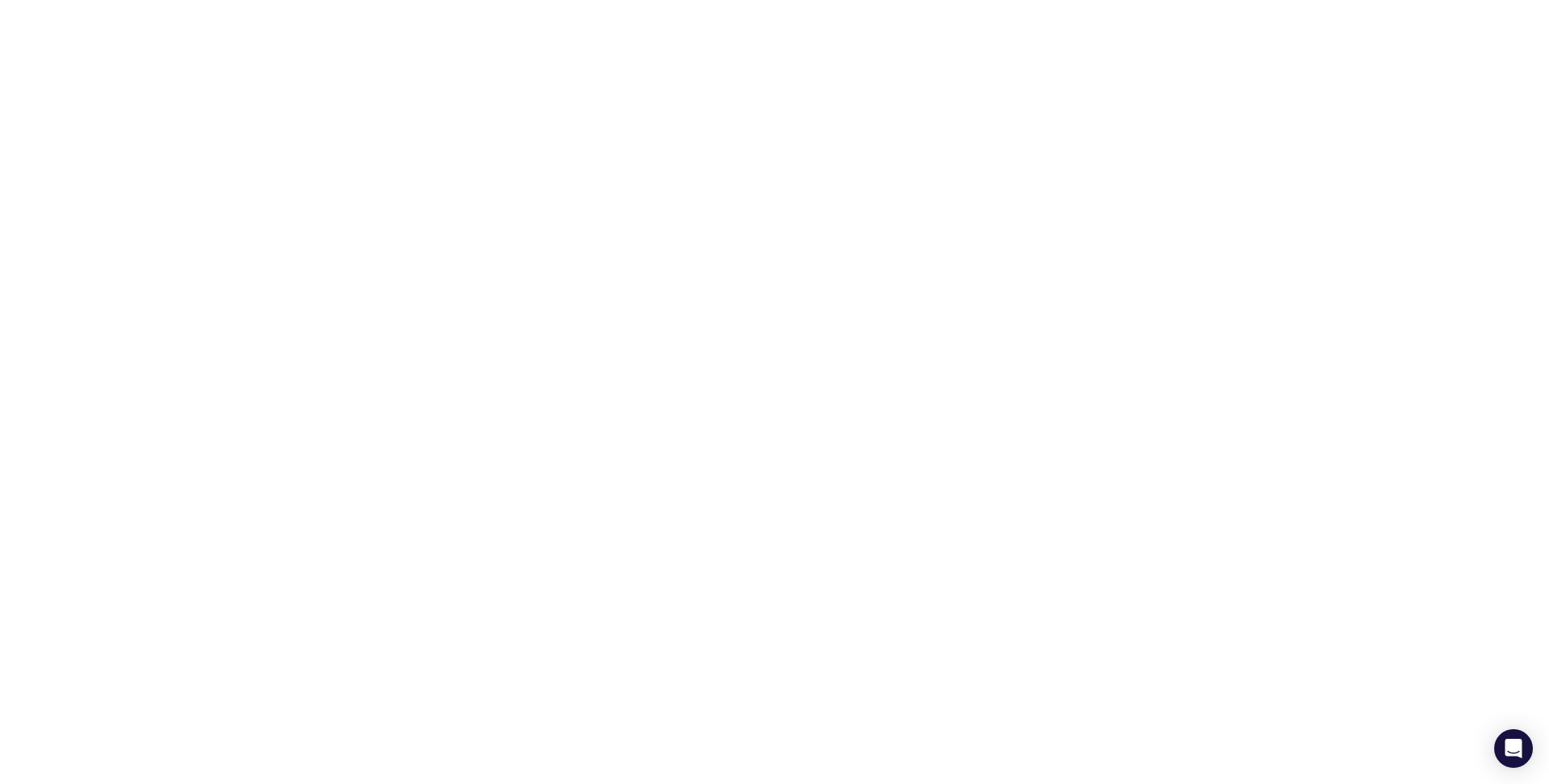 scroll, scrollTop: 0, scrollLeft: 0, axis: both 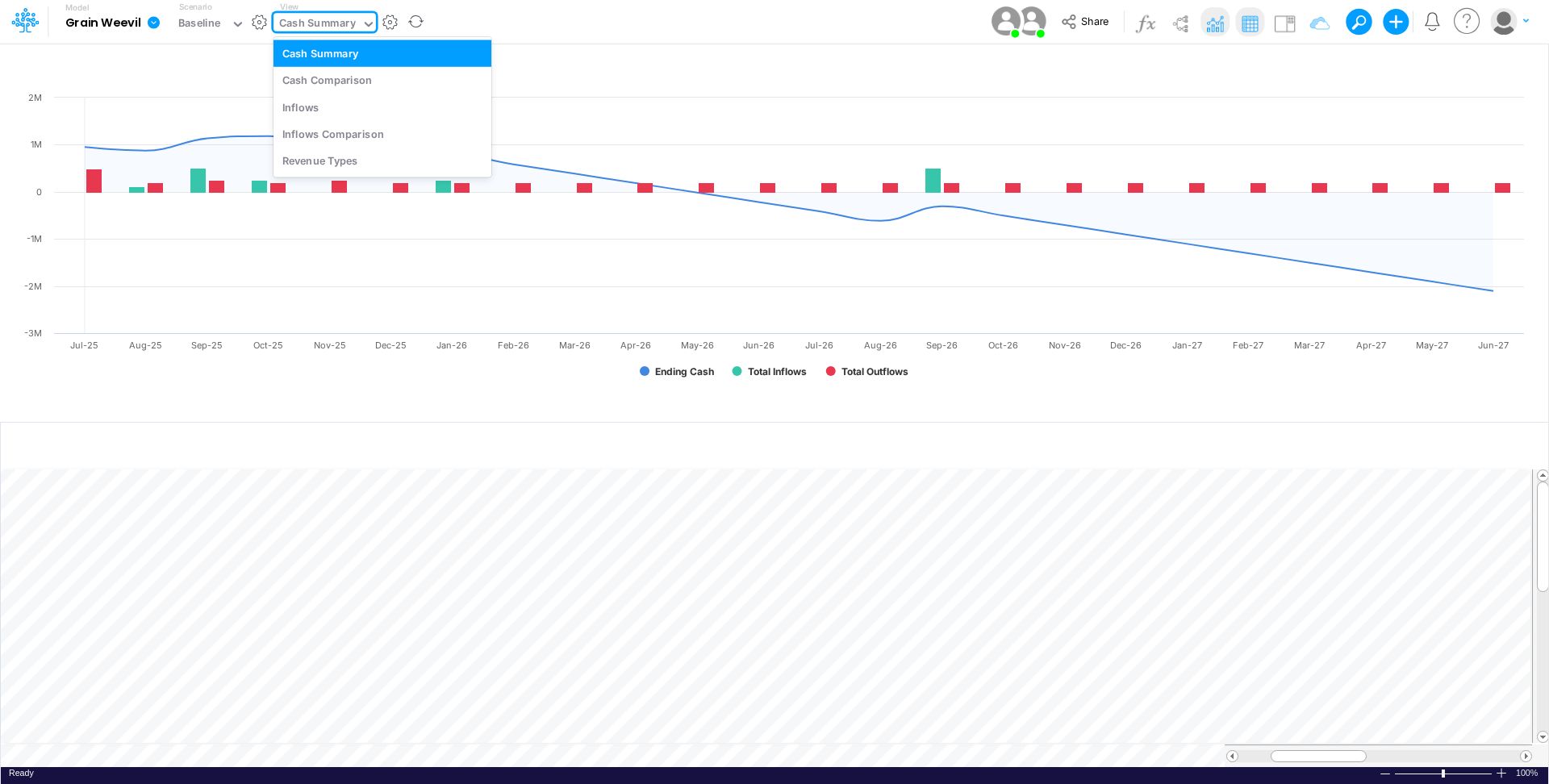 click on "Cash Summary" at bounding box center (317, 24) 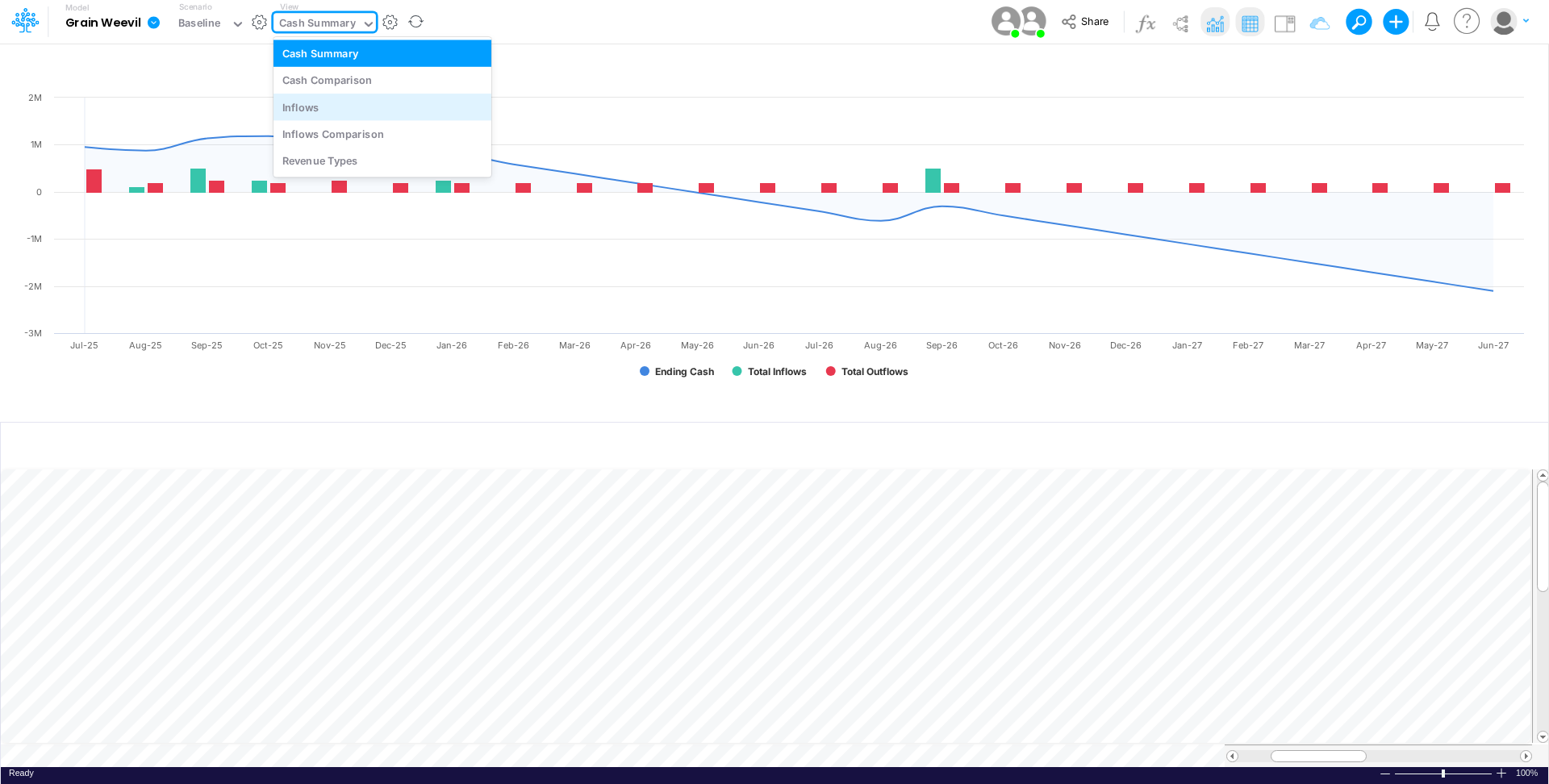 click on "Inflows" at bounding box center (382, 106) 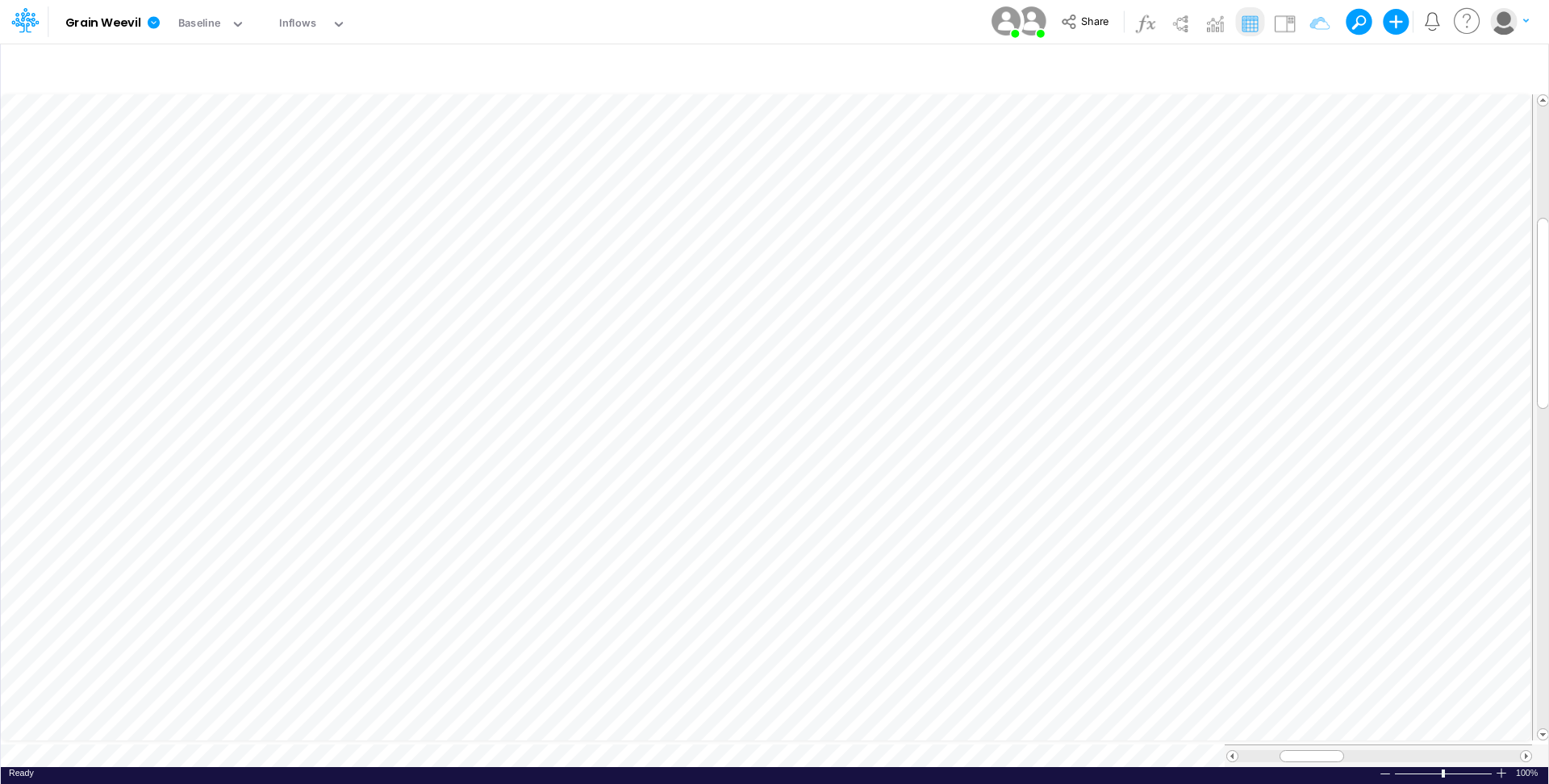scroll, scrollTop: 8, scrollLeft: 2, axis: both 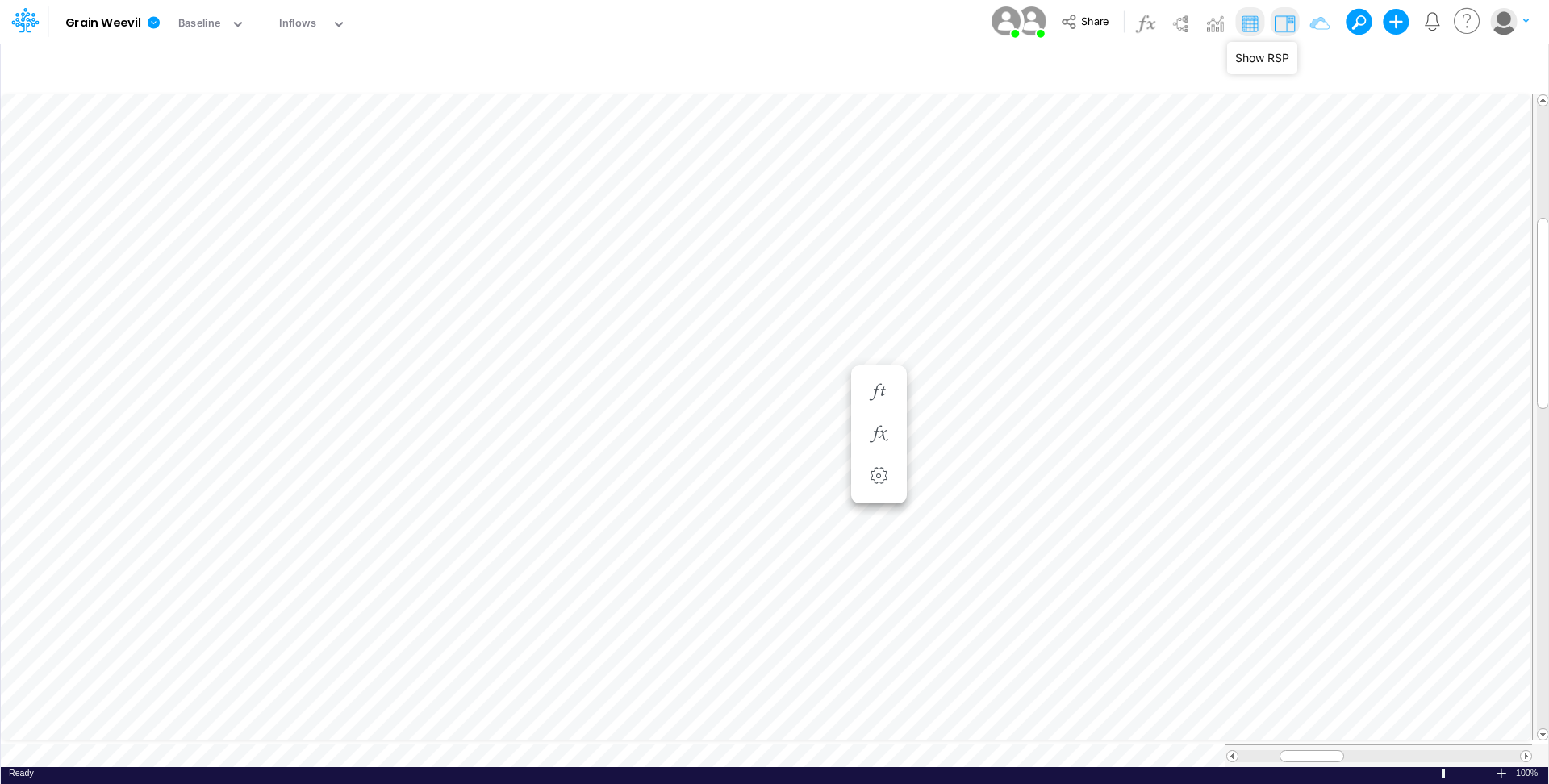 click at bounding box center [1284, 23] 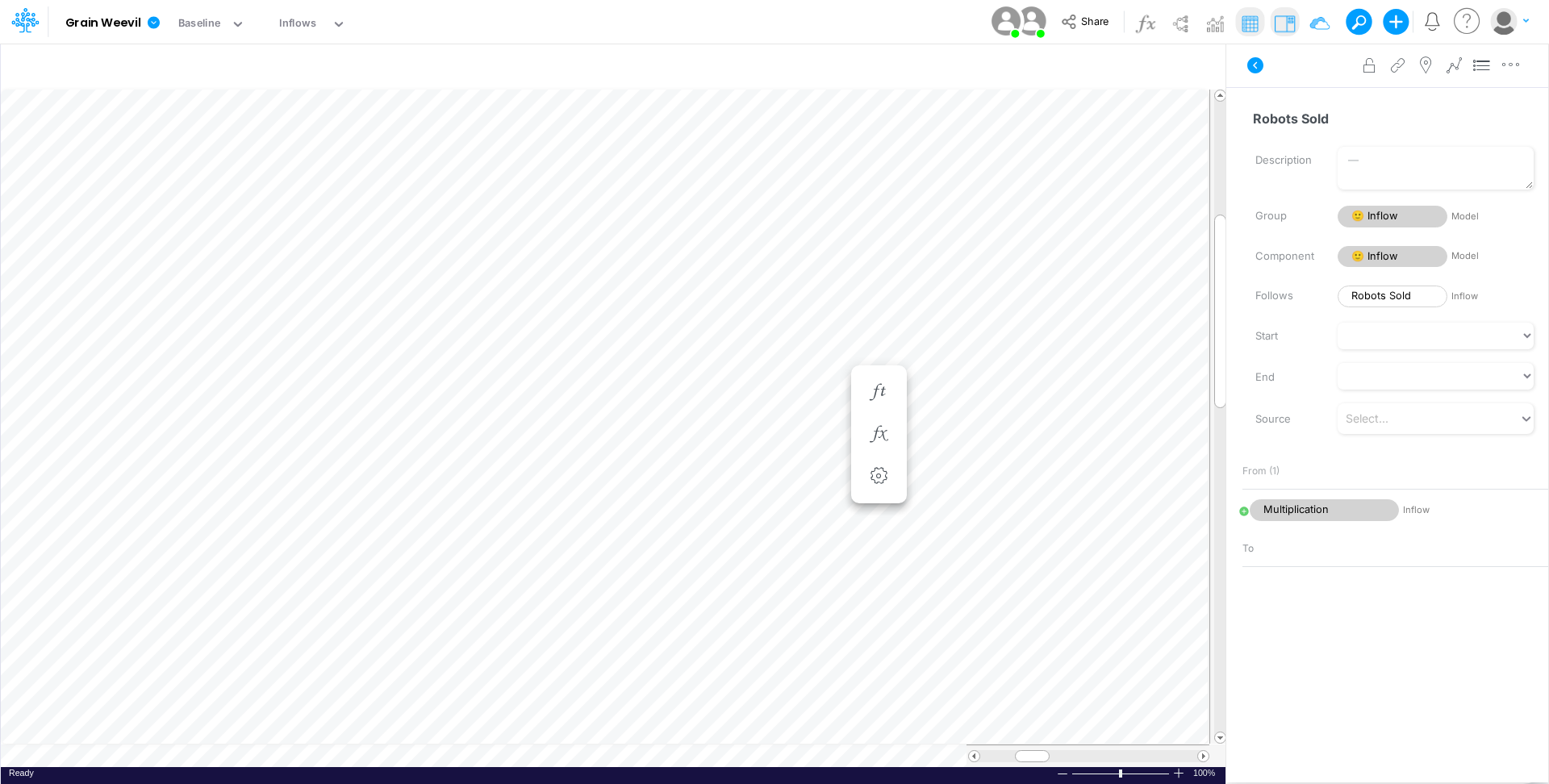 scroll, scrollTop: 112, scrollLeft: 0, axis: vertical 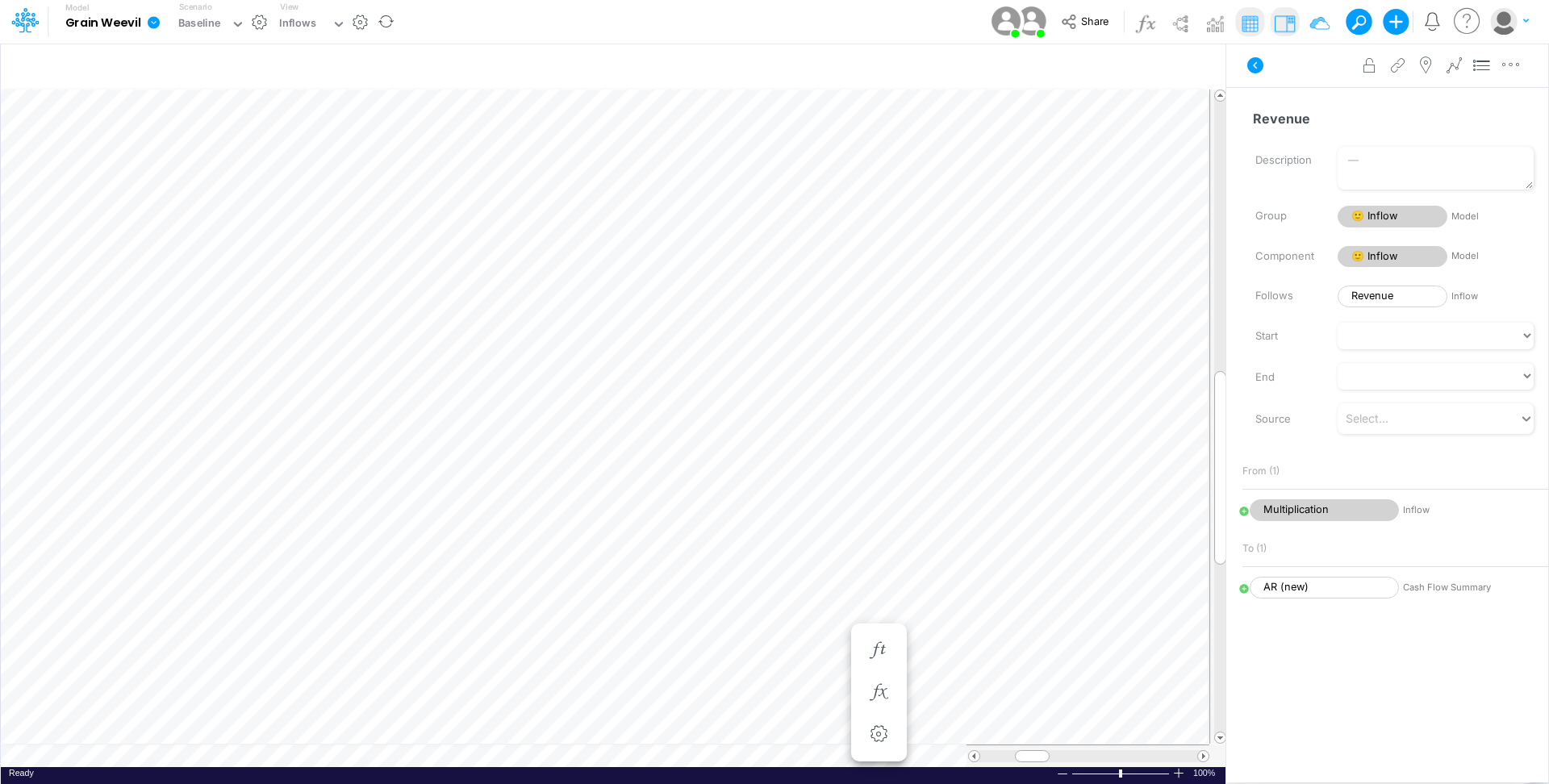 click at bounding box center (153, 22) 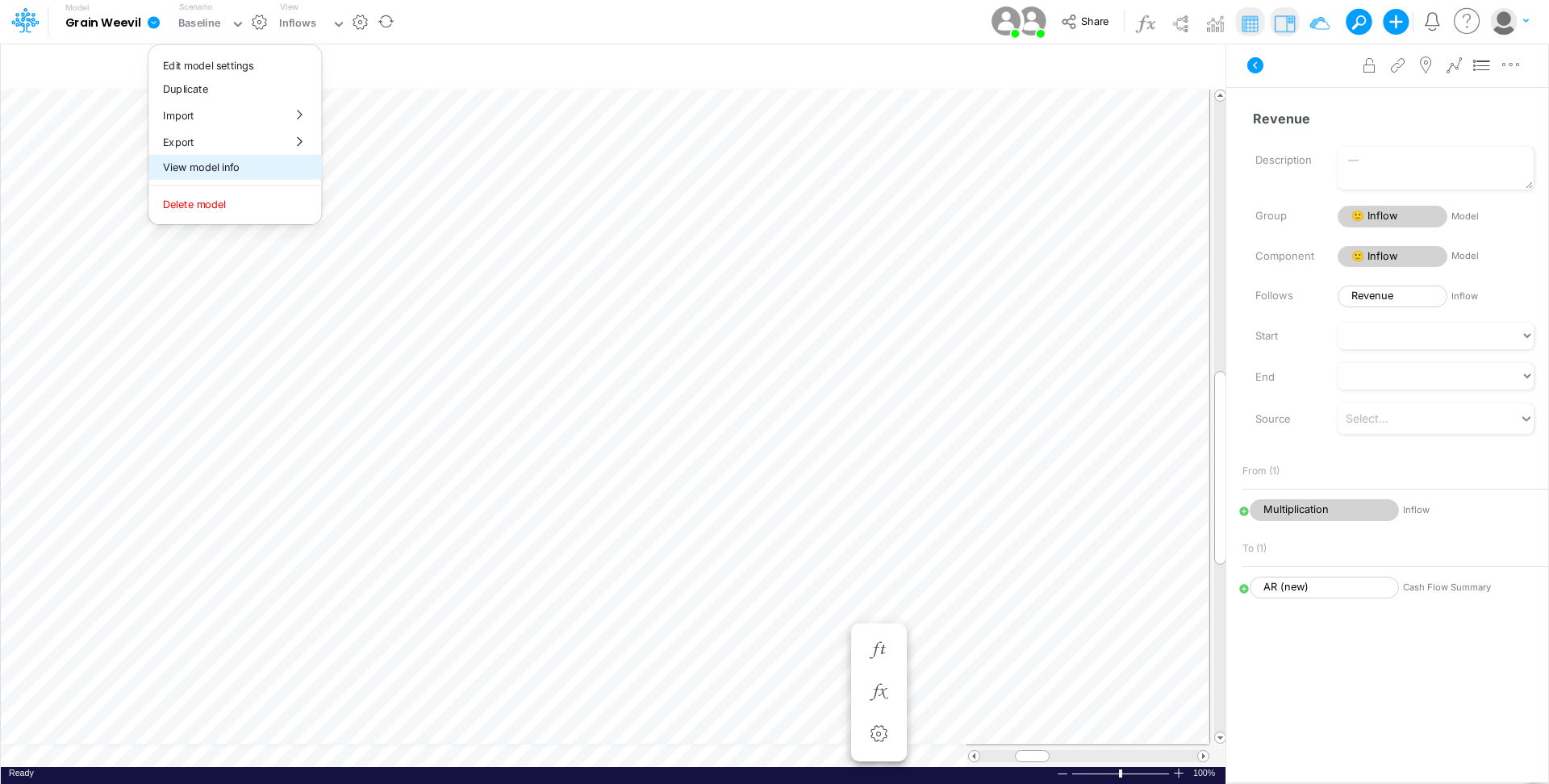 click on "View model info" at bounding box center (235, 167) 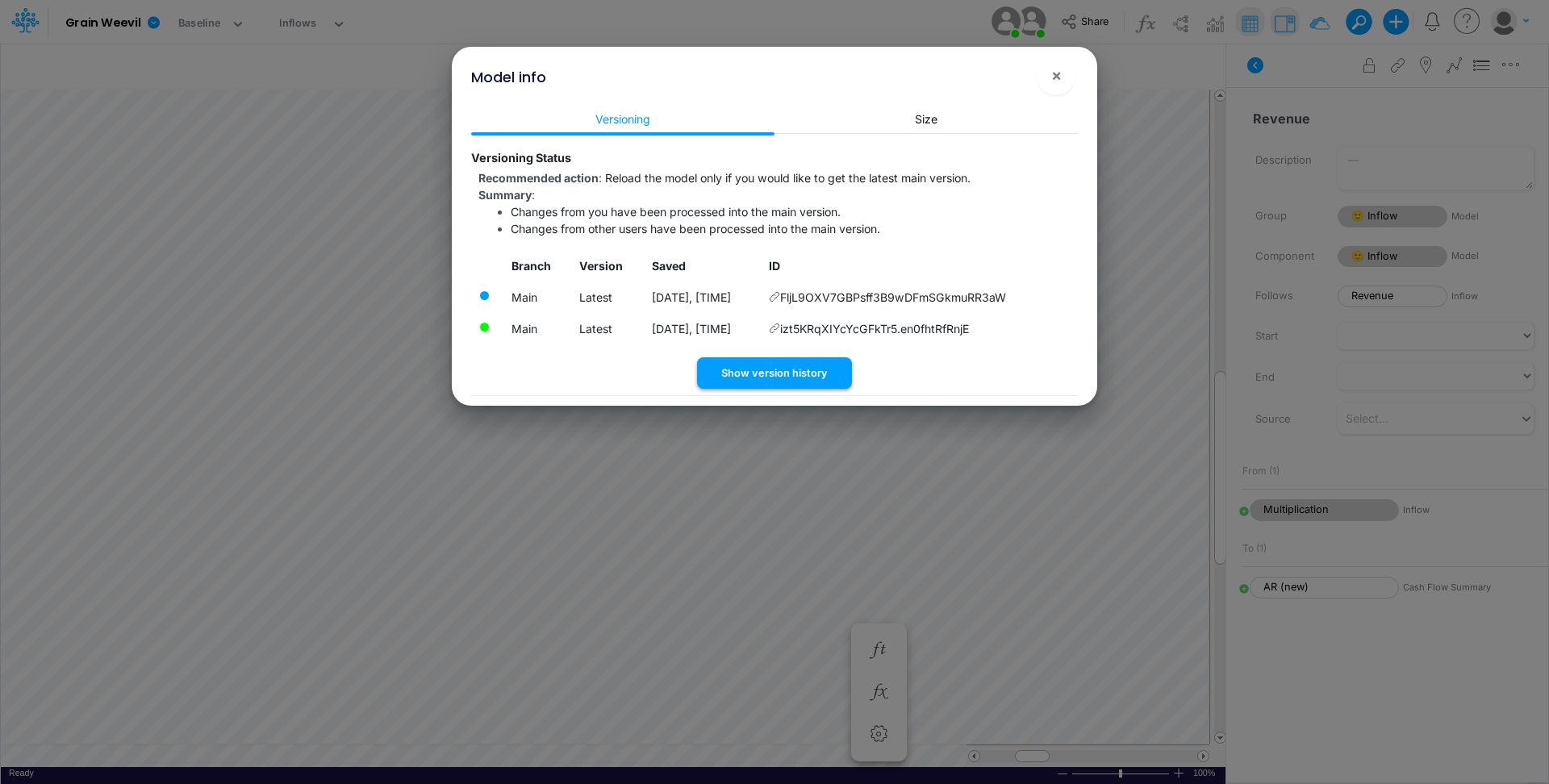 click on "Show version history" at bounding box center [774, 373] 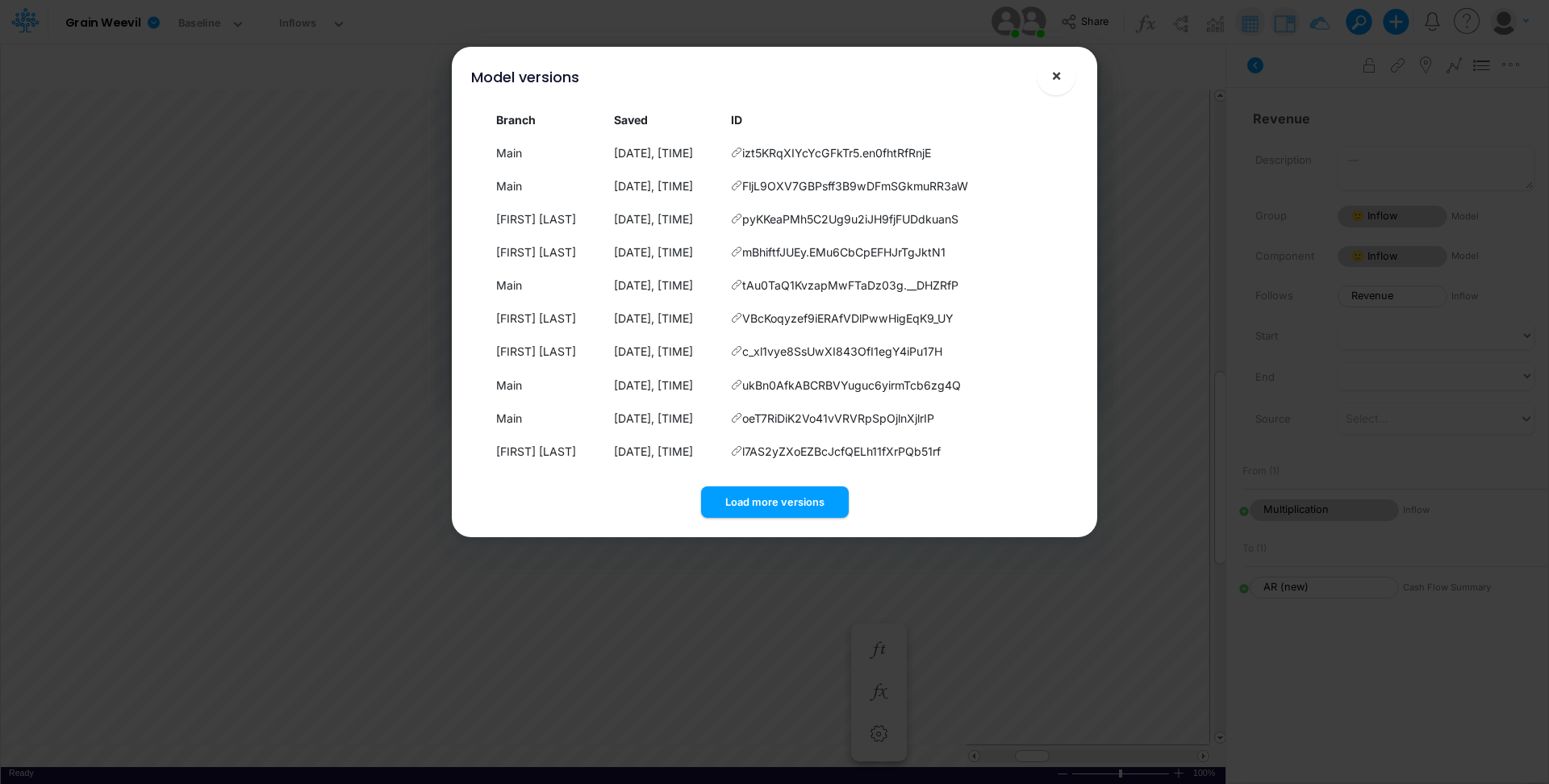 click on "×" at bounding box center (1056, 75) 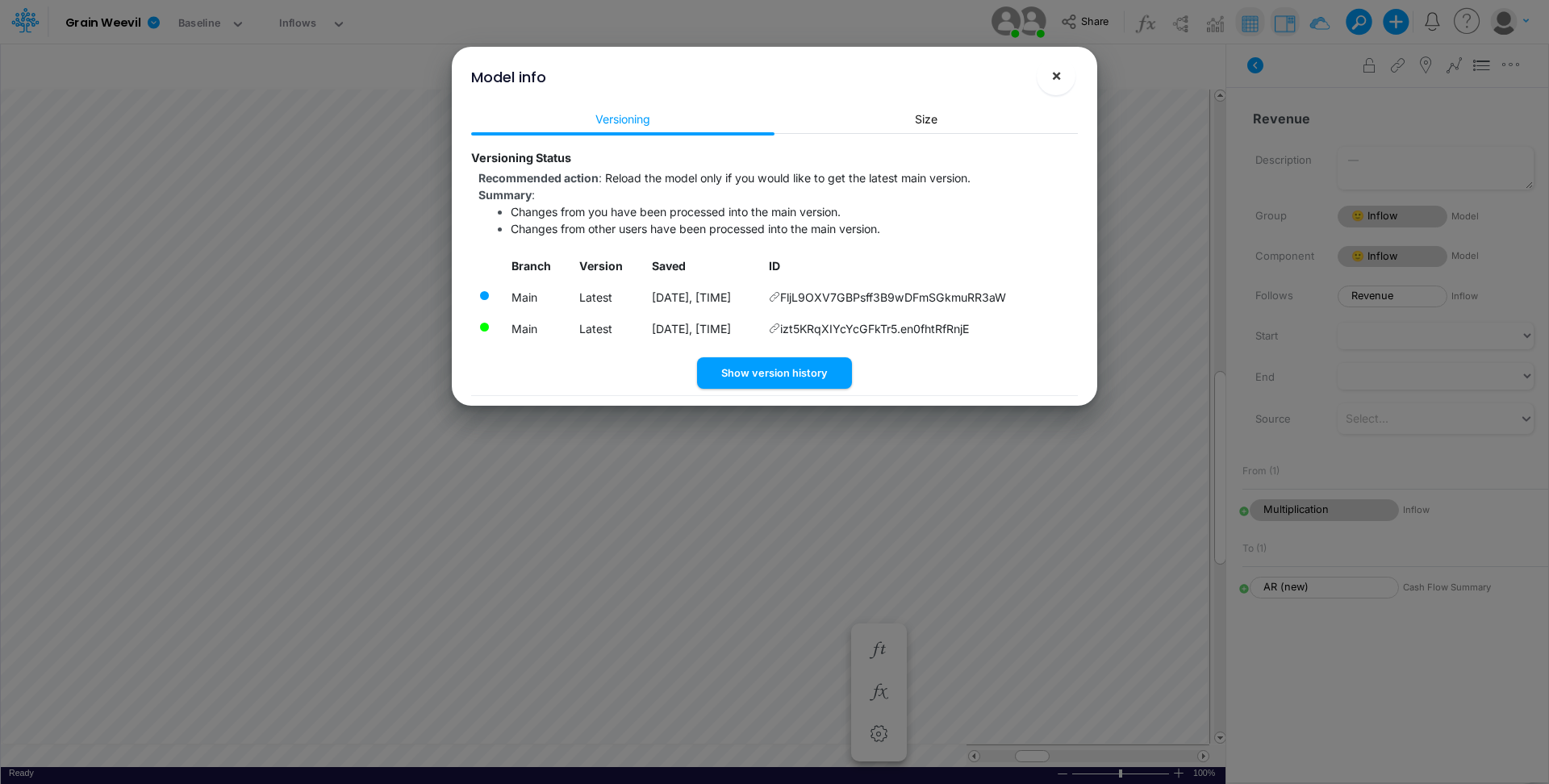 click on "×" at bounding box center (1056, 76) 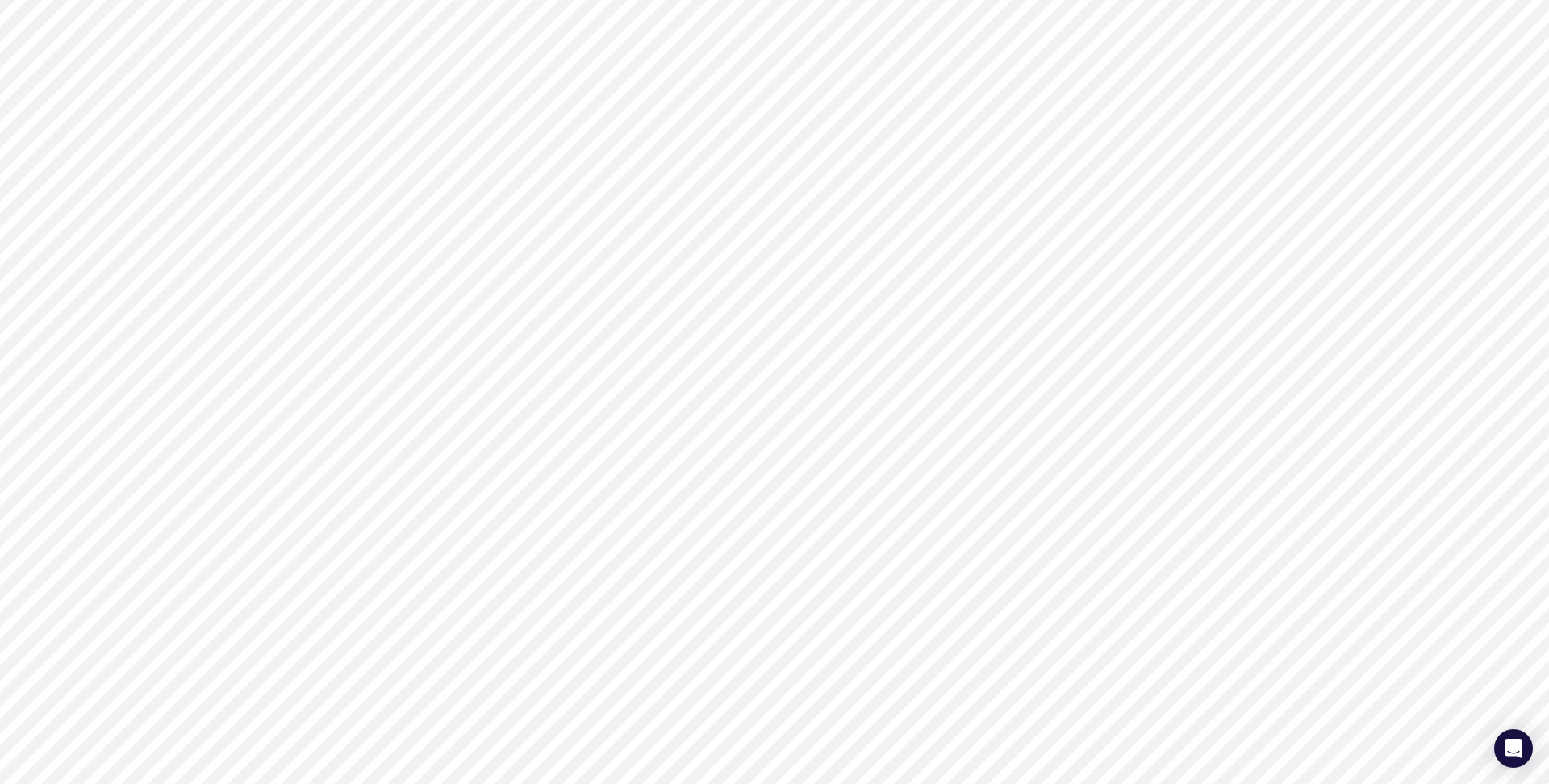 scroll, scrollTop: 0, scrollLeft: 0, axis: both 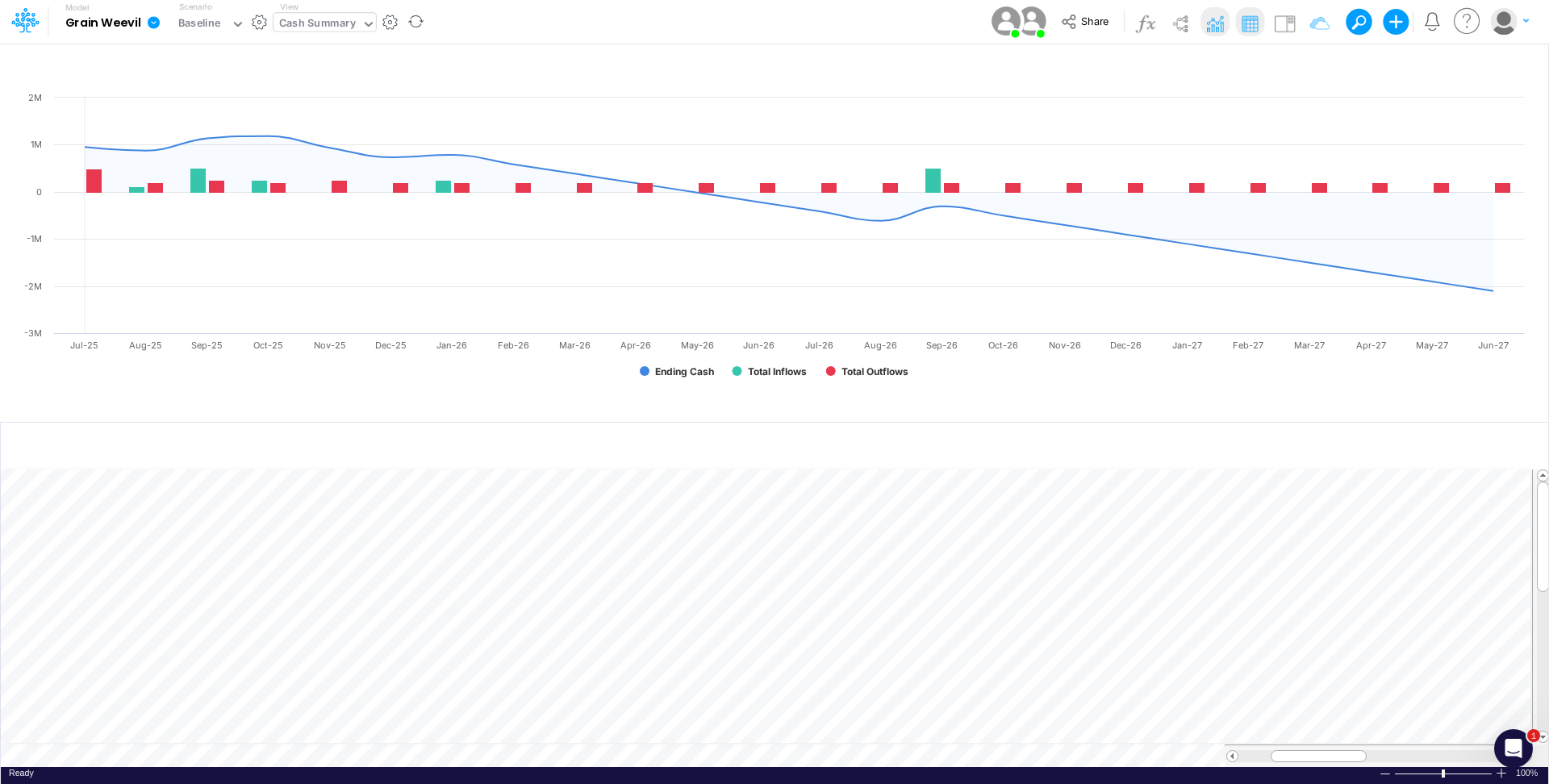 click on "Cash Summary" at bounding box center (317, 24) 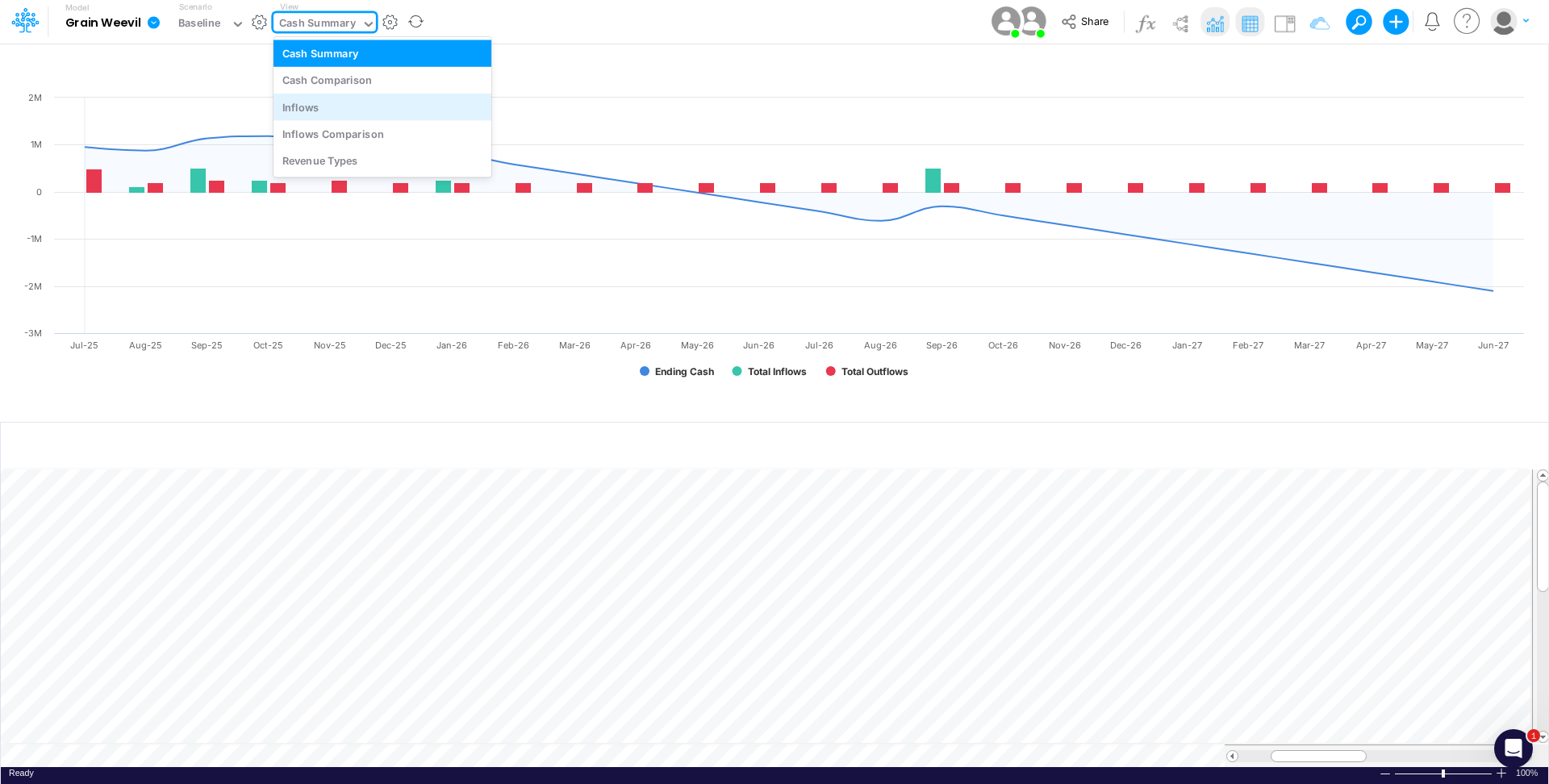 click on "Inflows" at bounding box center [382, 106] 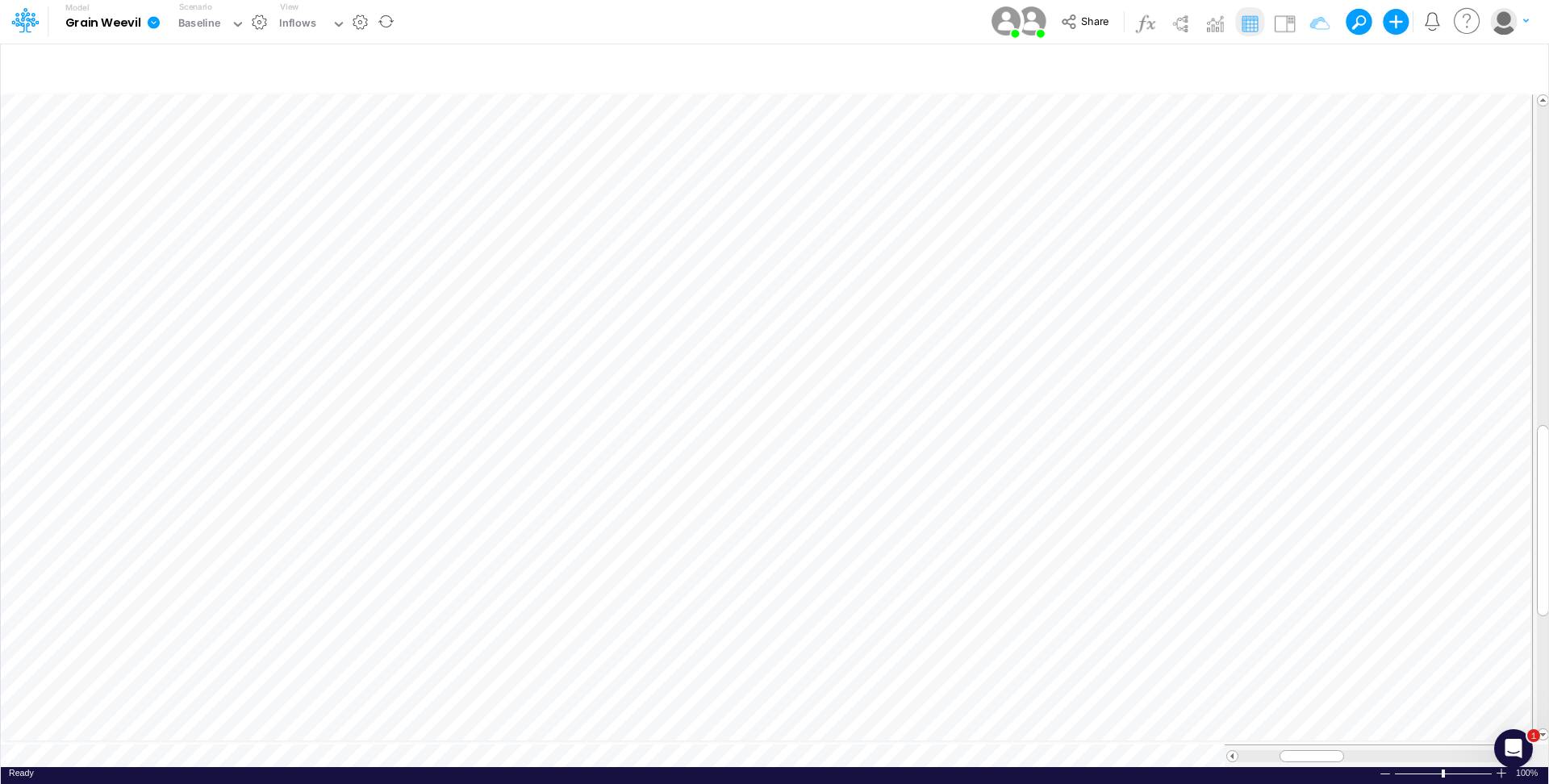 scroll, scrollTop: 8, scrollLeft: 2, axis: both 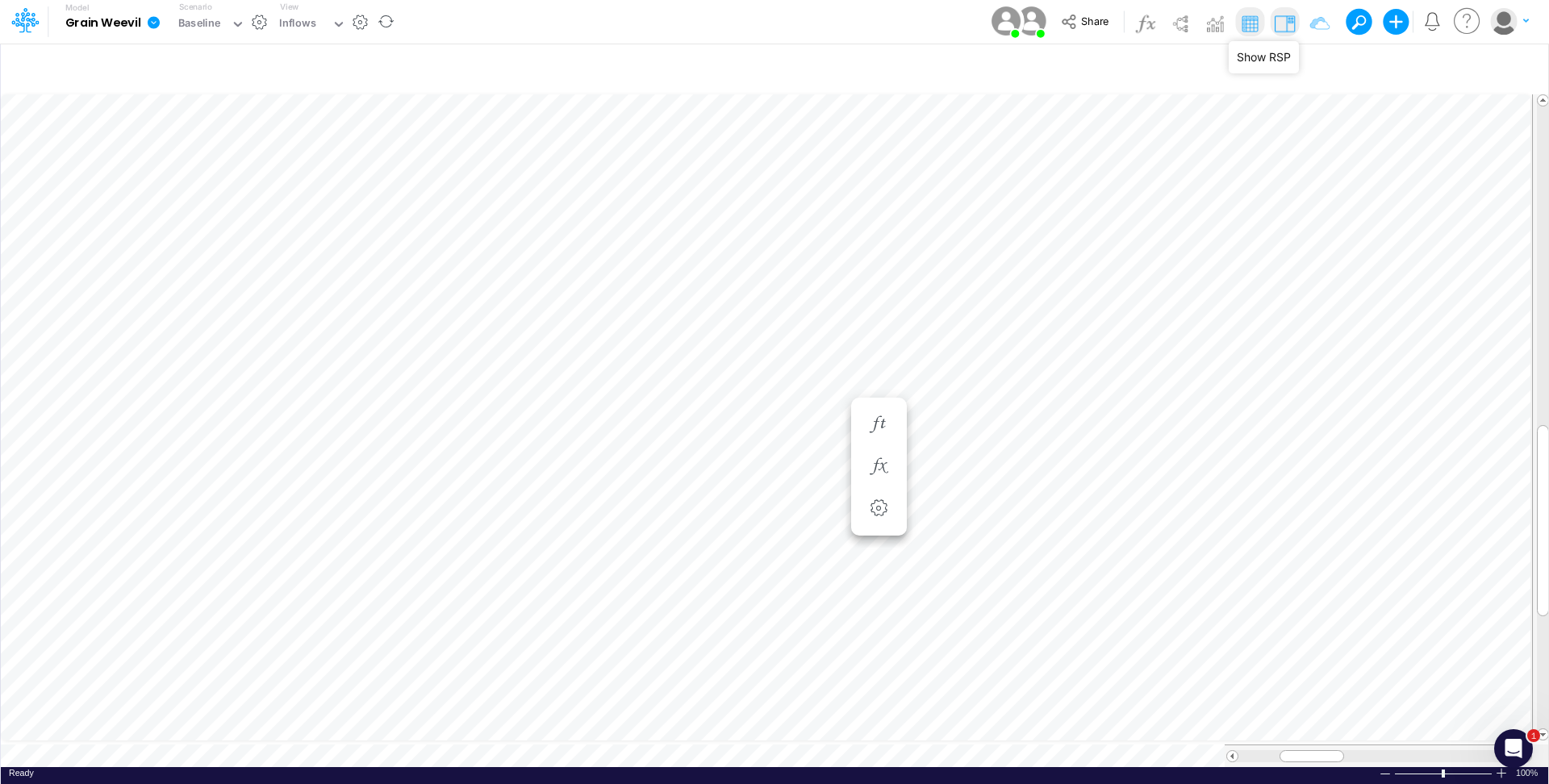 click at bounding box center [1284, 23] 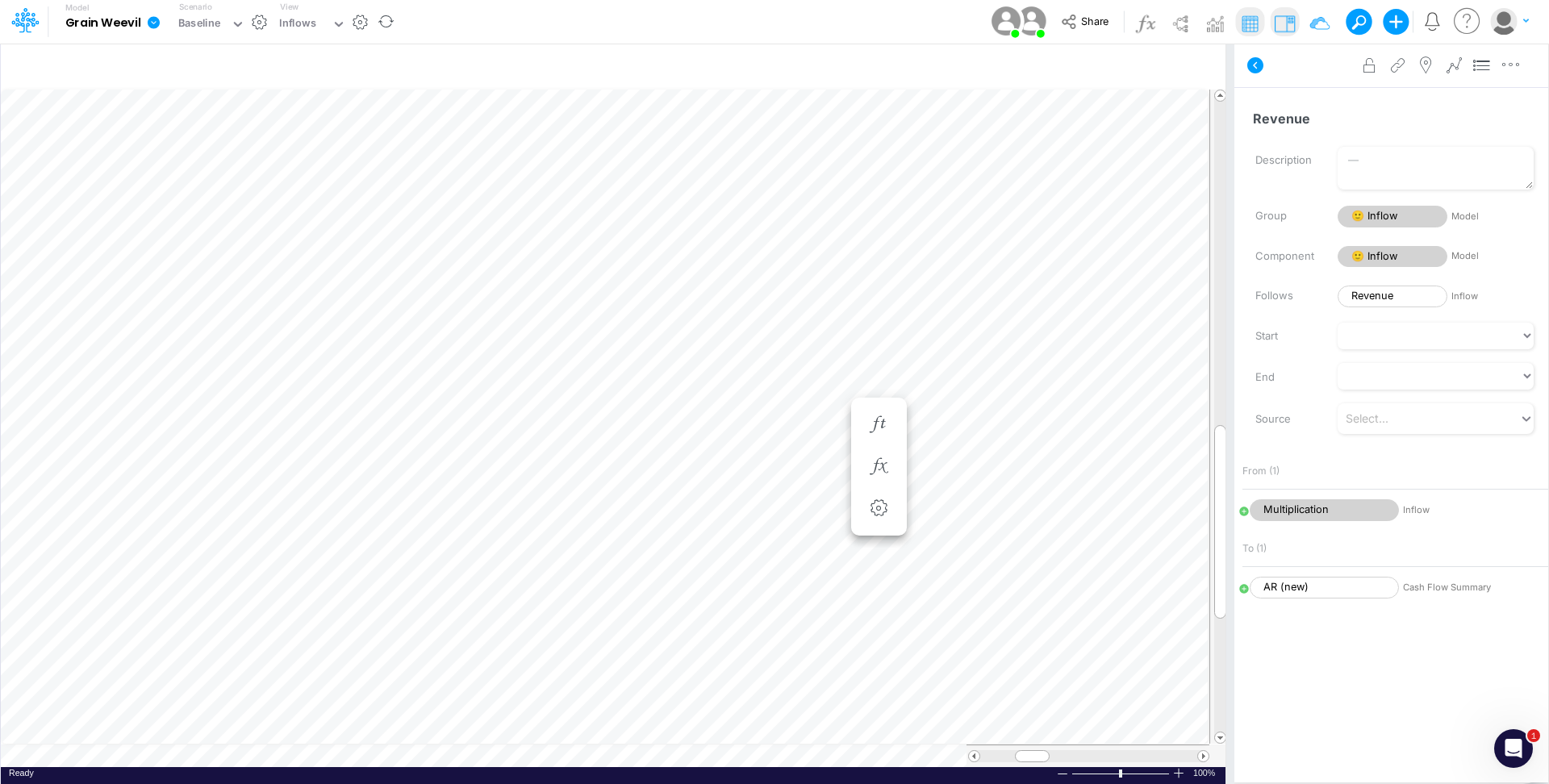 scroll, scrollTop: 8, scrollLeft: 2, axis: both 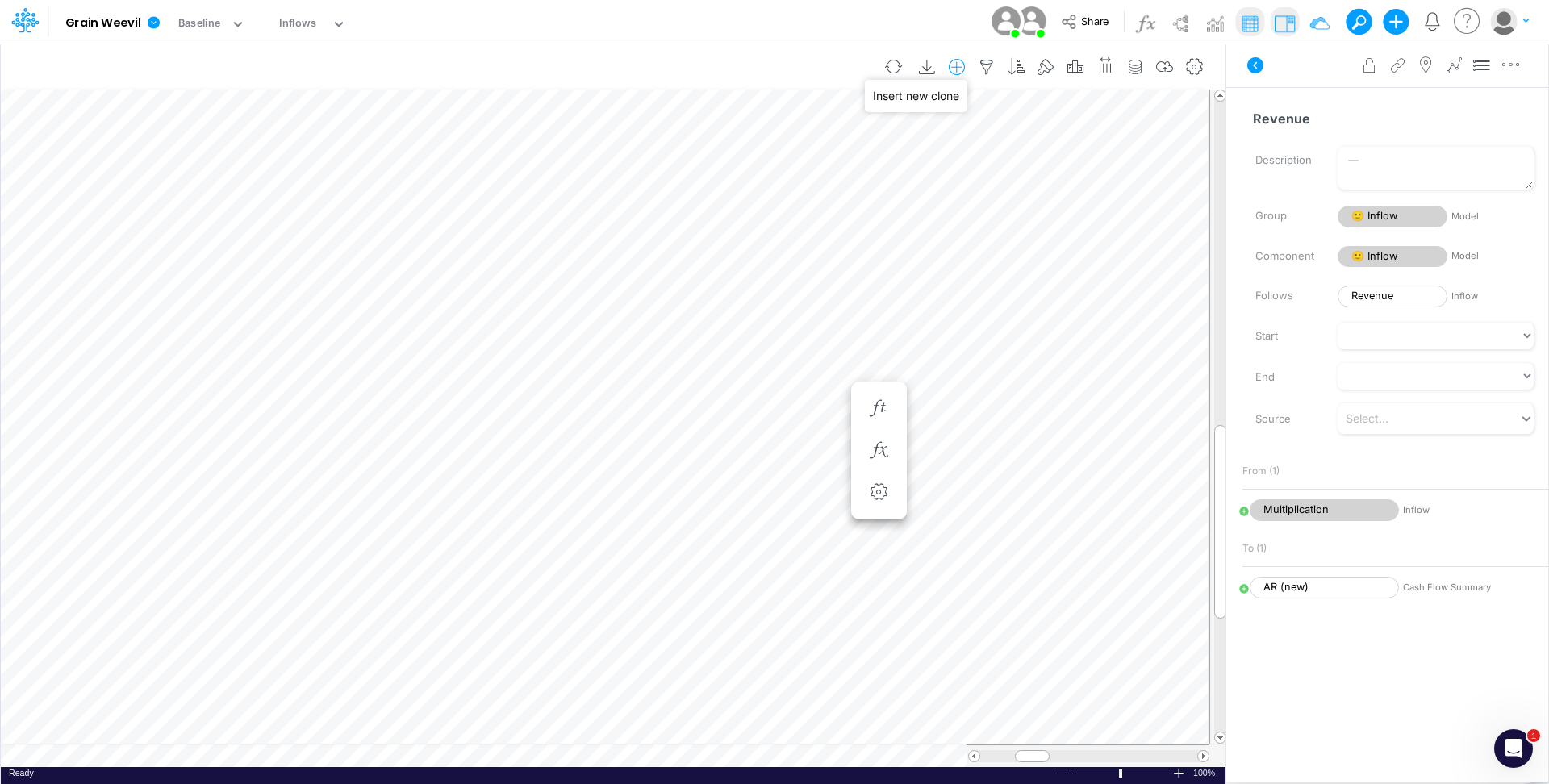 click at bounding box center [957, 67] 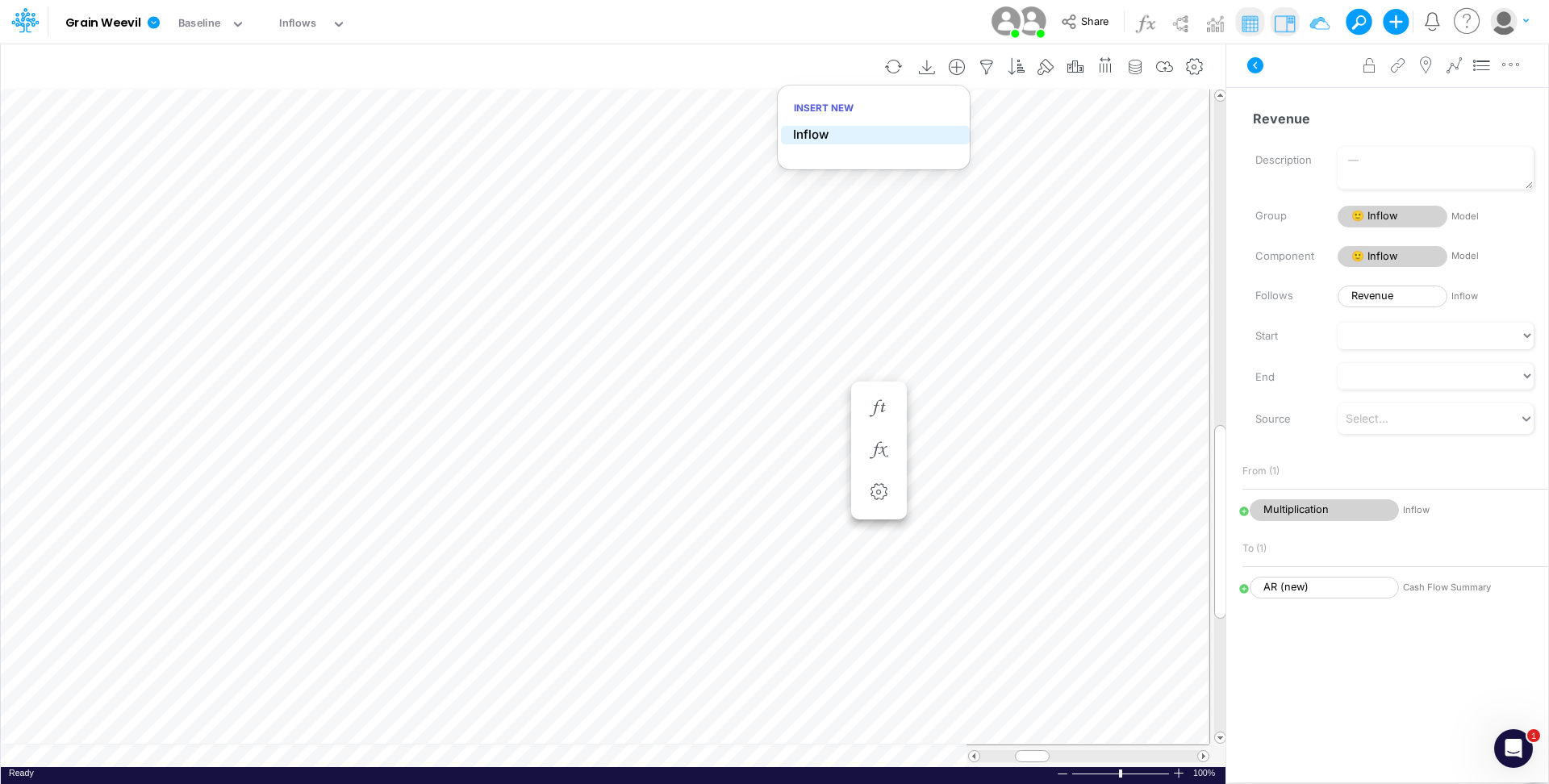 click on "Inflow" at bounding box center (875, 135) 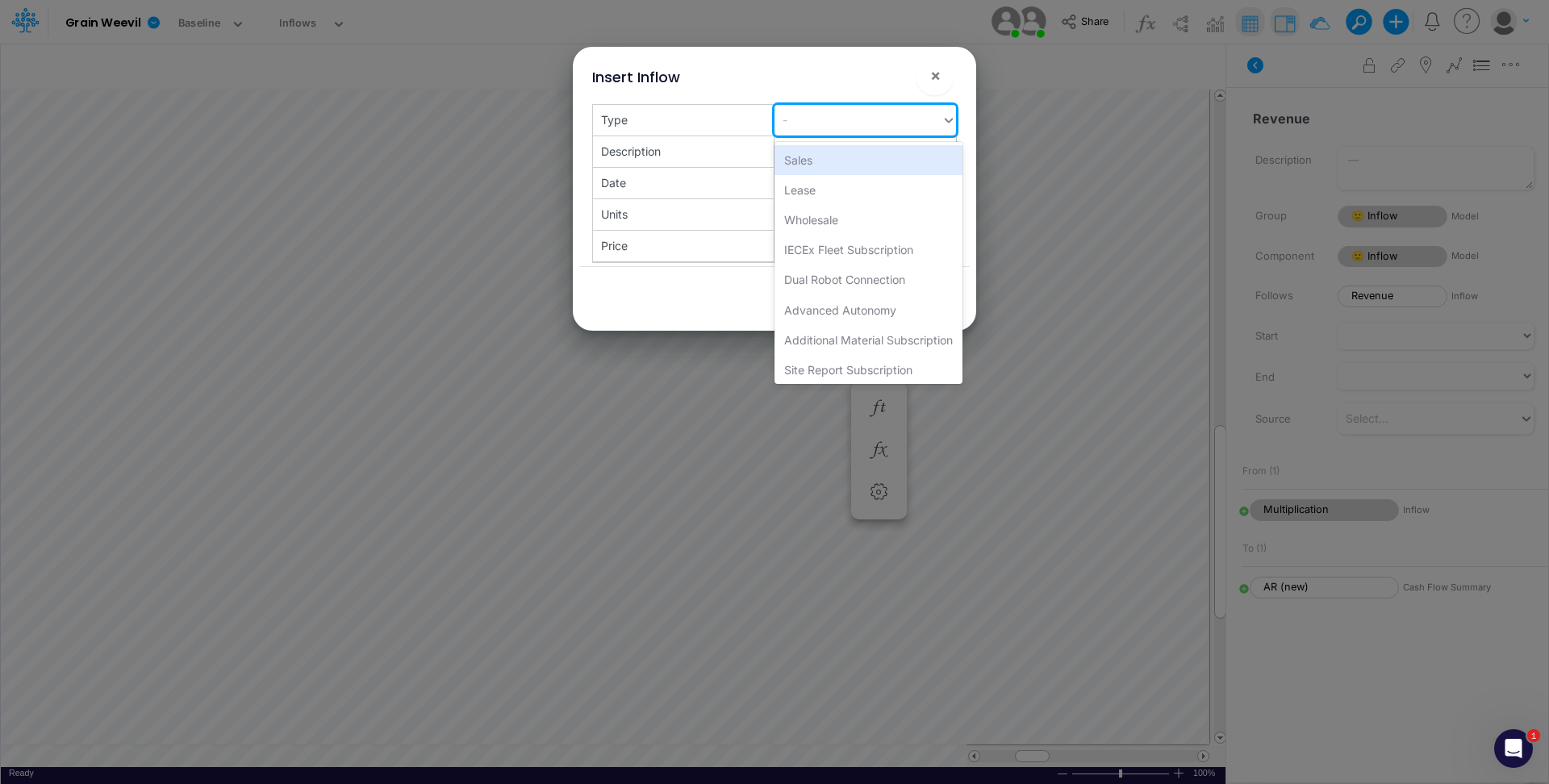 click on "-" at bounding box center [858, 119] 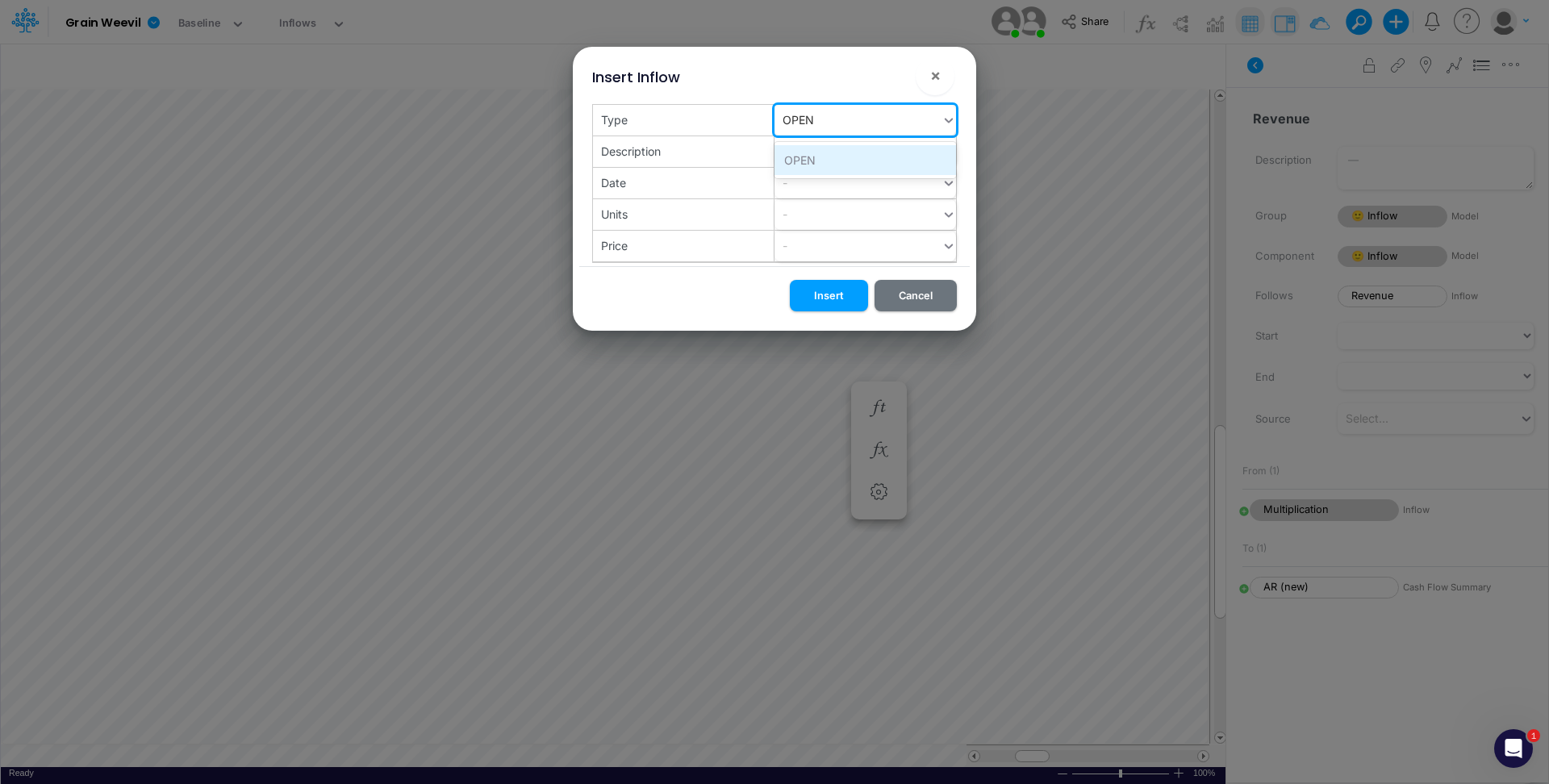 click on "OPEN" at bounding box center (865, 160) 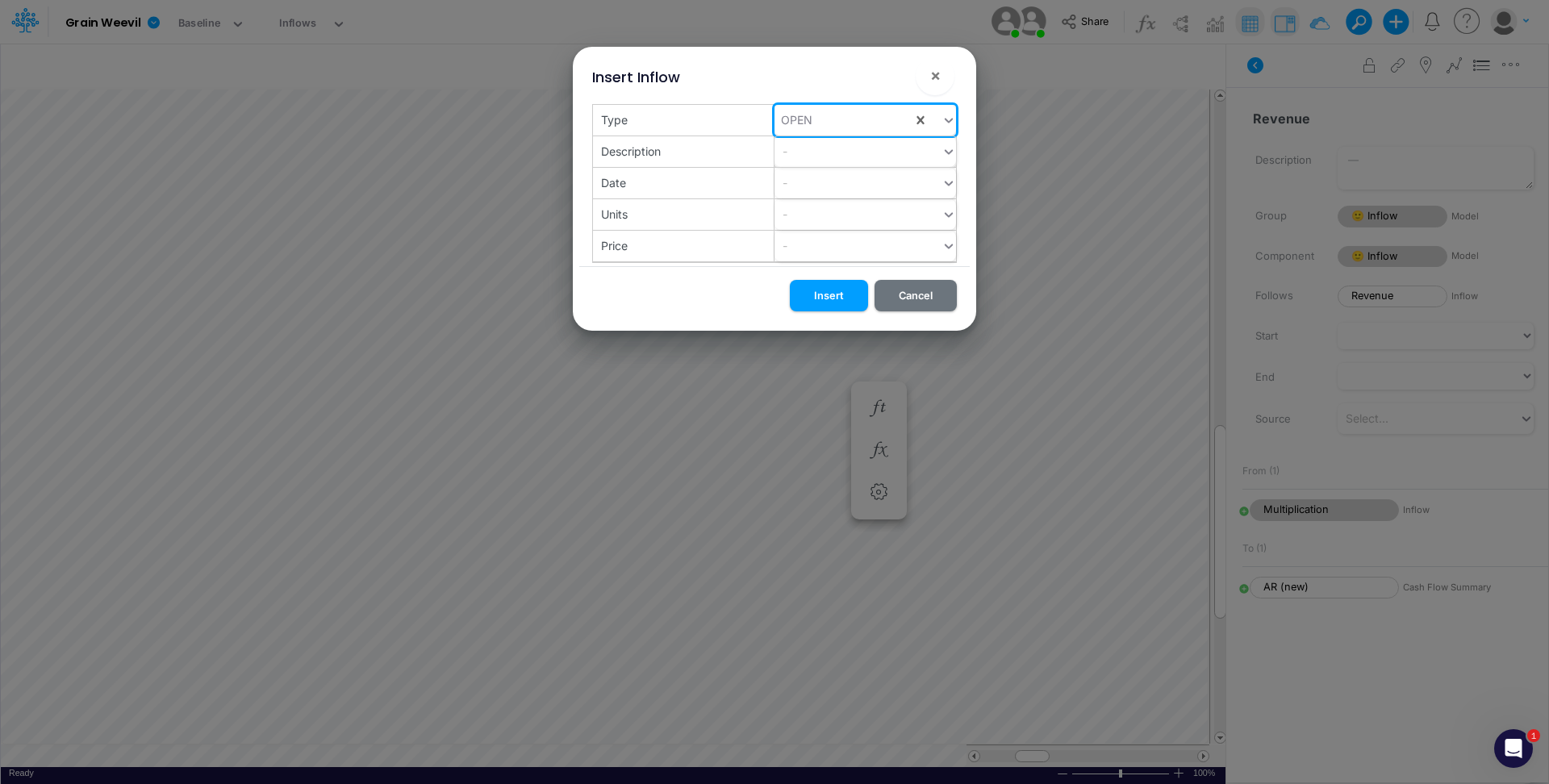 click on "-" at bounding box center [858, 151] 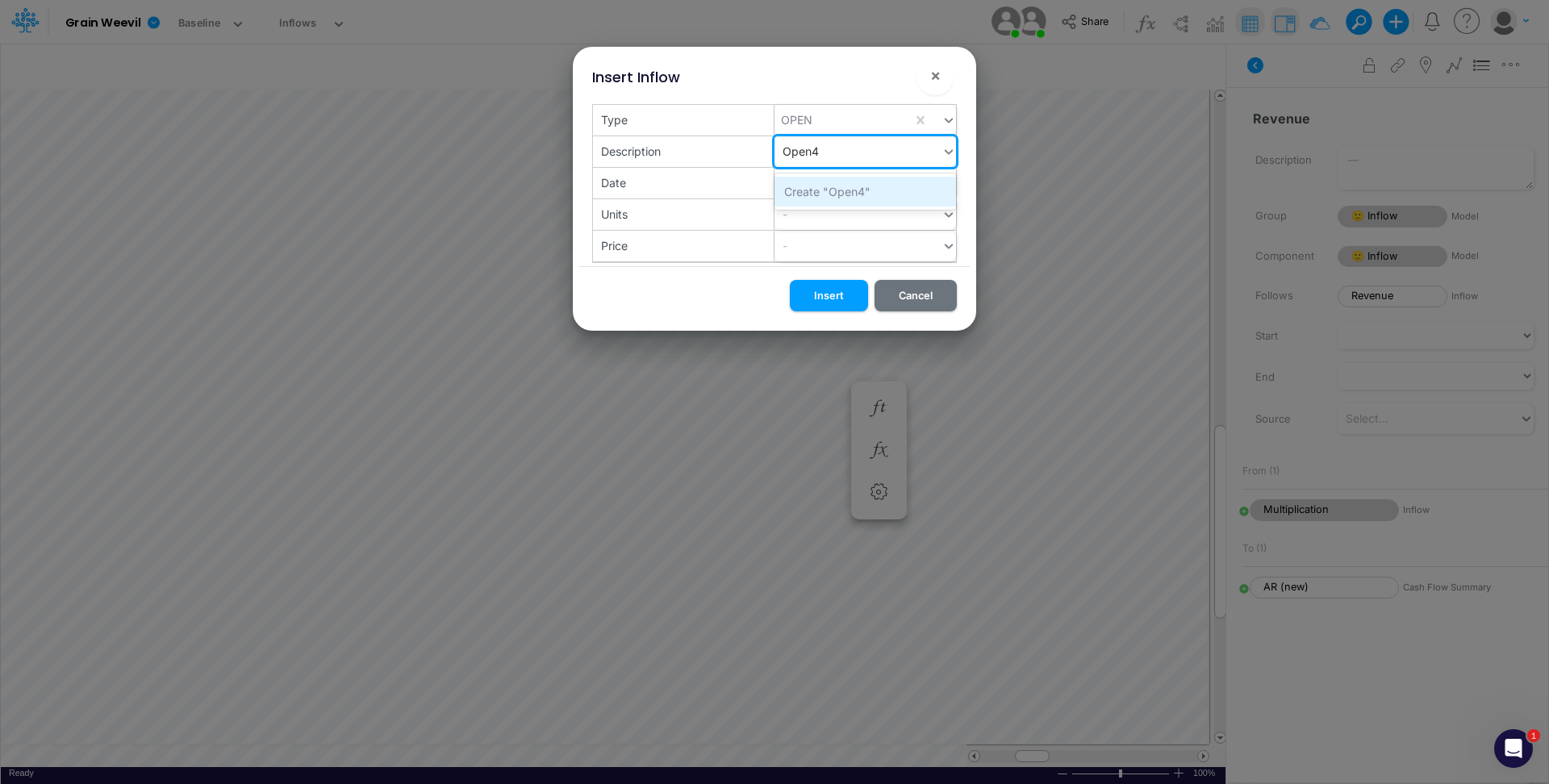 click on "Create "Open4"" at bounding box center [865, 191] 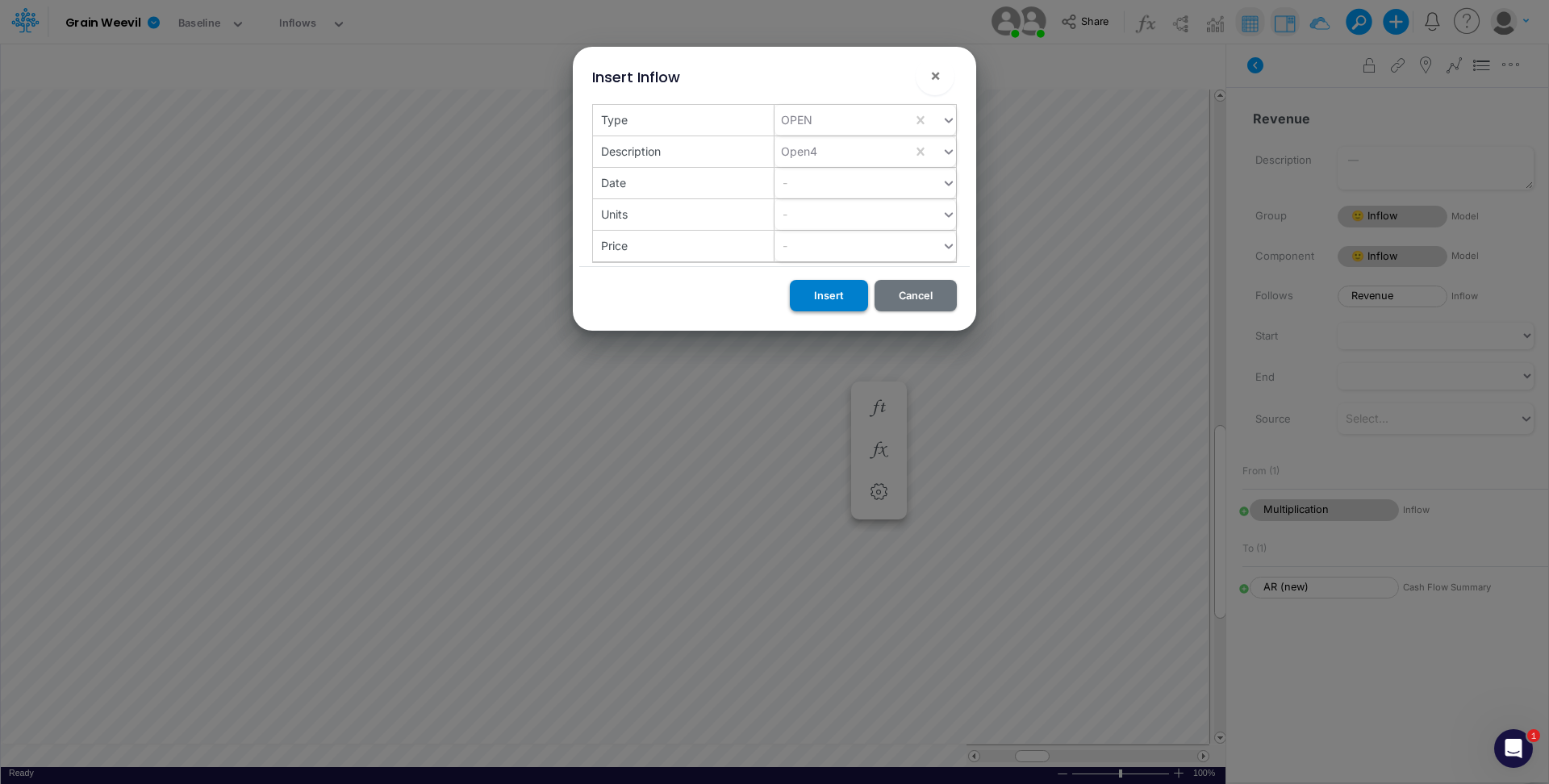 click on "Insert" at bounding box center [829, 295] 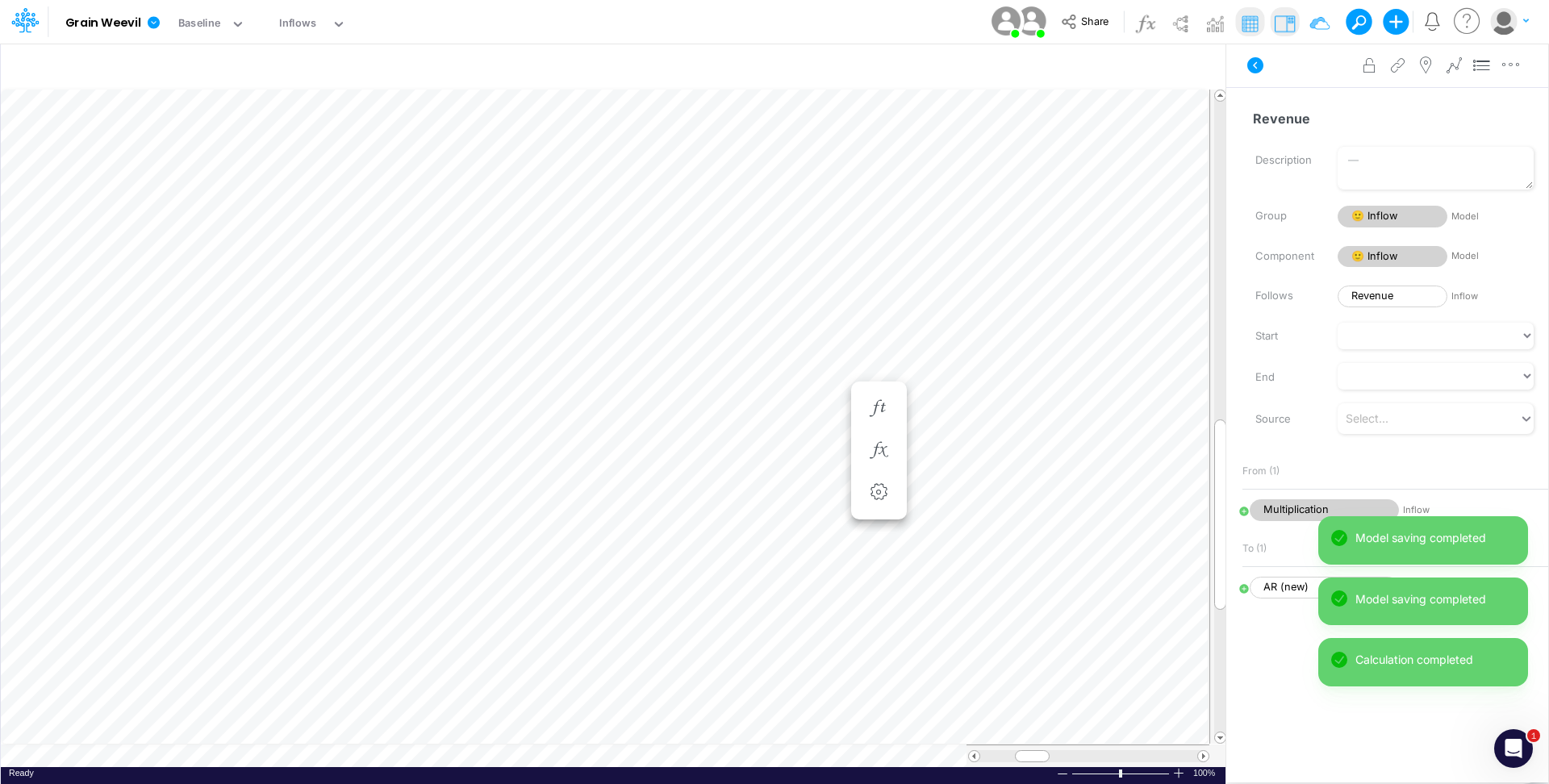 scroll, scrollTop: 8, scrollLeft: 2, axis: both 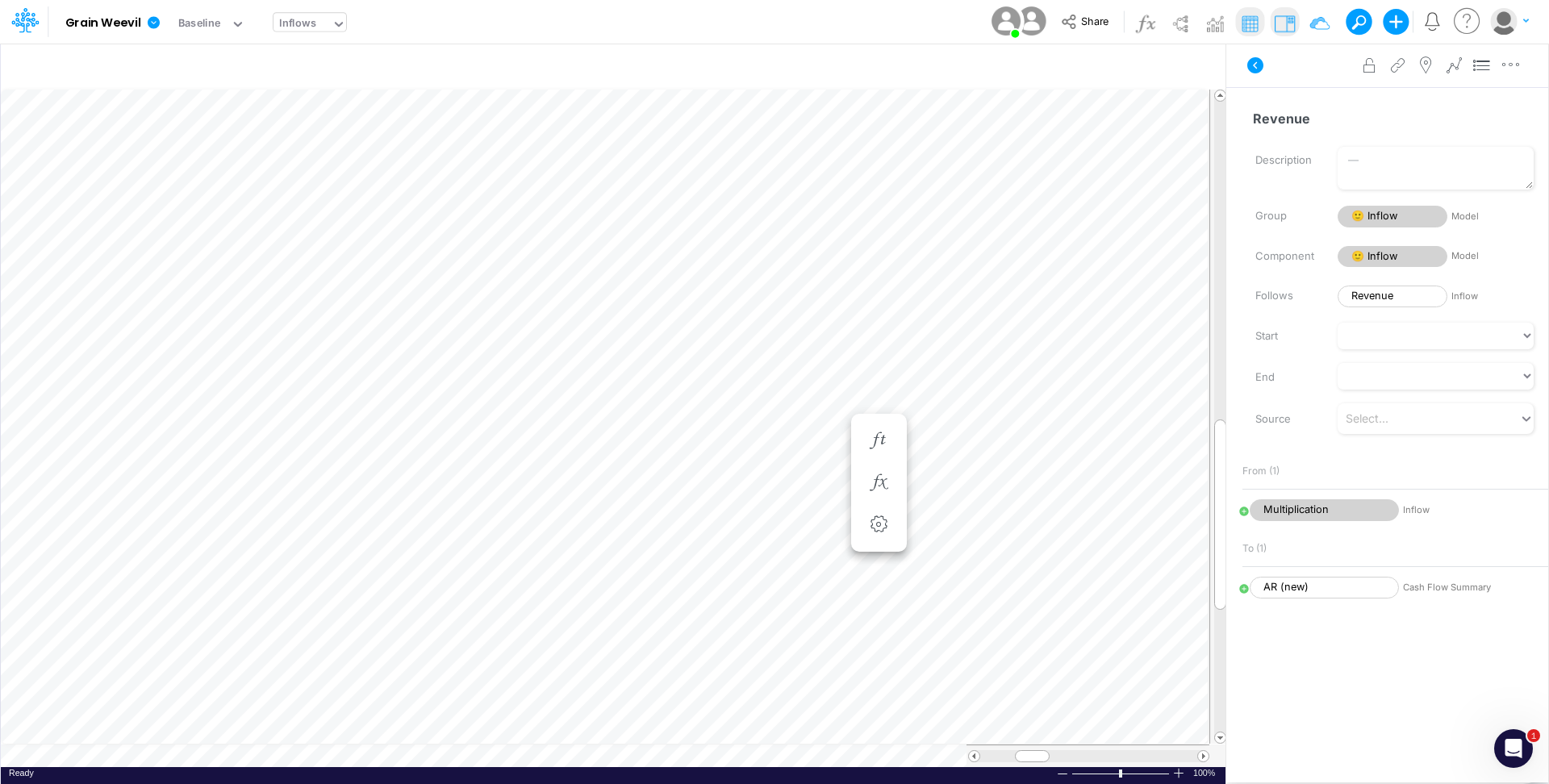 click on "Inflows" at bounding box center [303, 25] 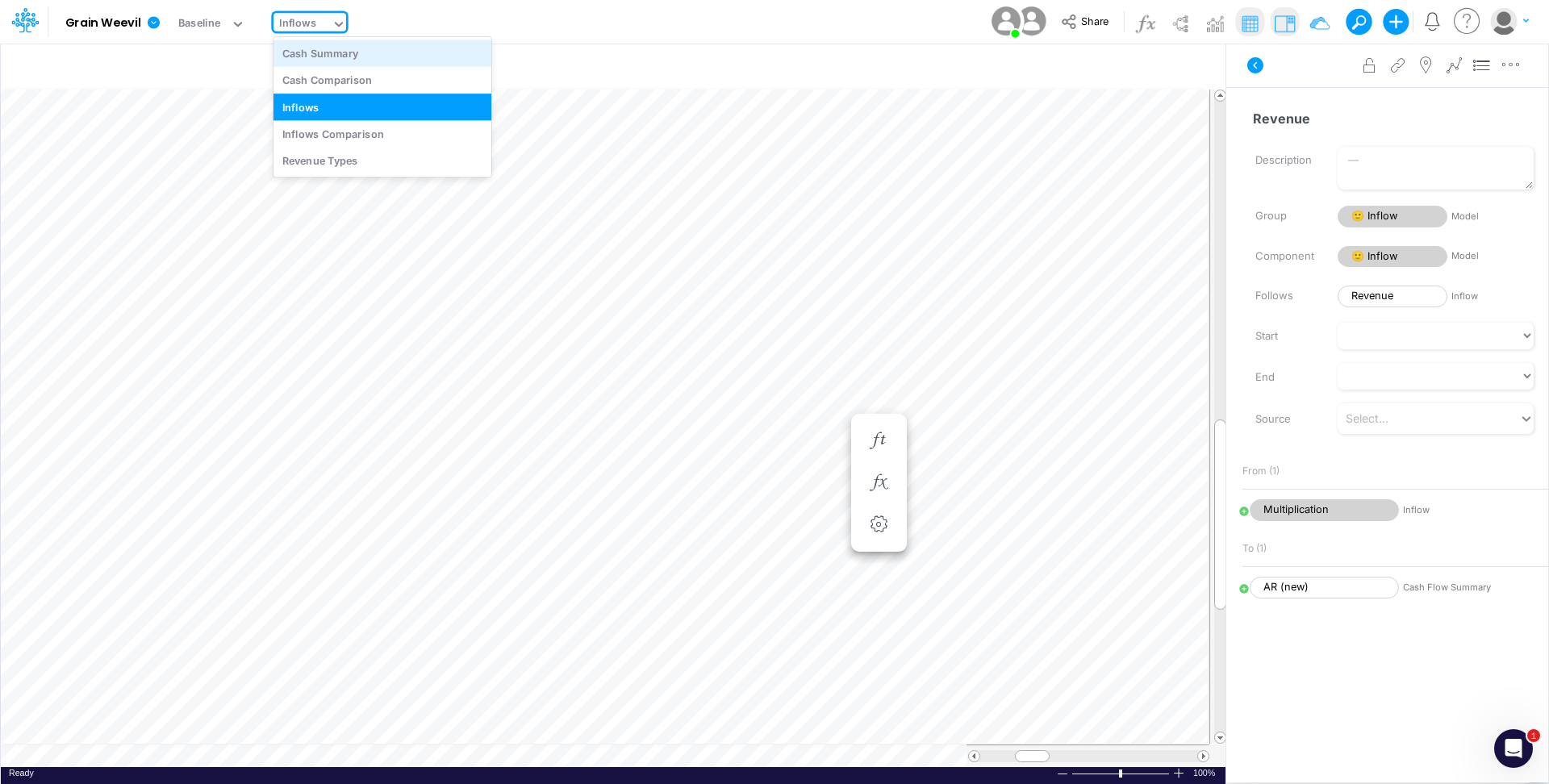 click on "Cash Summary" at bounding box center [382, 52] 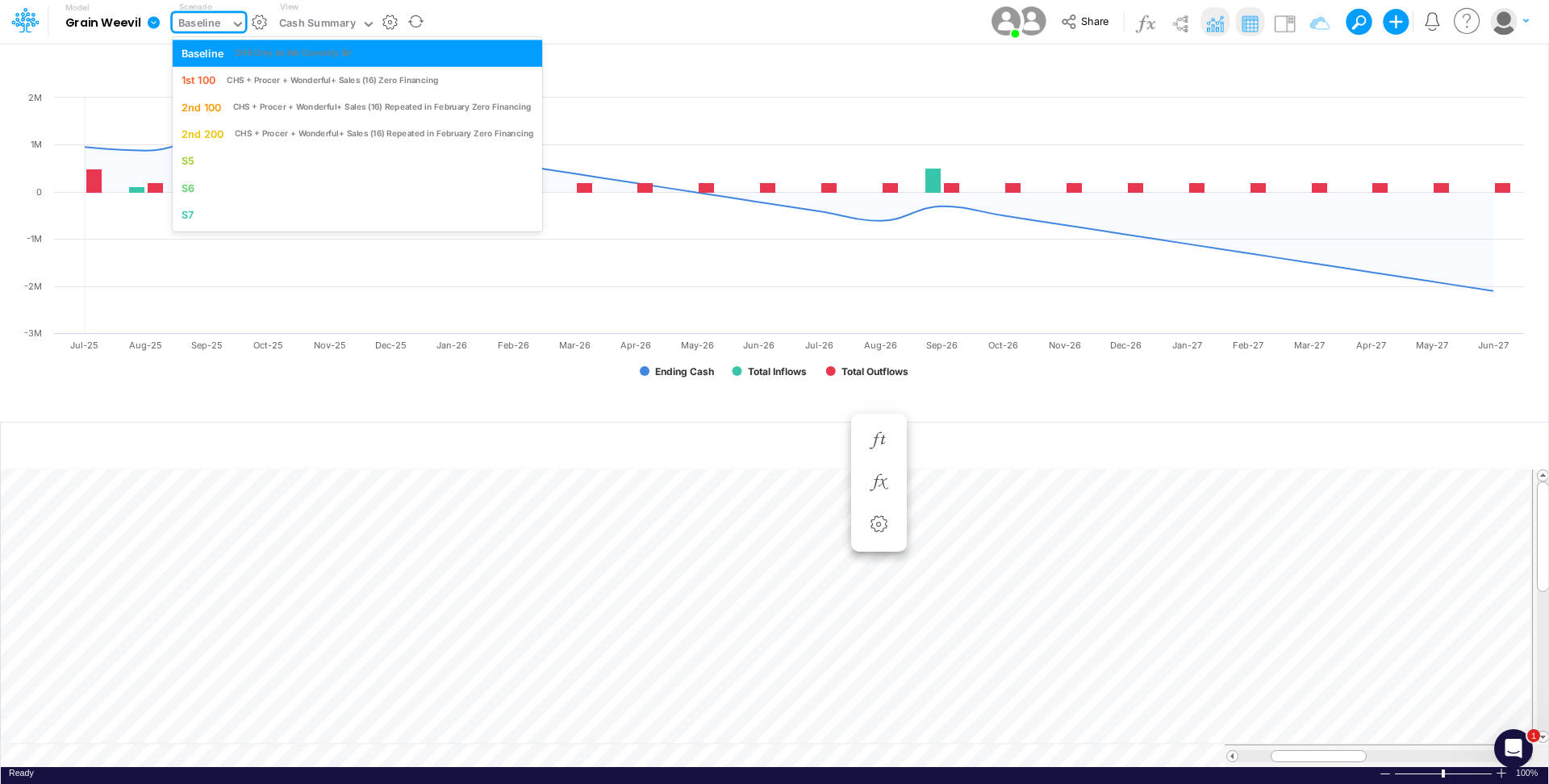click on "Baseline" at bounding box center (199, 24) 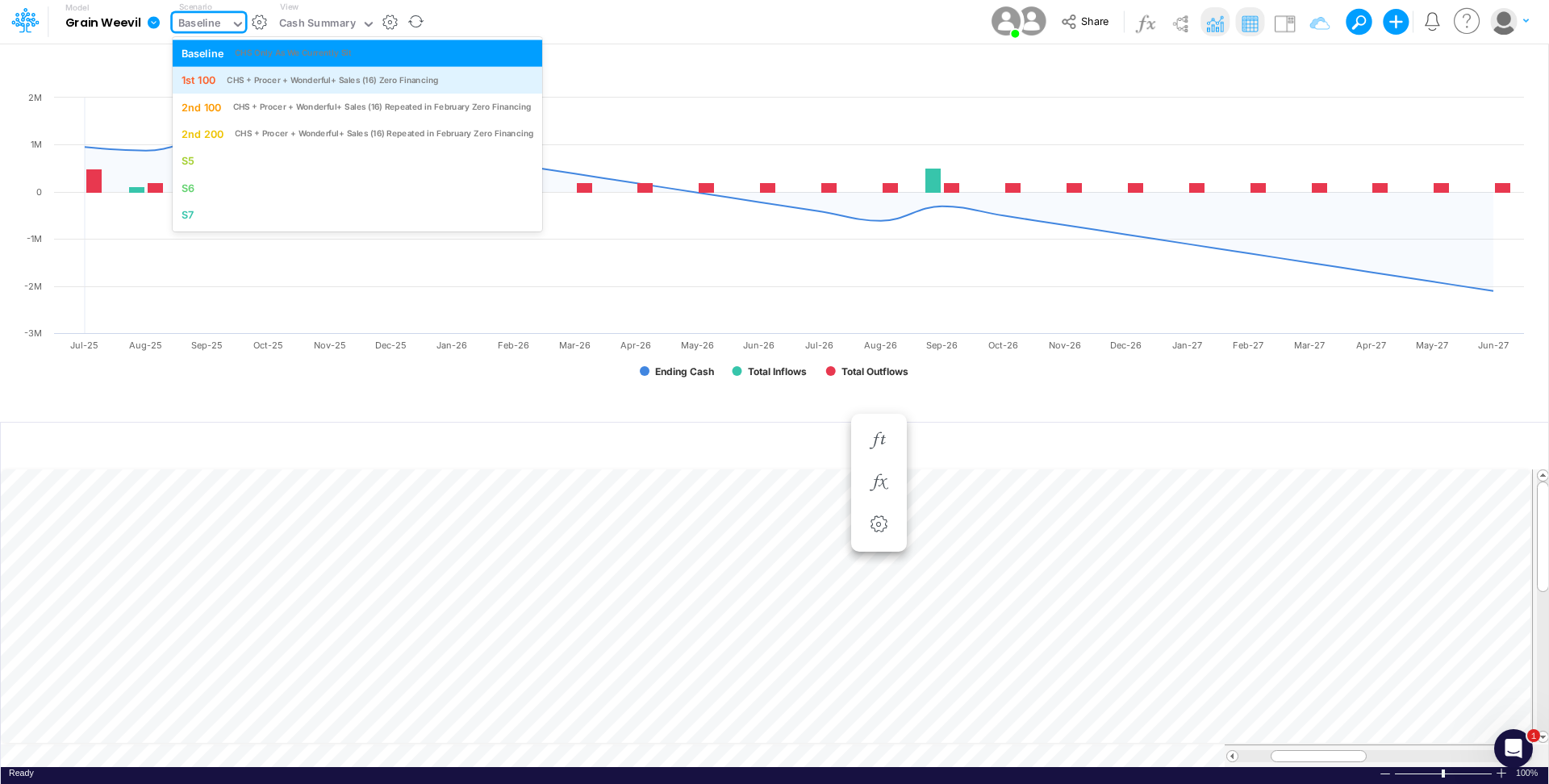 click on "1st 100 CHS + Procer + Wonderful+ Sales (16) Zero Financing" at bounding box center [357, 80] 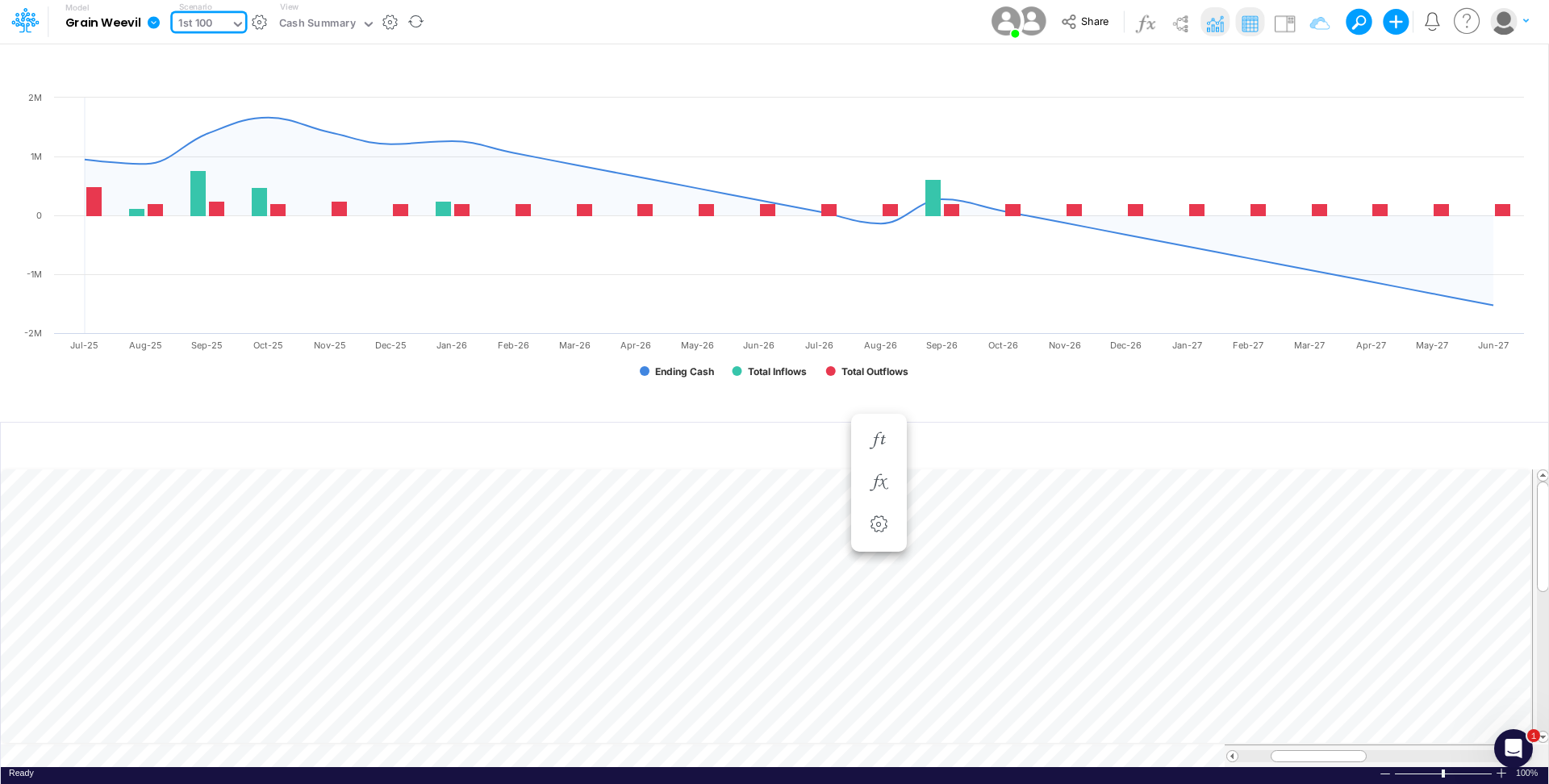 click on "1st 100" at bounding box center [195, 24] 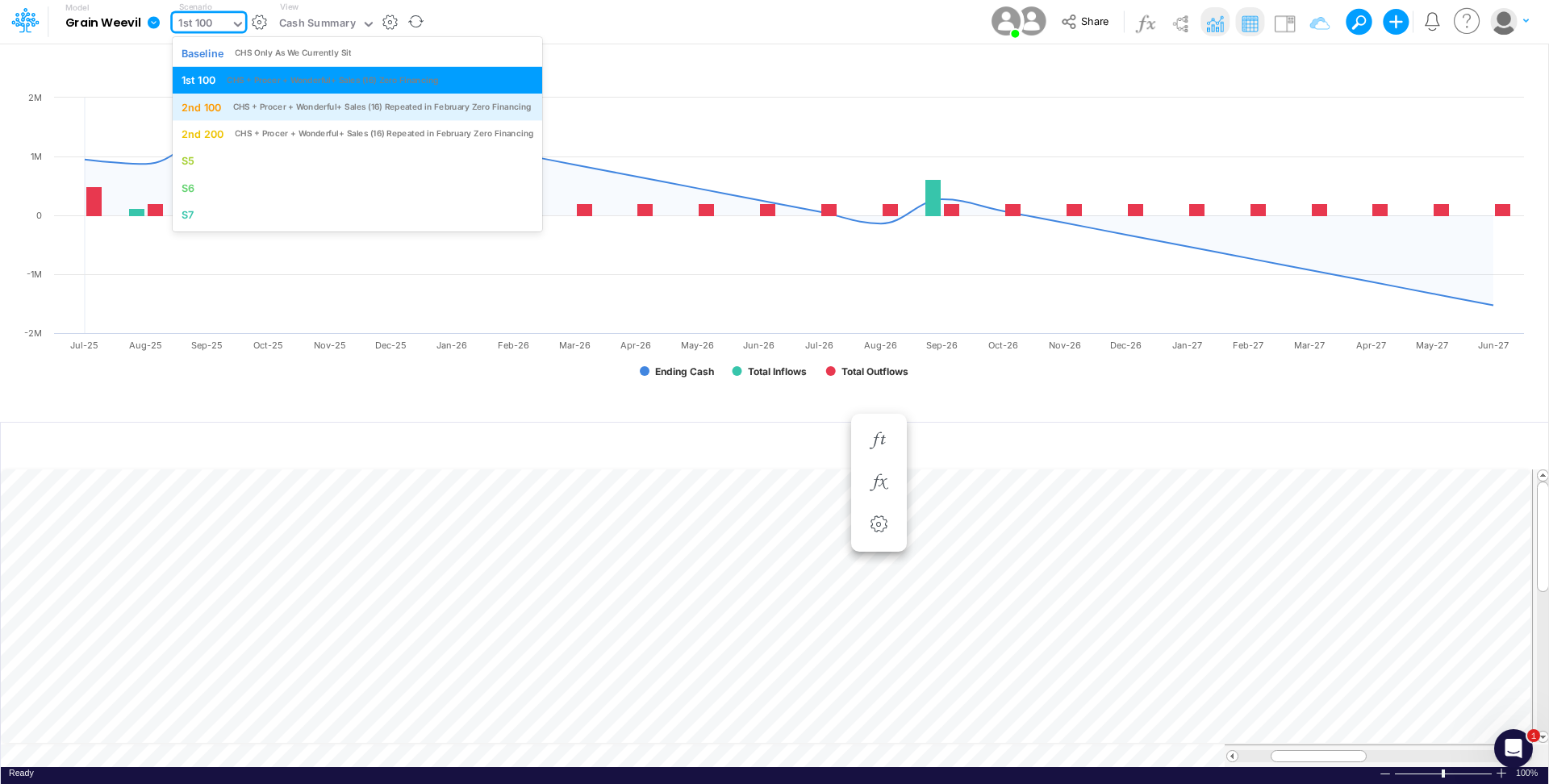 click on "2nd 100" at bounding box center (202, 106) 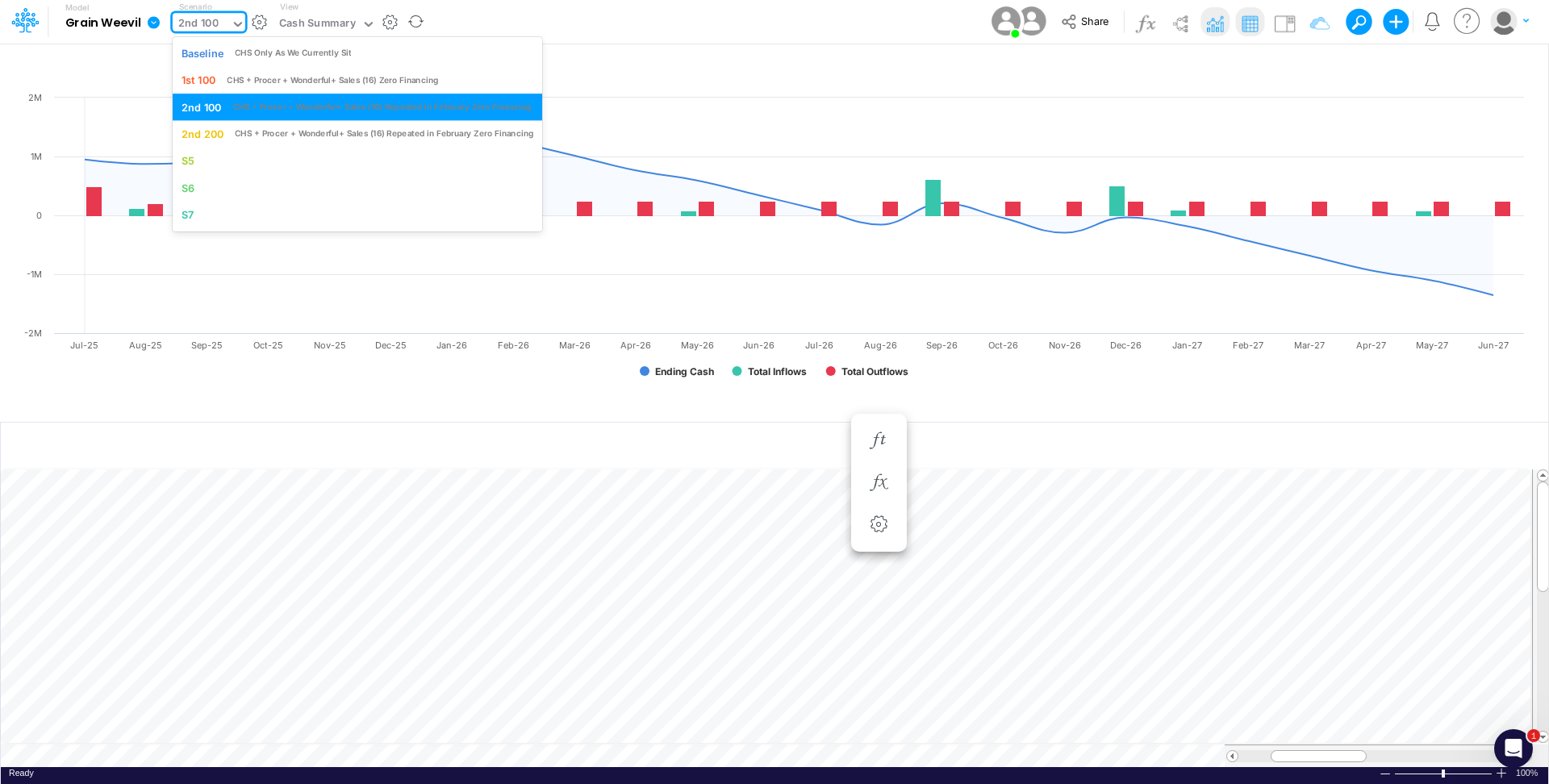 click on "2nd 100" at bounding box center [202, 25] 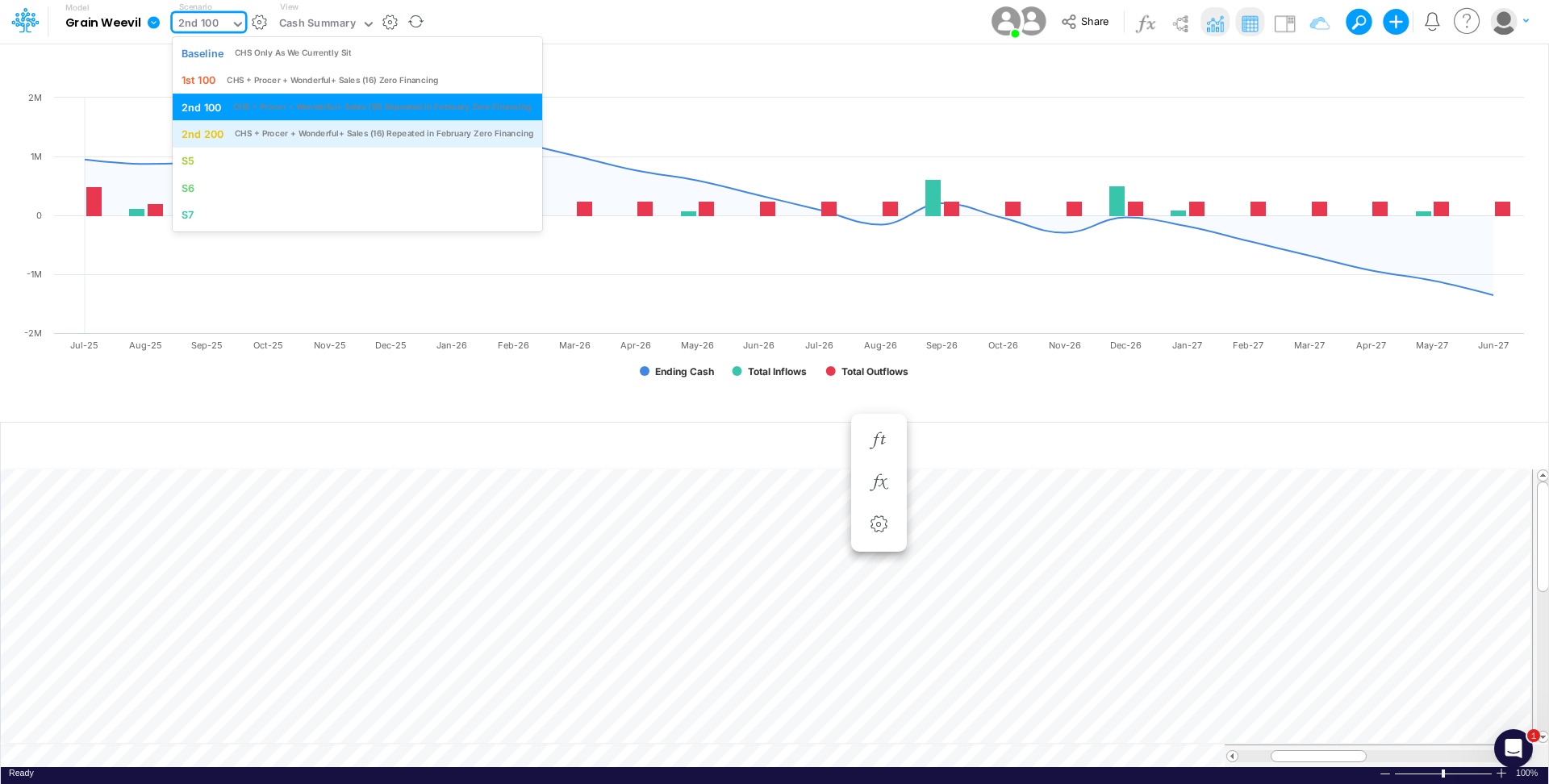 click on "2nd 200 CHS + Procer + Wonderful+ Sales (16) Repeated in February Zero Financing" at bounding box center [357, 134] 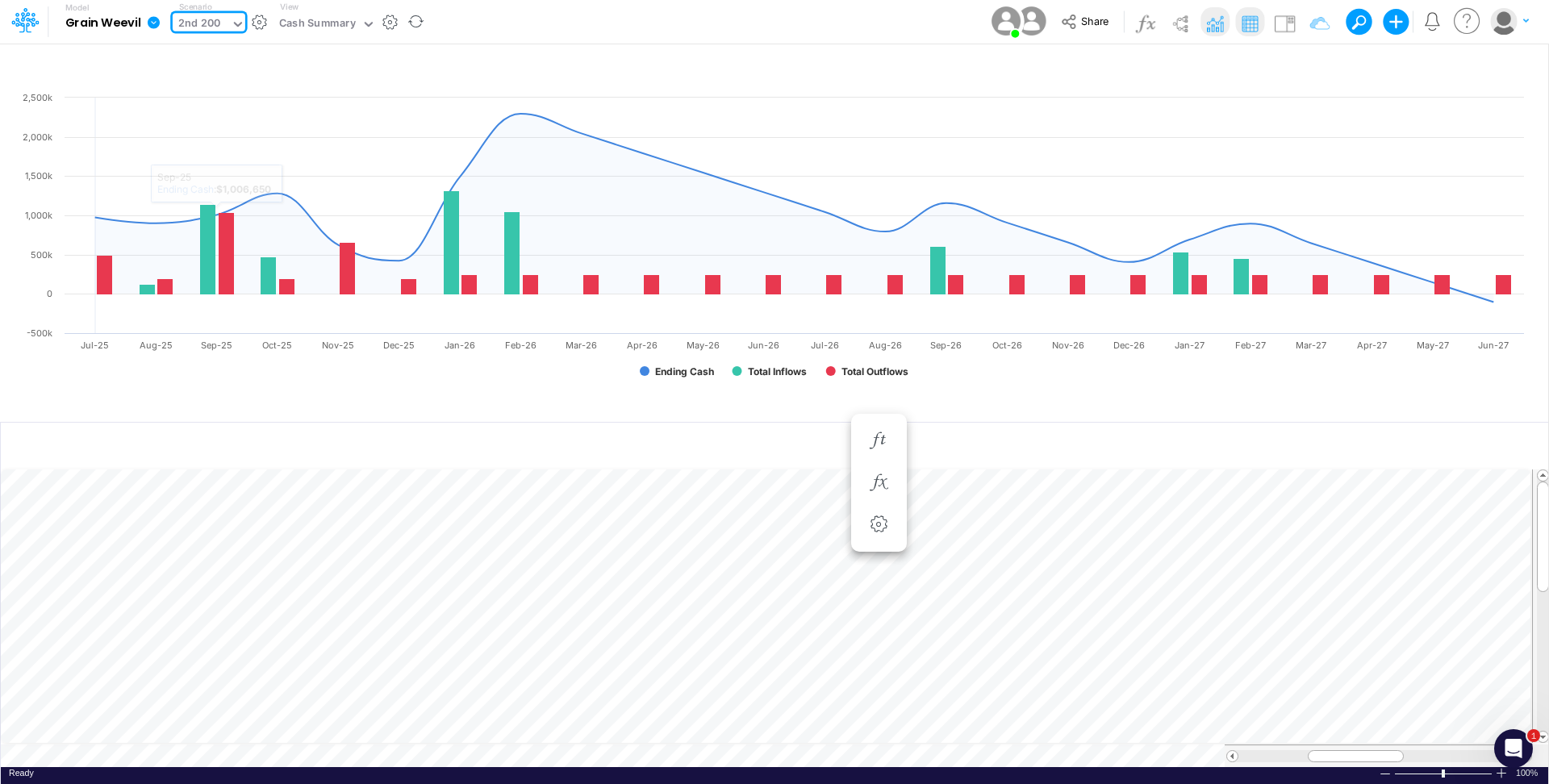 click on "2nd 200" at bounding box center (199, 24) 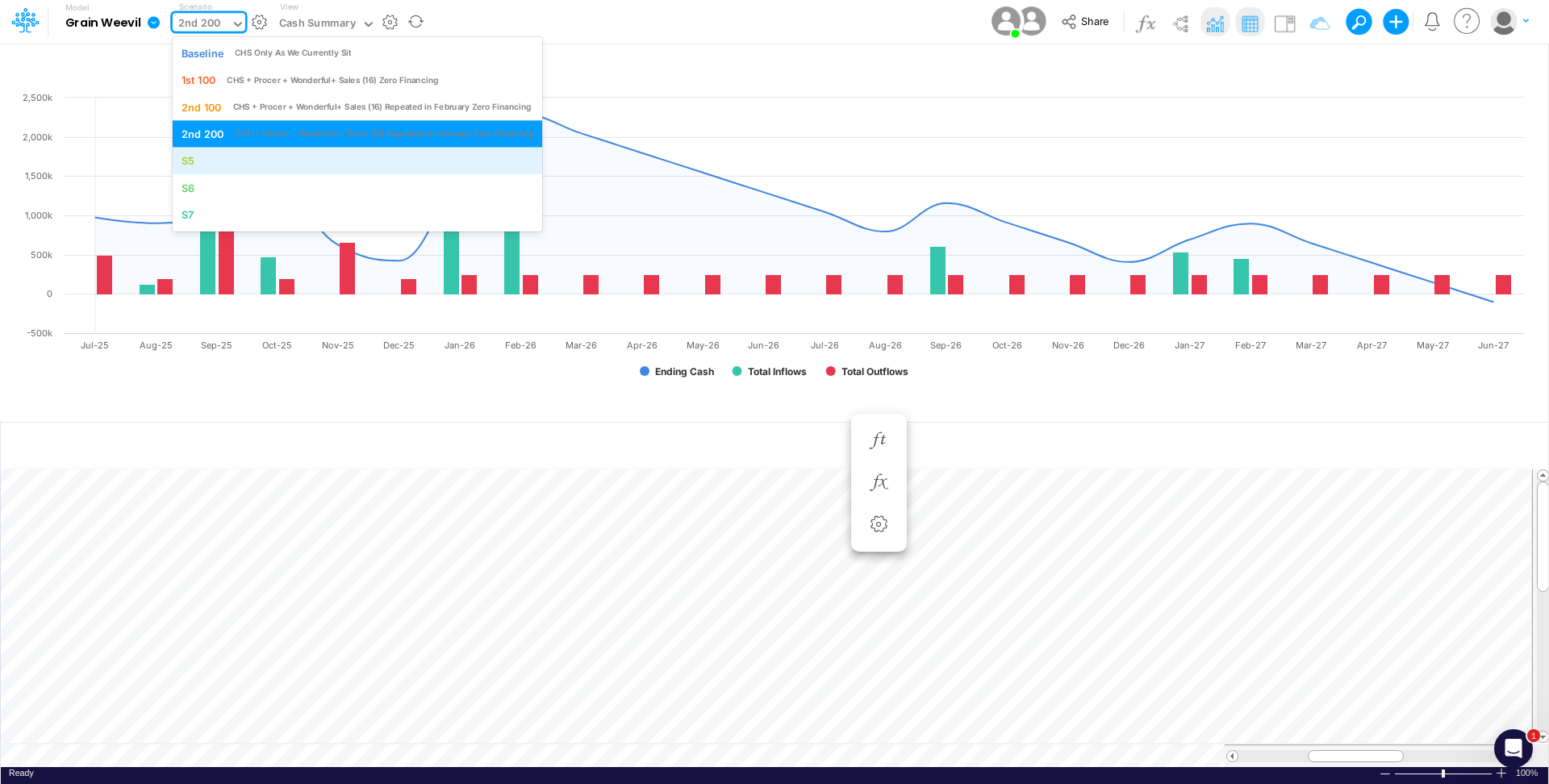 click on "S5" at bounding box center (357, 161) 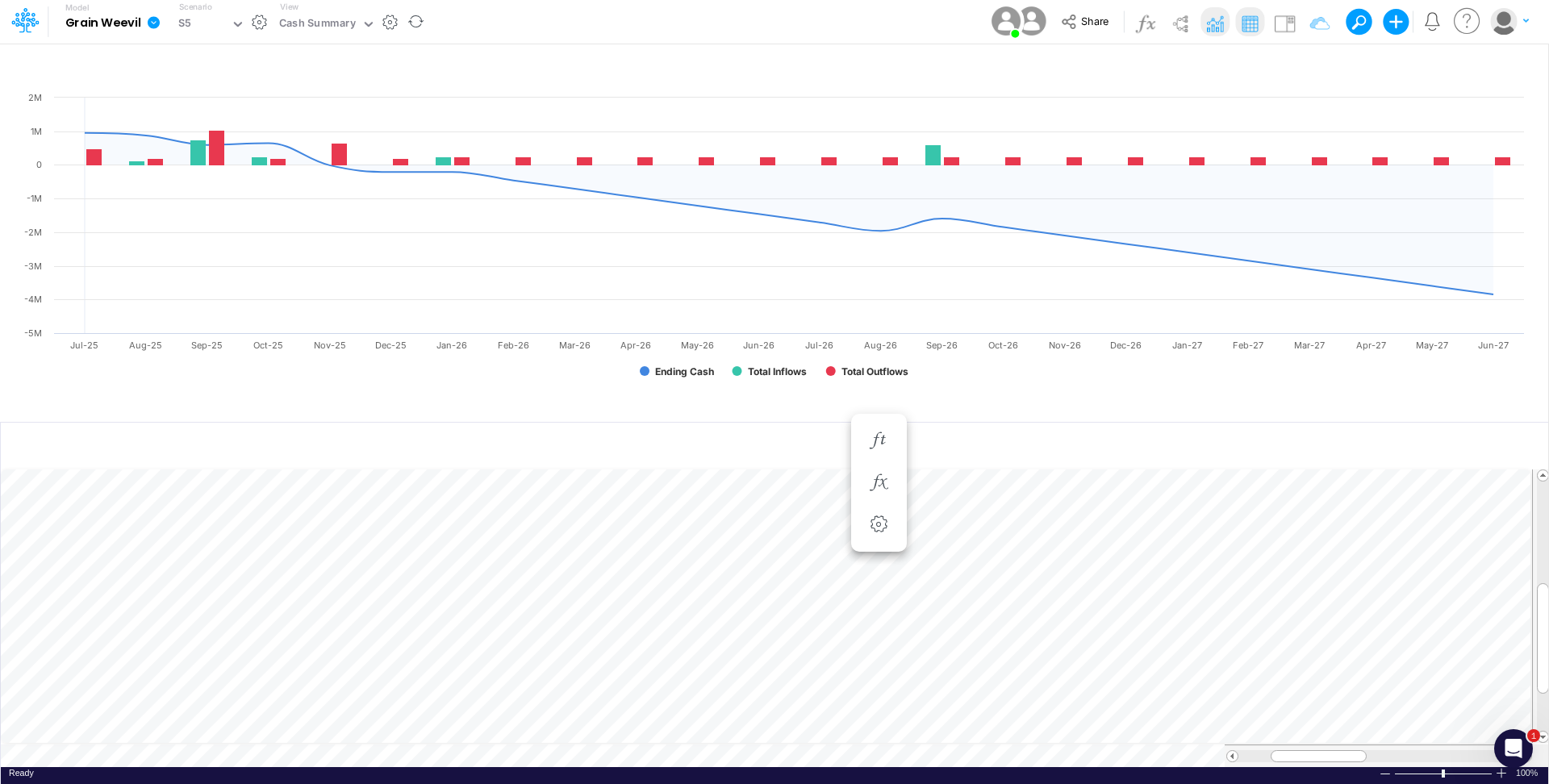 click at bounding box center [154, 23] 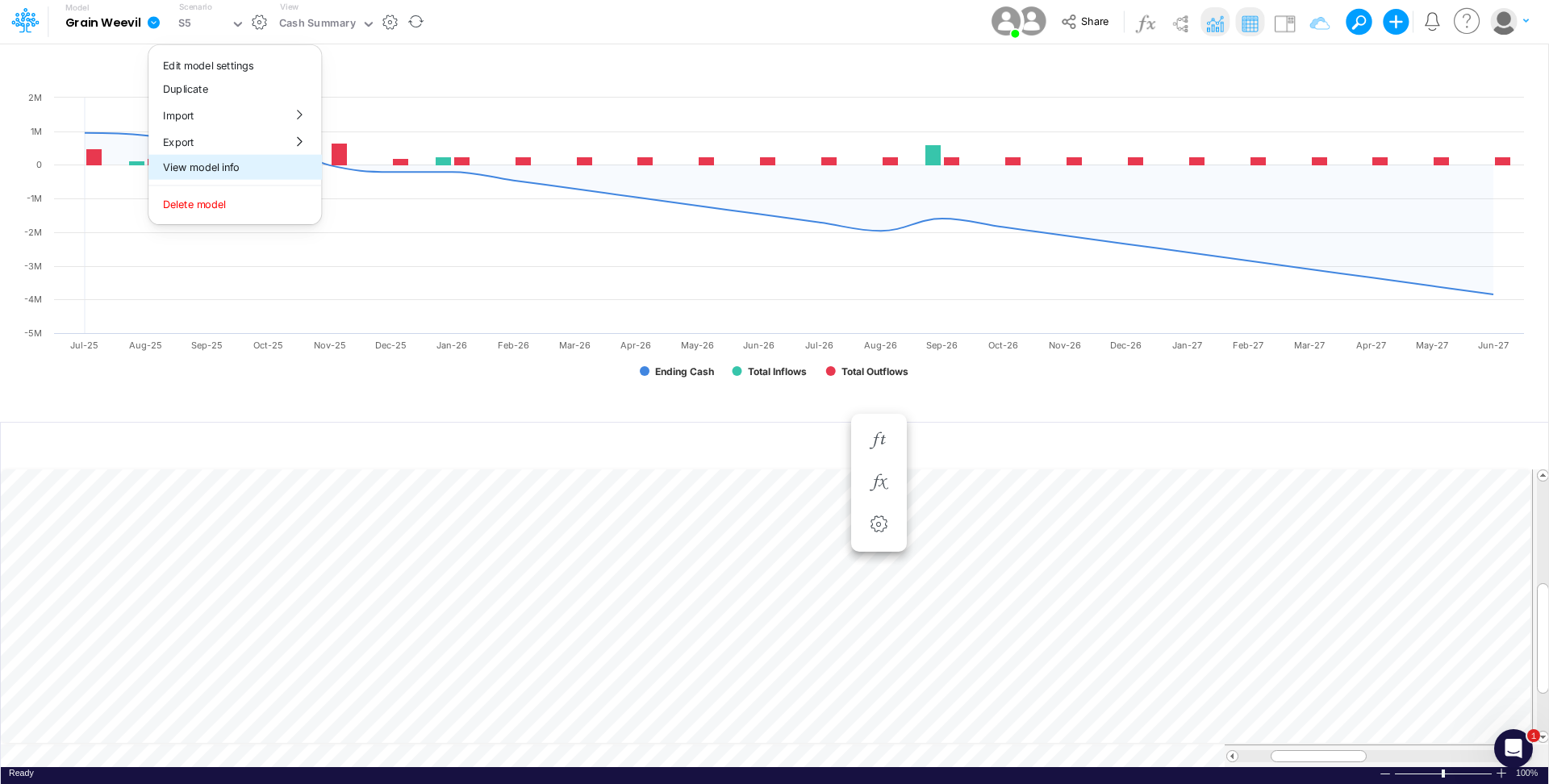 click on "View model info" at bounding box center [235, 167] 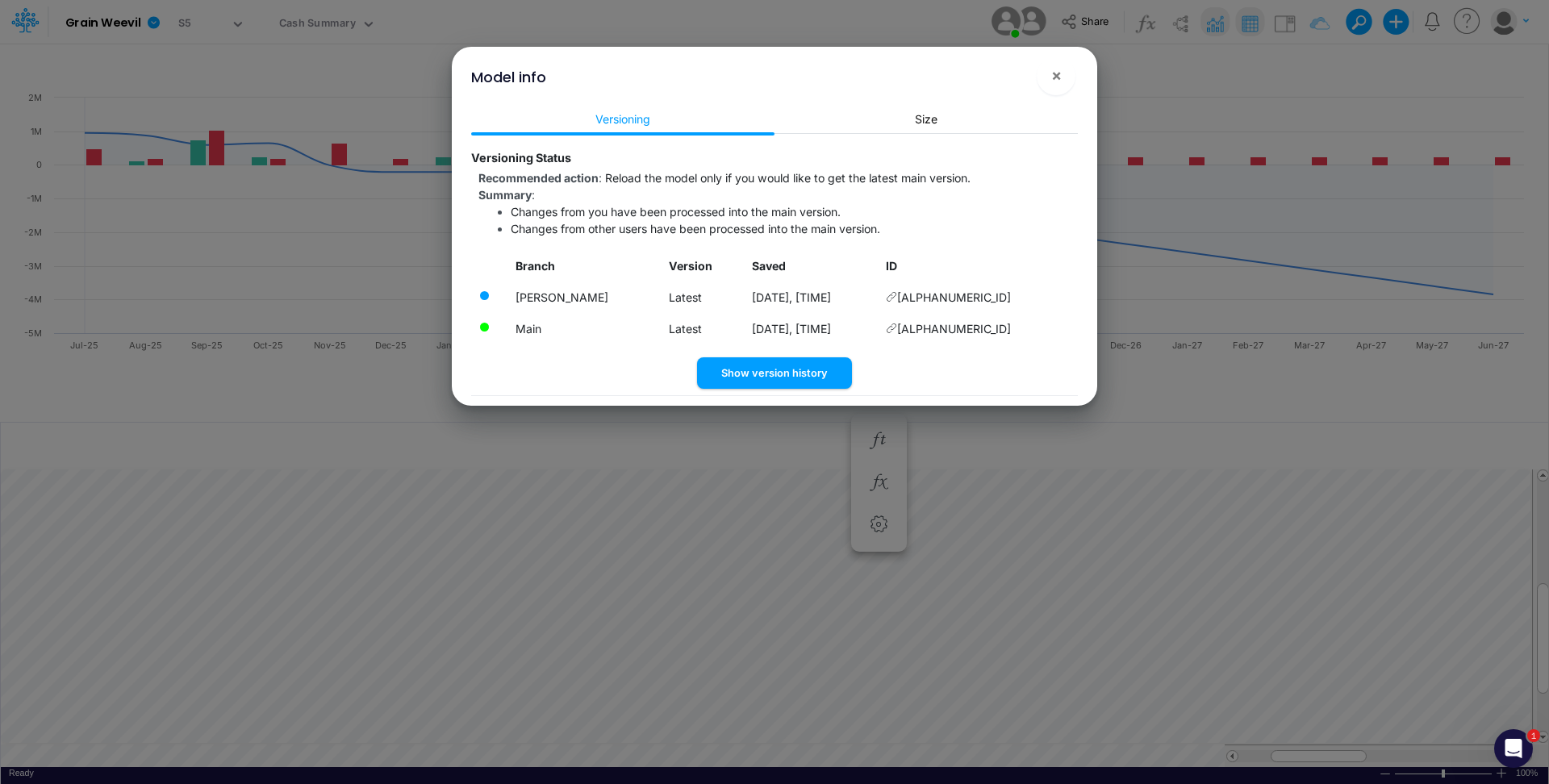 drag, startPoint x: 1049, startPoint y: 296, endPoint x: 819, endPoint y: 304, distance: 230.13909 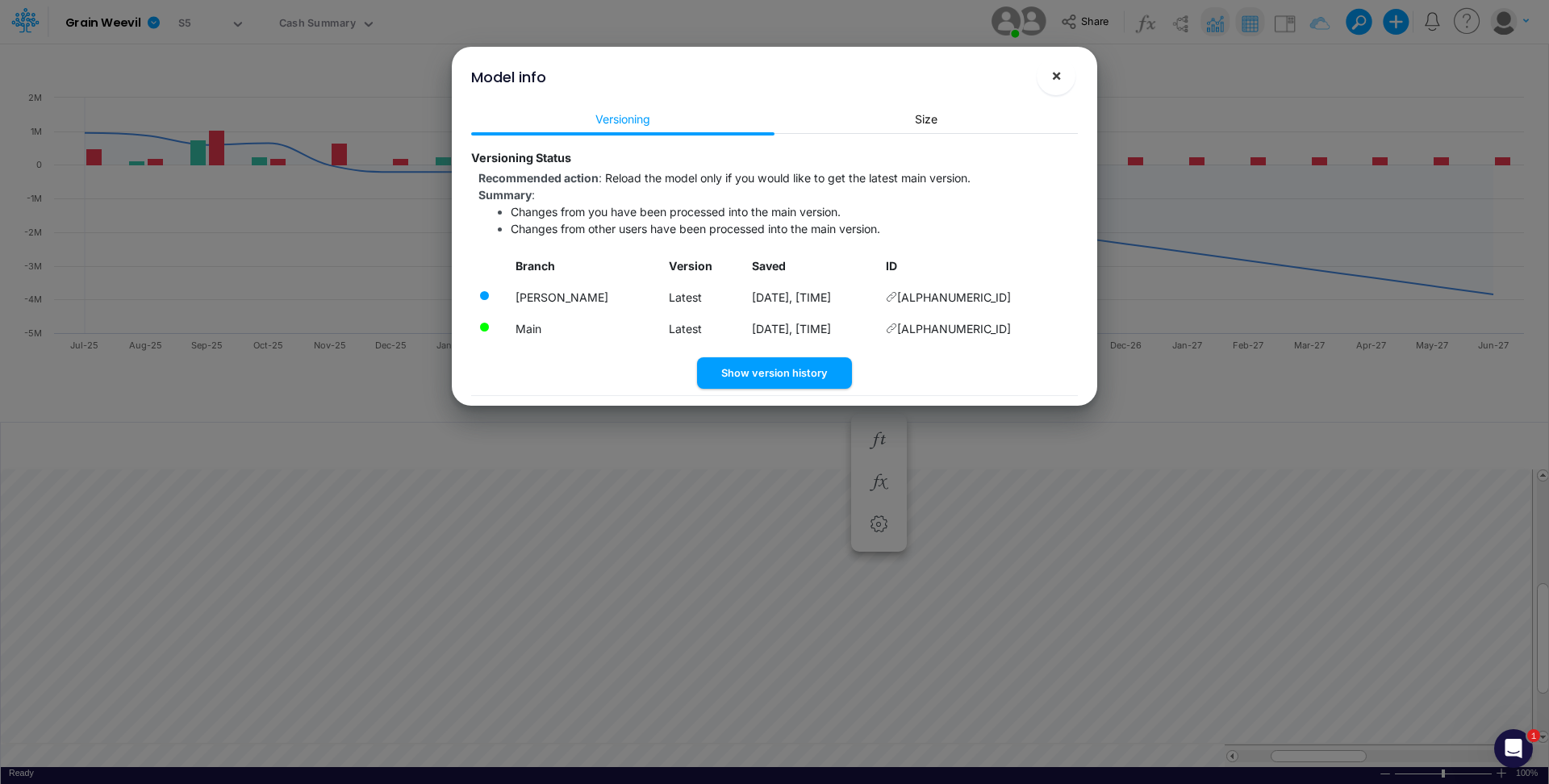 click on "×" at bounding box center (1056, 75) 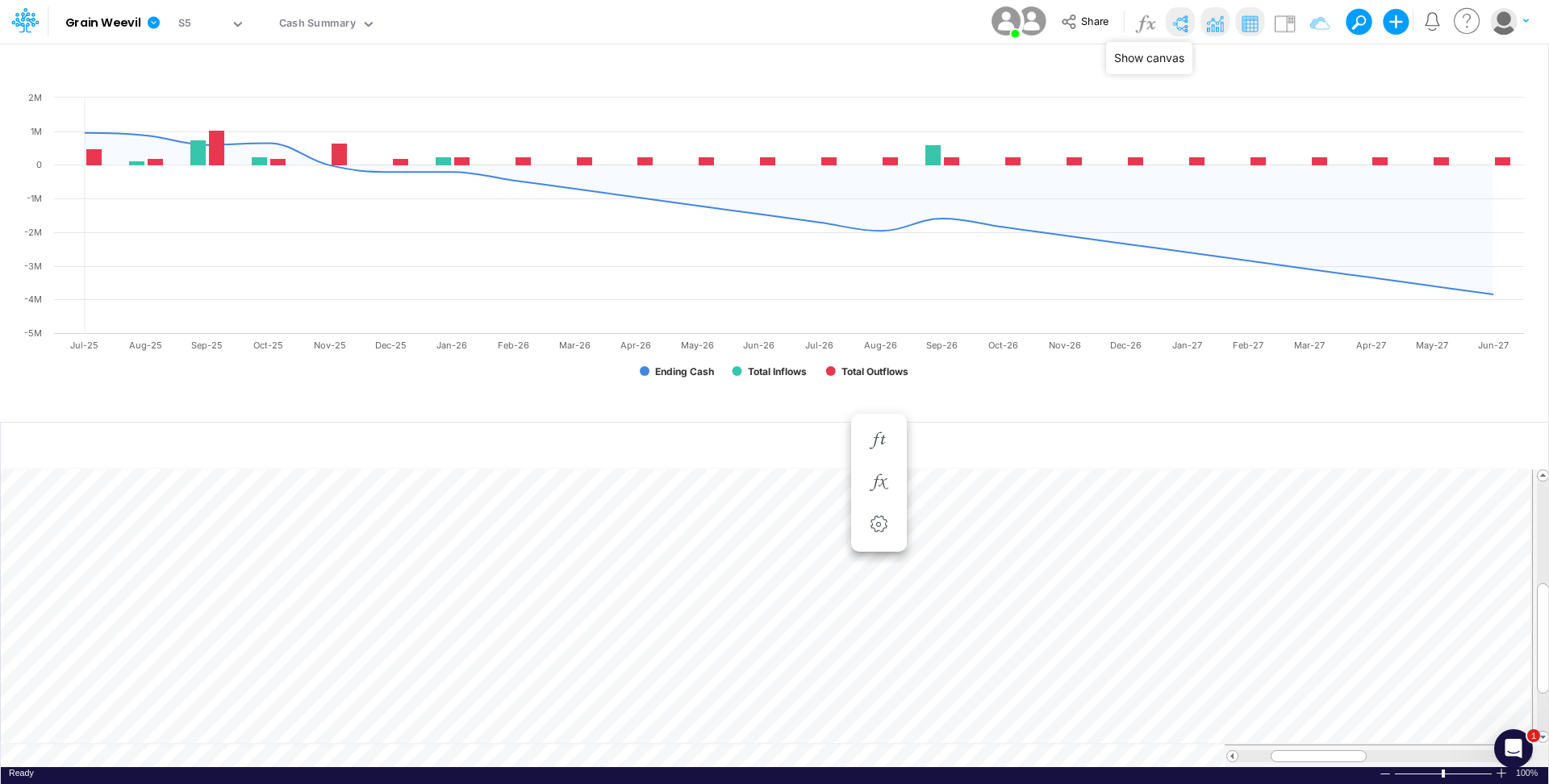 click at bounding box center (1180, 23) 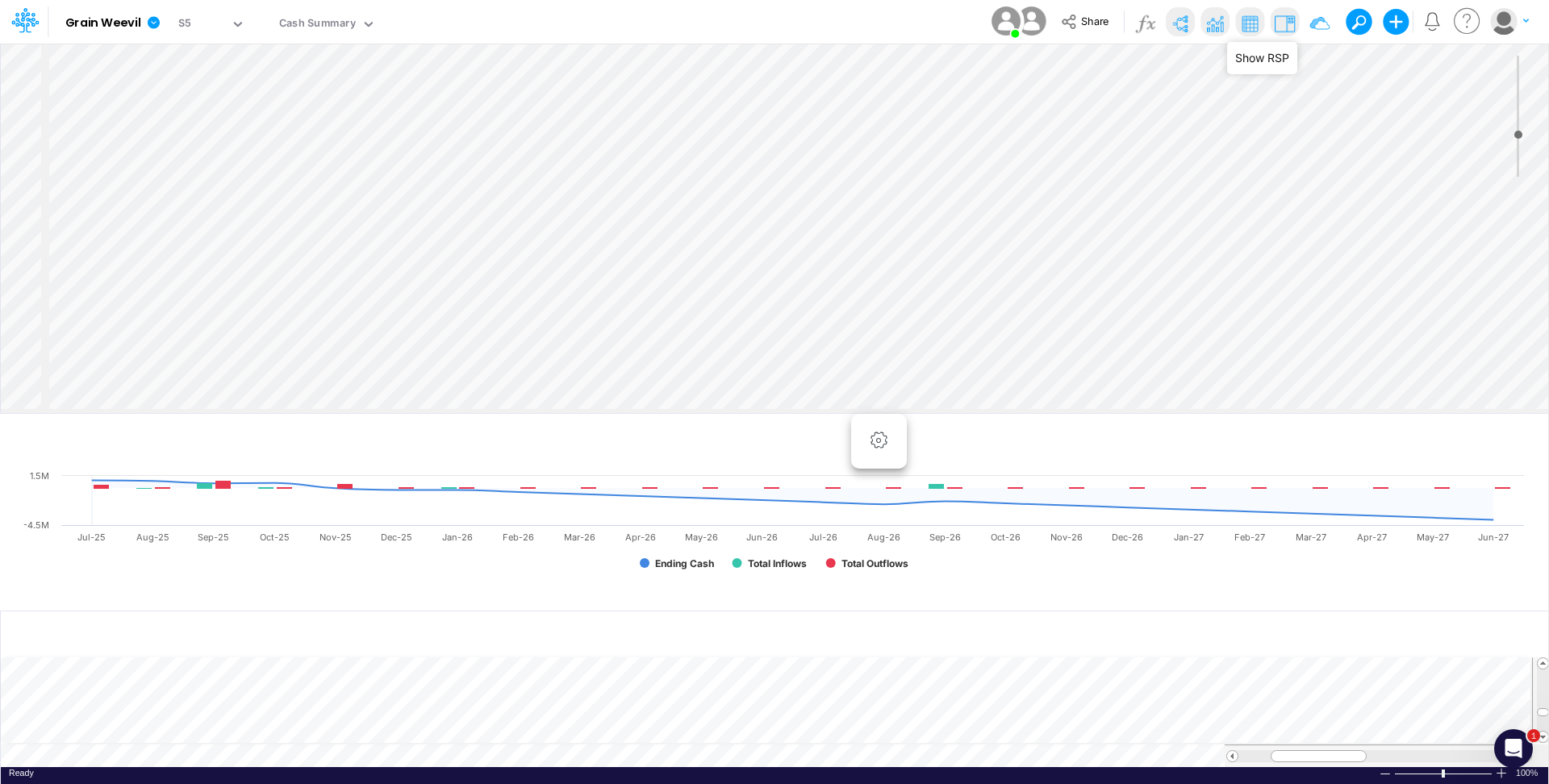 click at bounding box center (1284, 23) 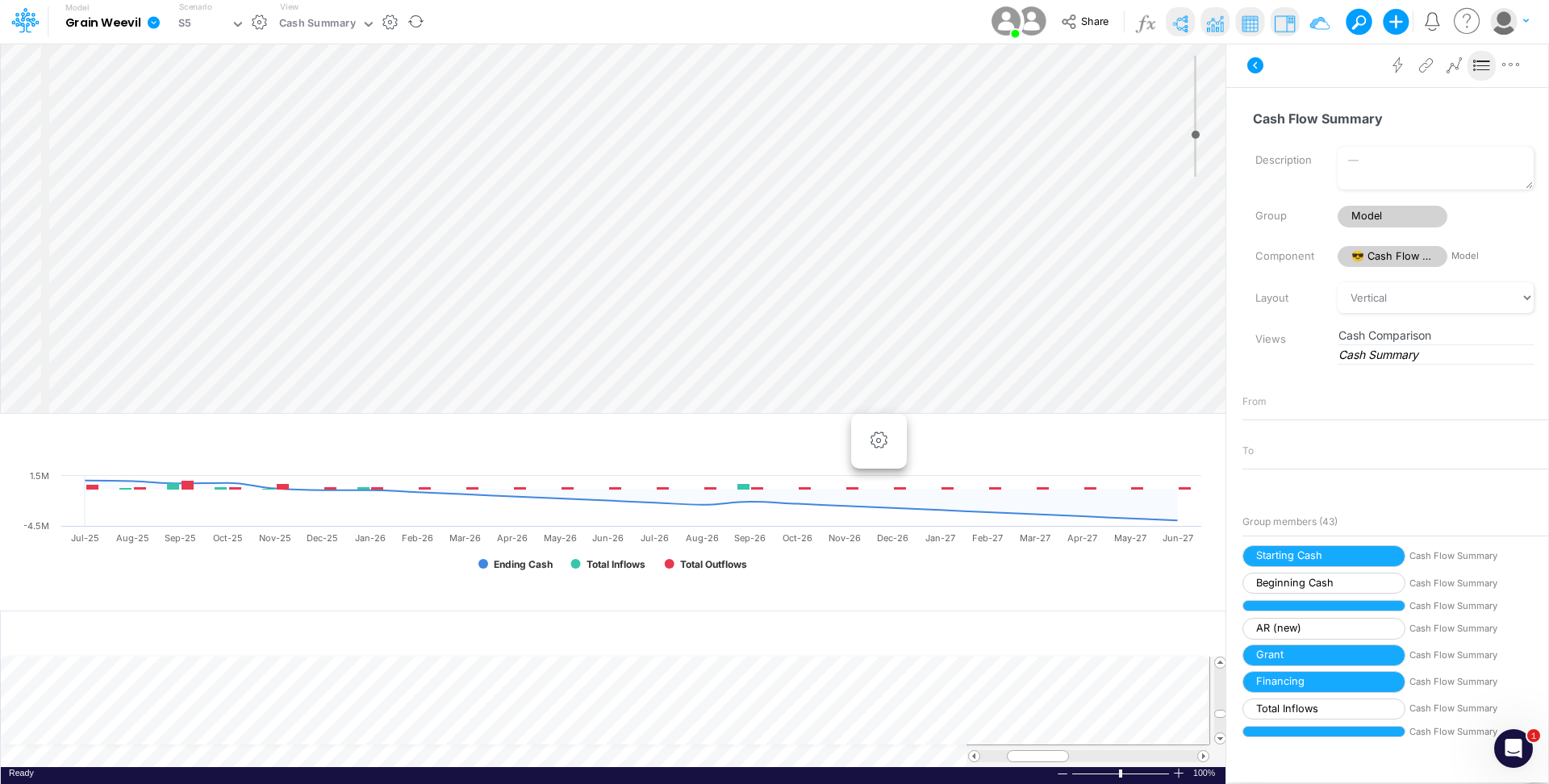click at bounding box center (153, 22) 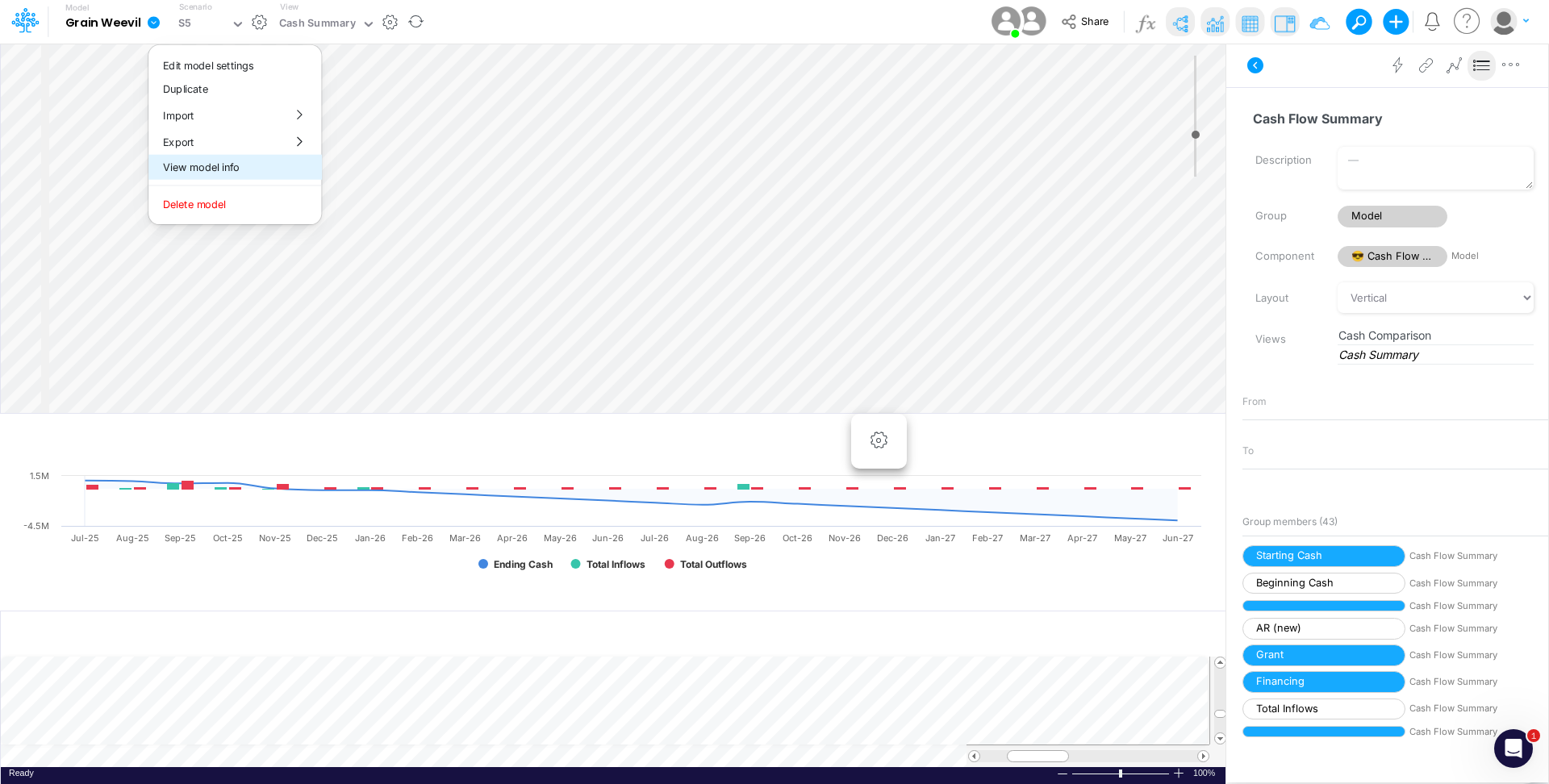 click on "View model info" at bounding box center [235, 167] 